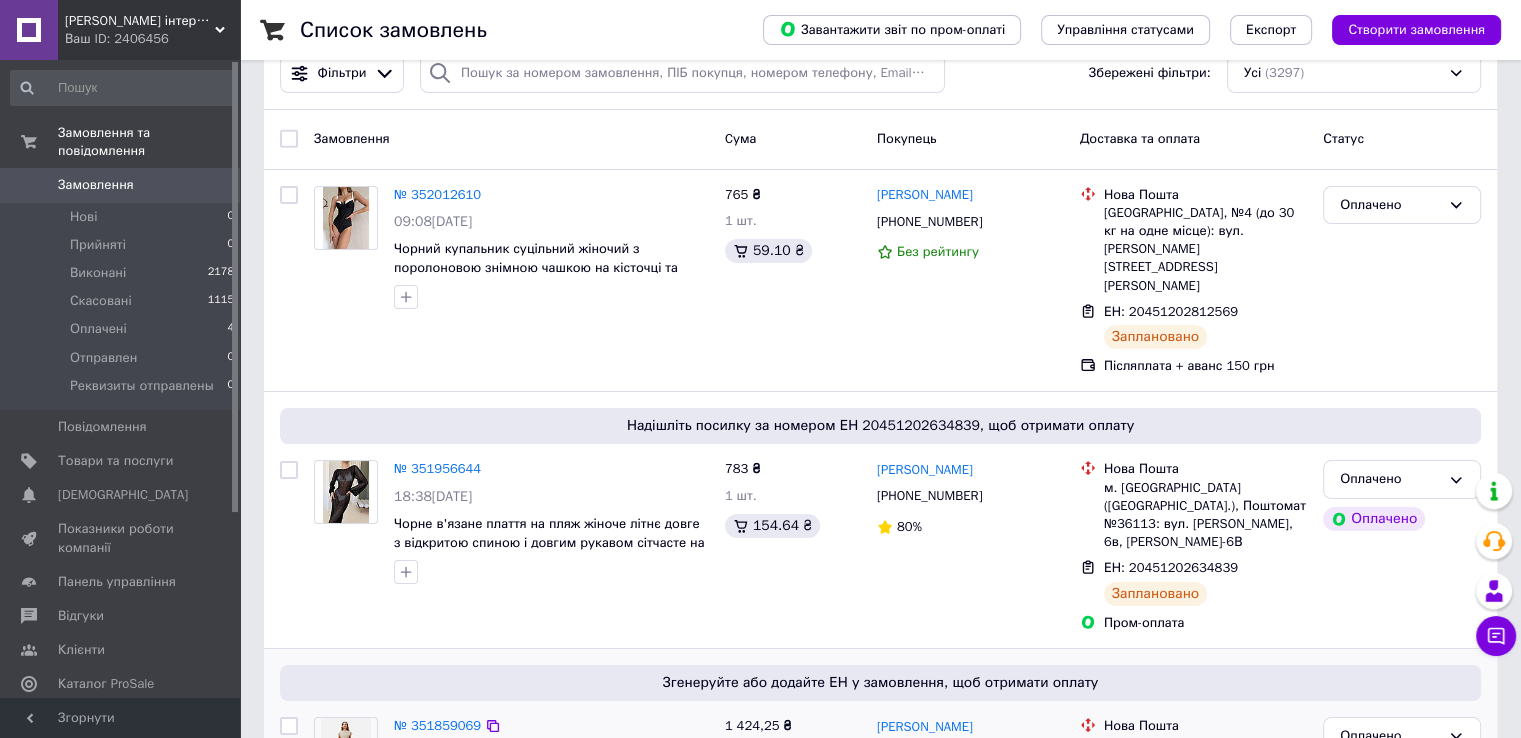 scroll, scrollTop: 0, scrollLeft: 0, axis: both 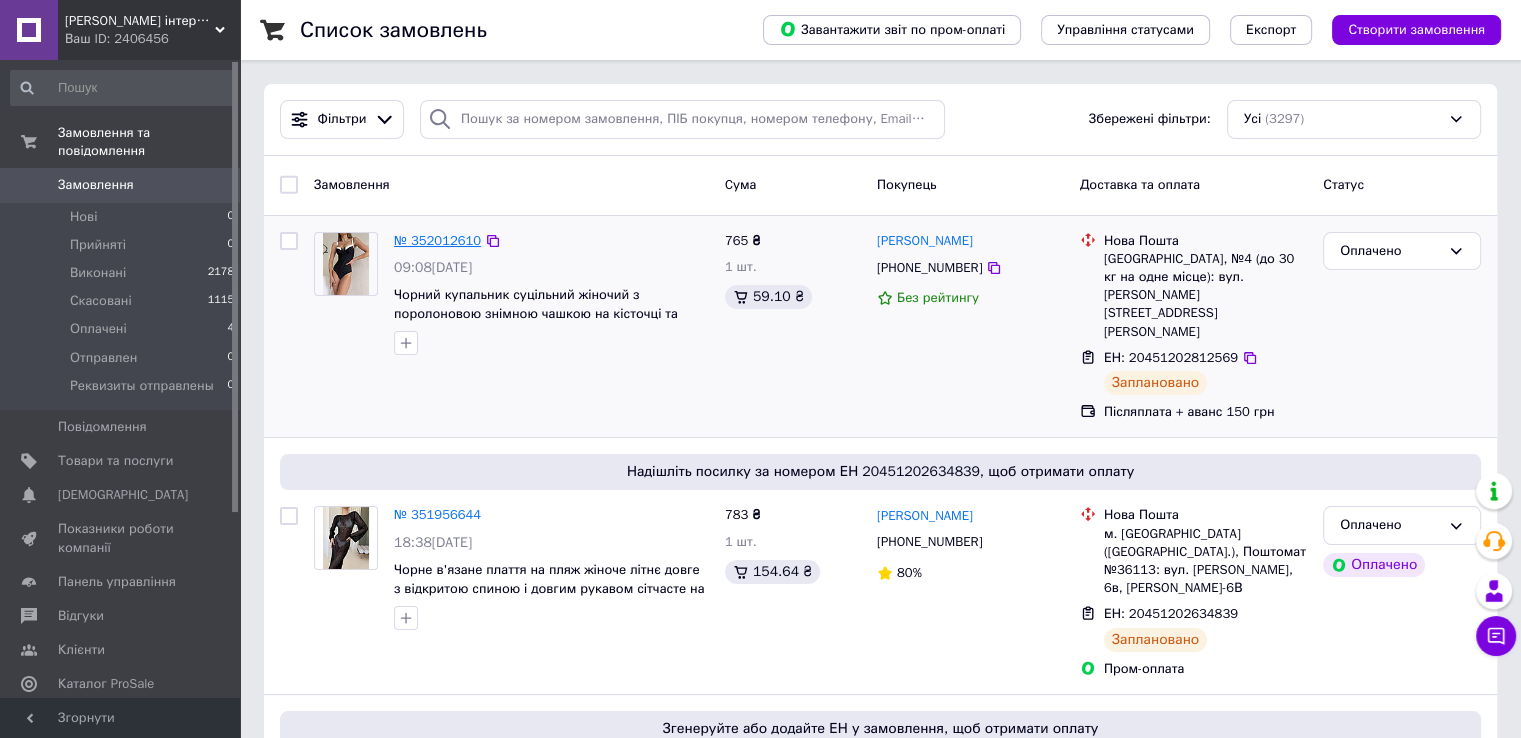 click on "№ 352012610" at bounding box center [437, 240] 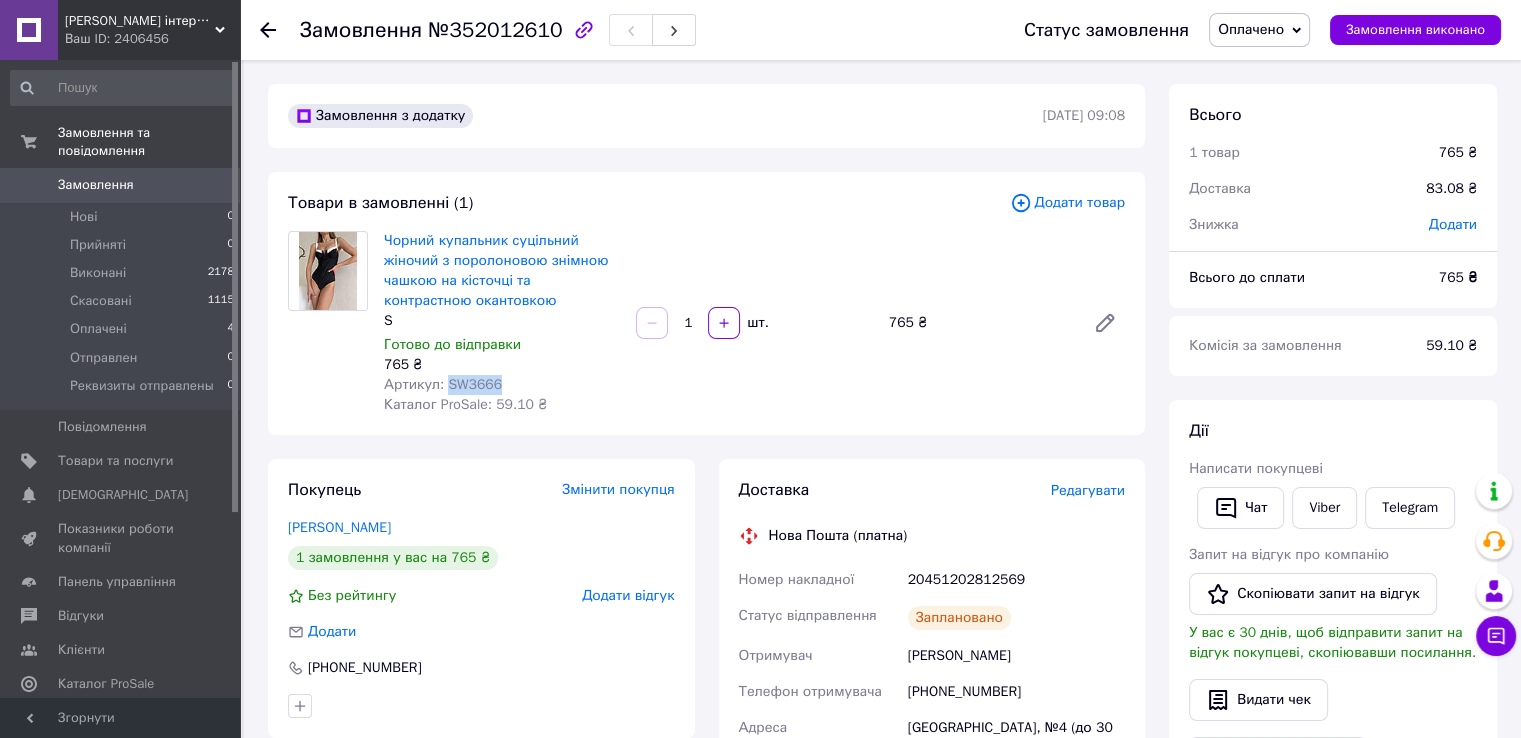 drag, startPoint x: 443, startPoint y: 385, endPoint x: 495, endPoint y: 385, distance: 52 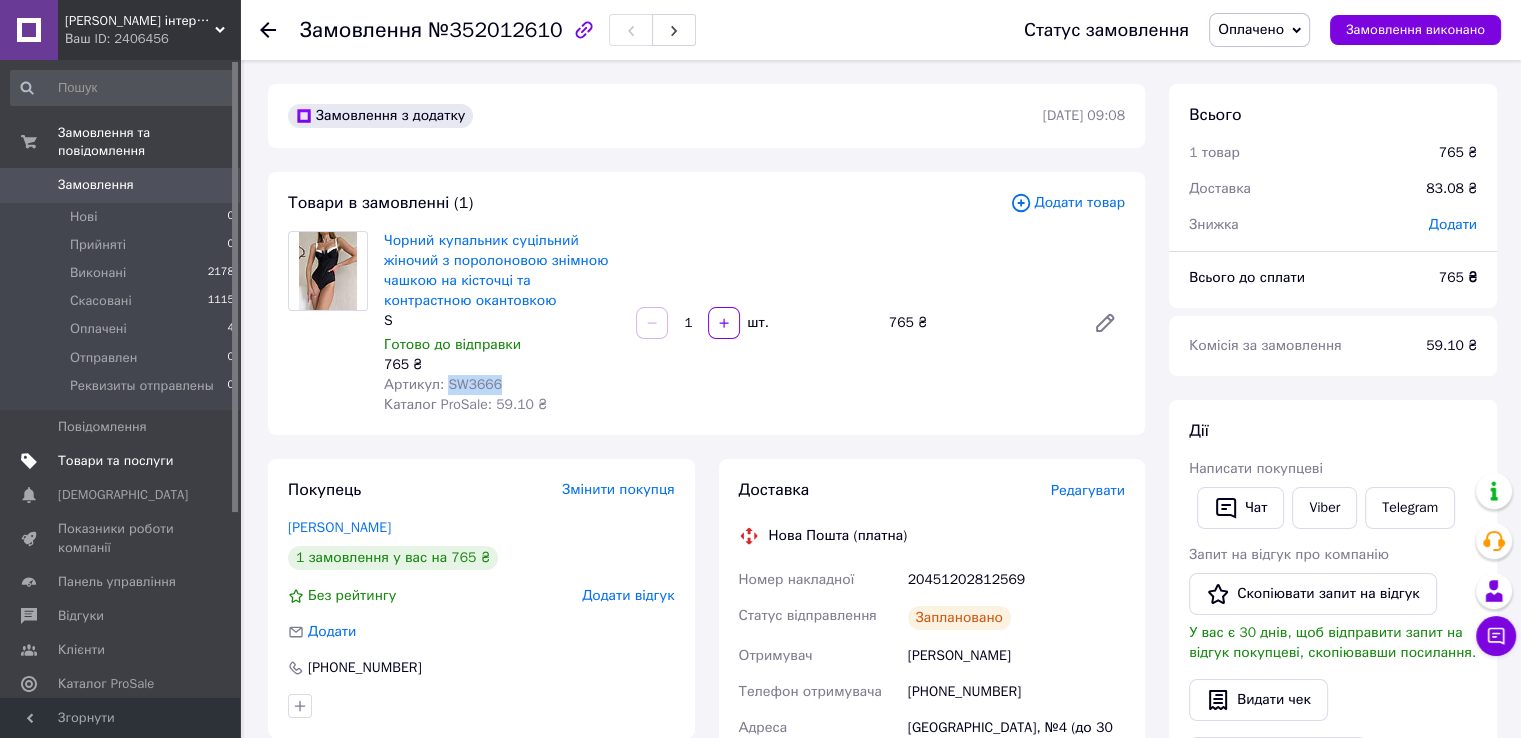 click on "Товари та послуги" at bounding box center (115, 461) 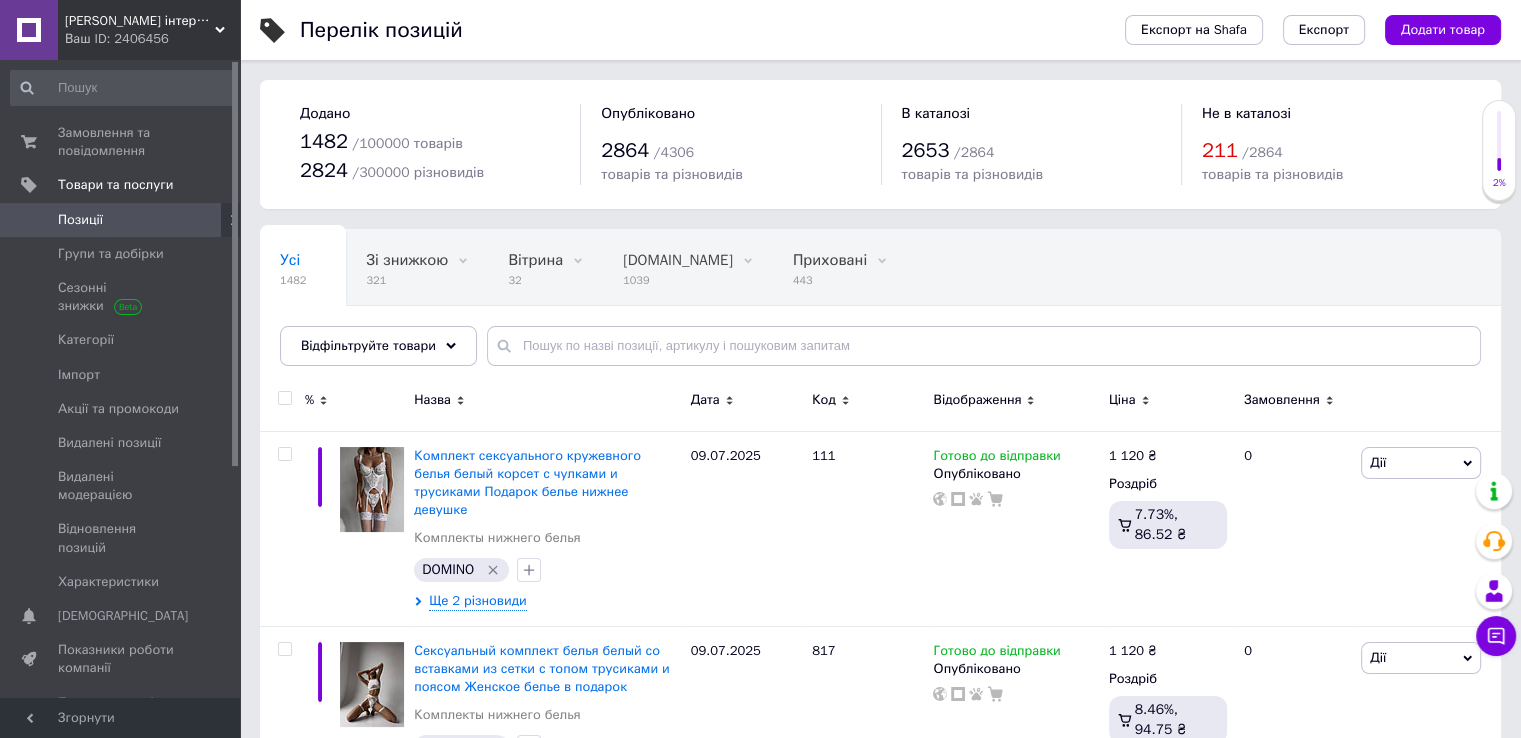 click on "Відфільтруйте товари" at bounding box center [368, 345] 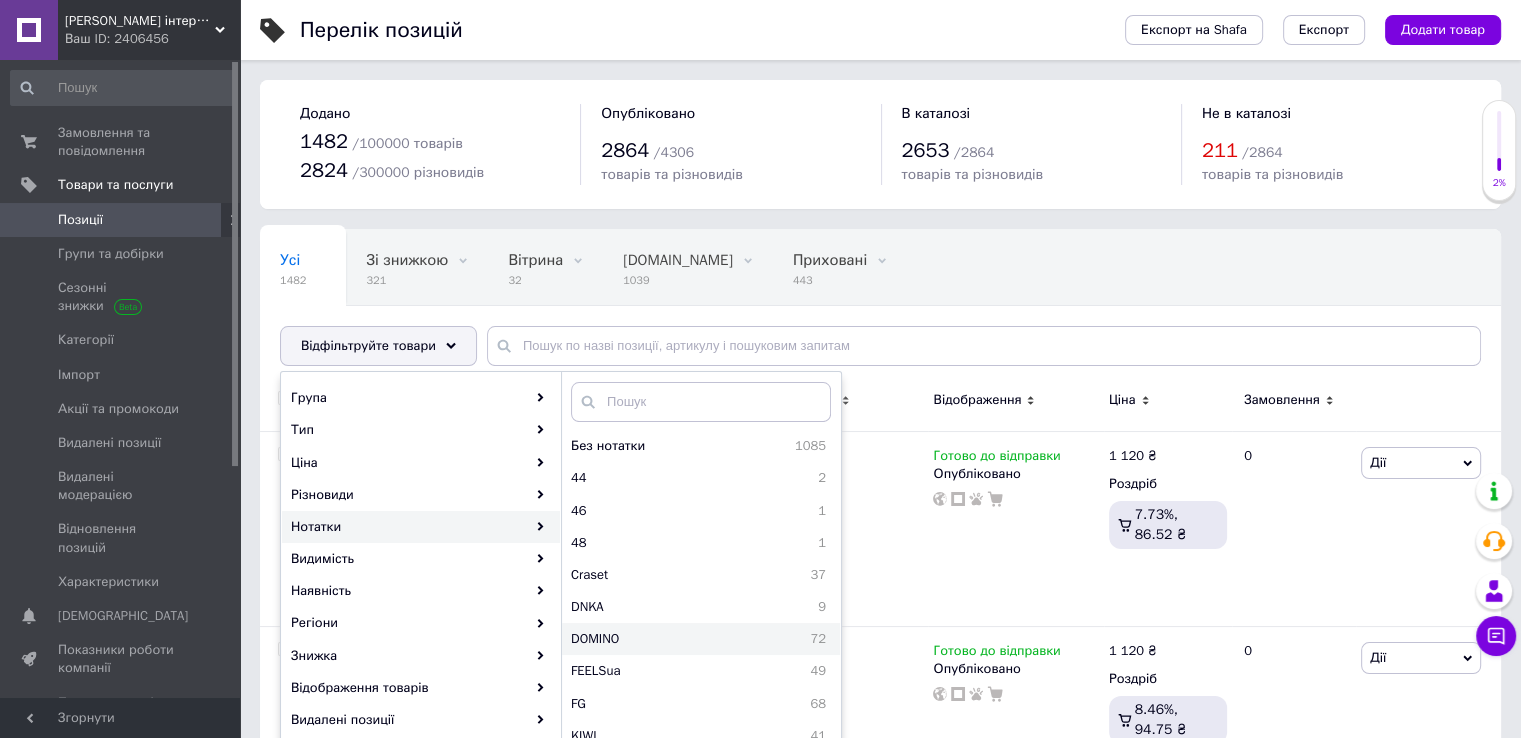 click on "DOMINO" at bounding box center [654, 639] 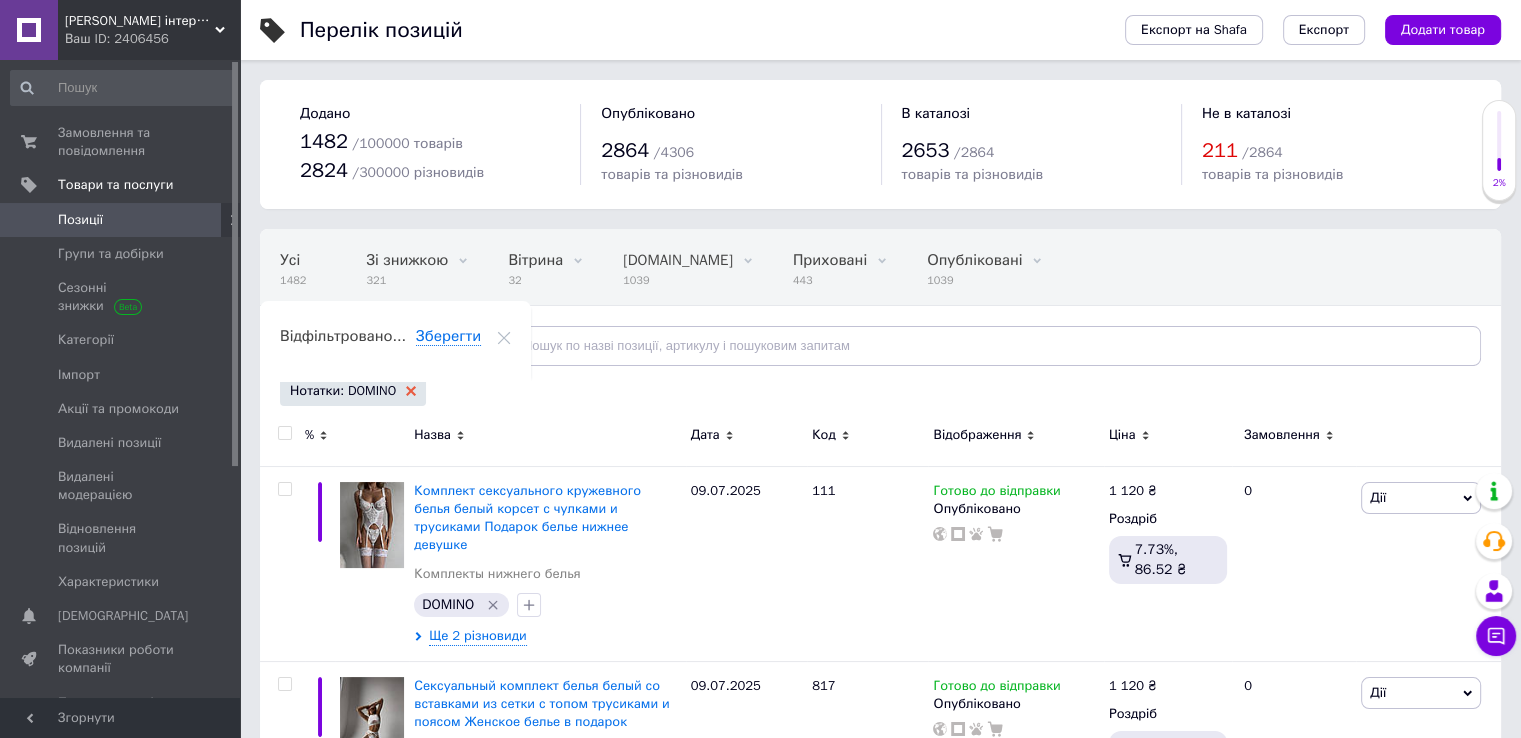 click 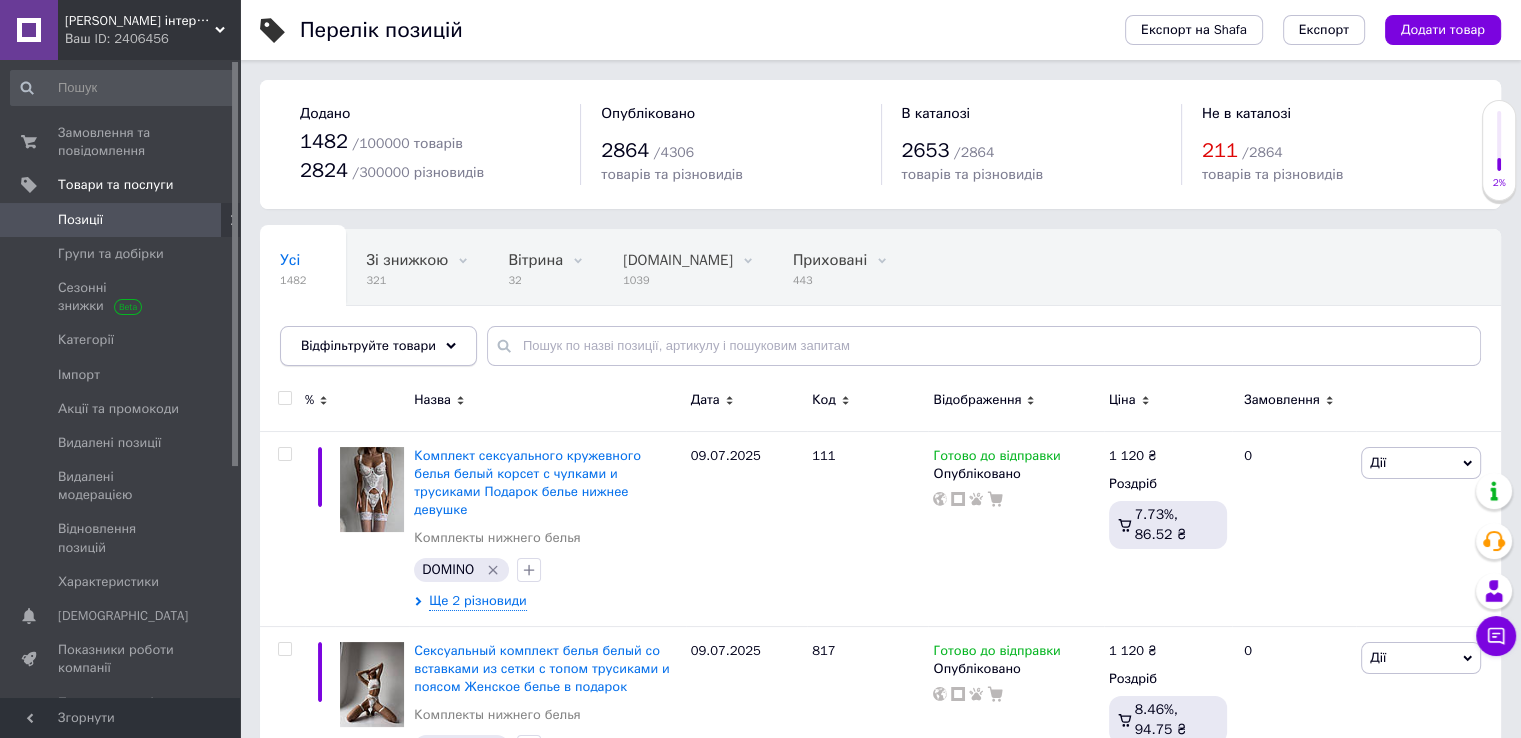 click on "Відфільтруйте товари" at bounding box center [368, 345] 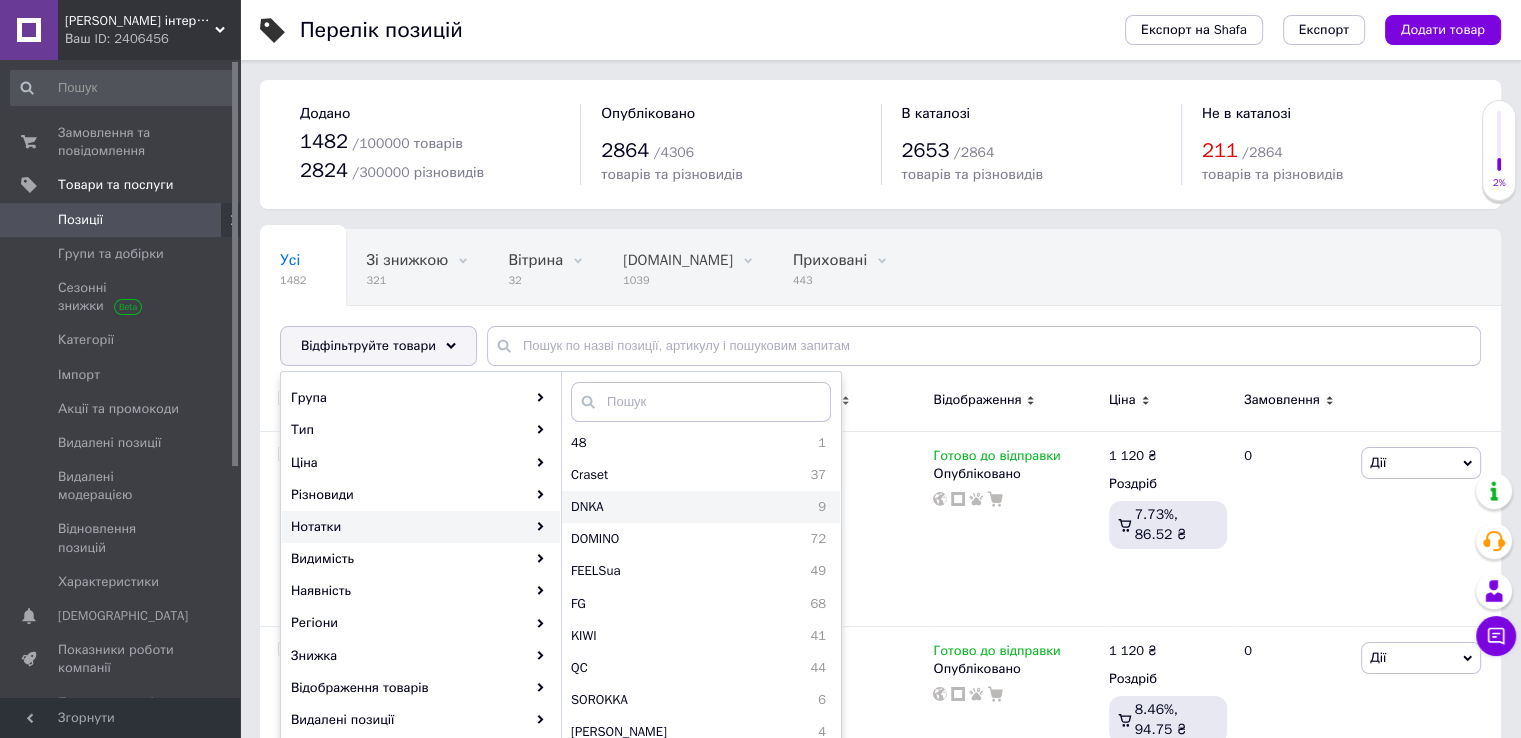 scroll, scrollTop: 200, scrollLeft: 0, axis: vertical 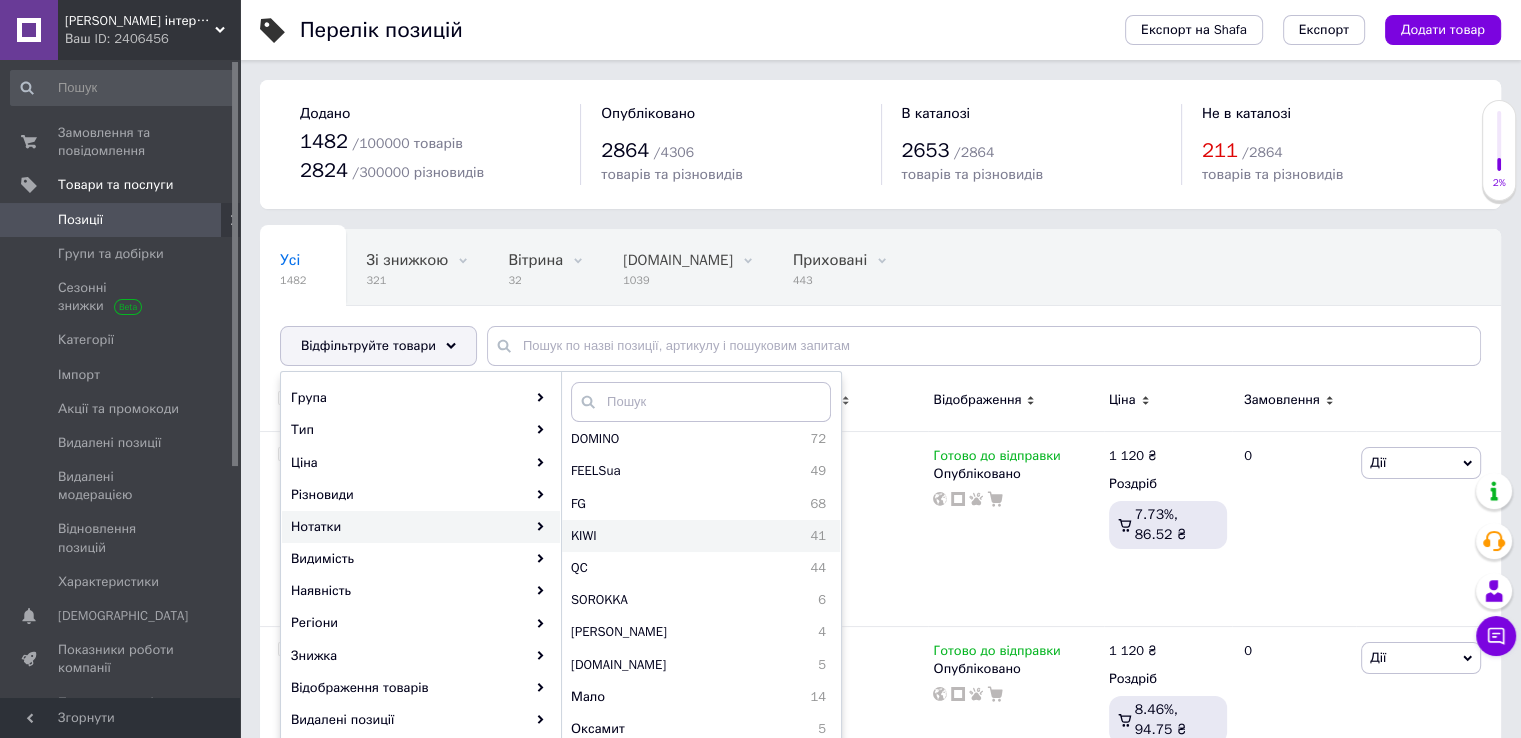 click on "KIWI" at bounding box center (634, 536) 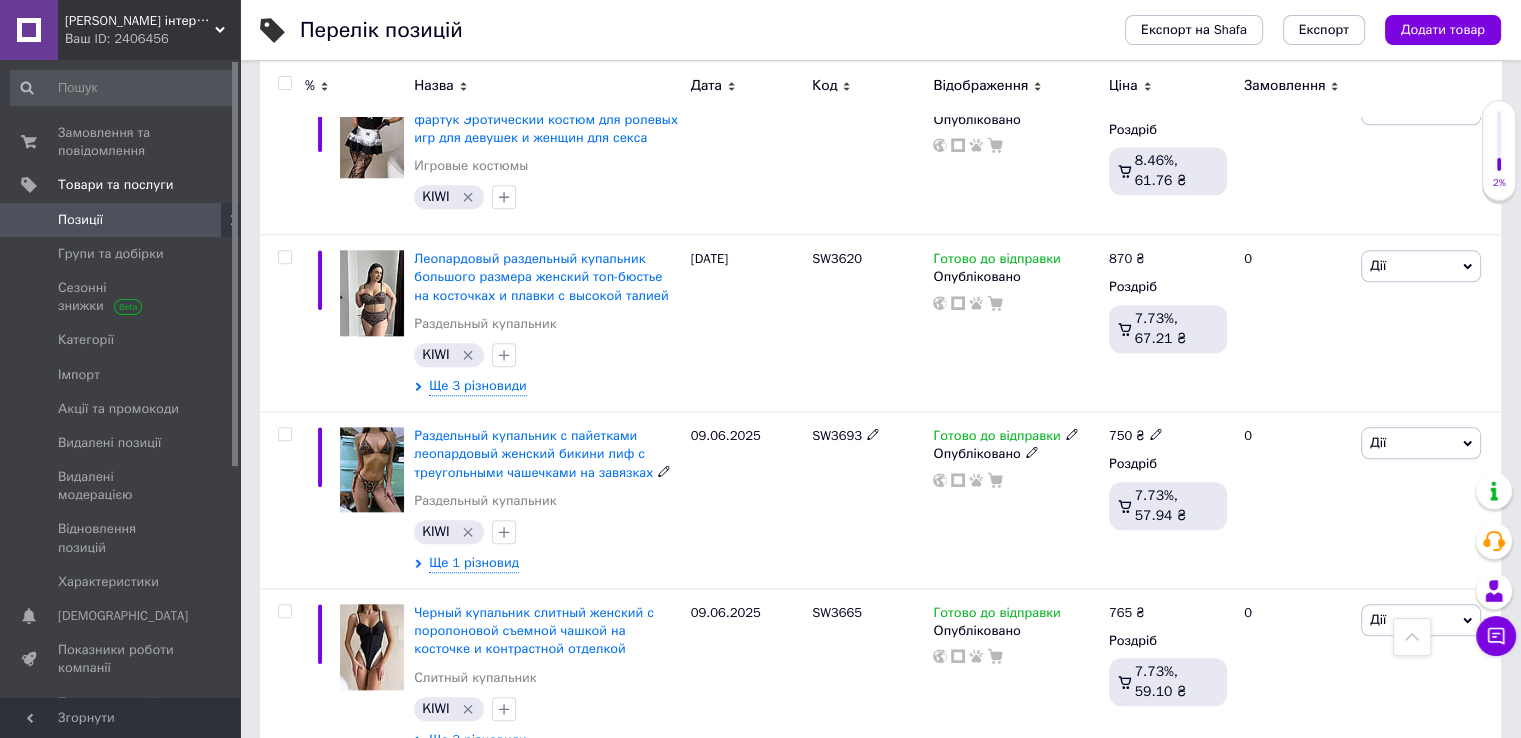 scroll, scrollTop: 2200, scrollLeft: 0, axis: vertical 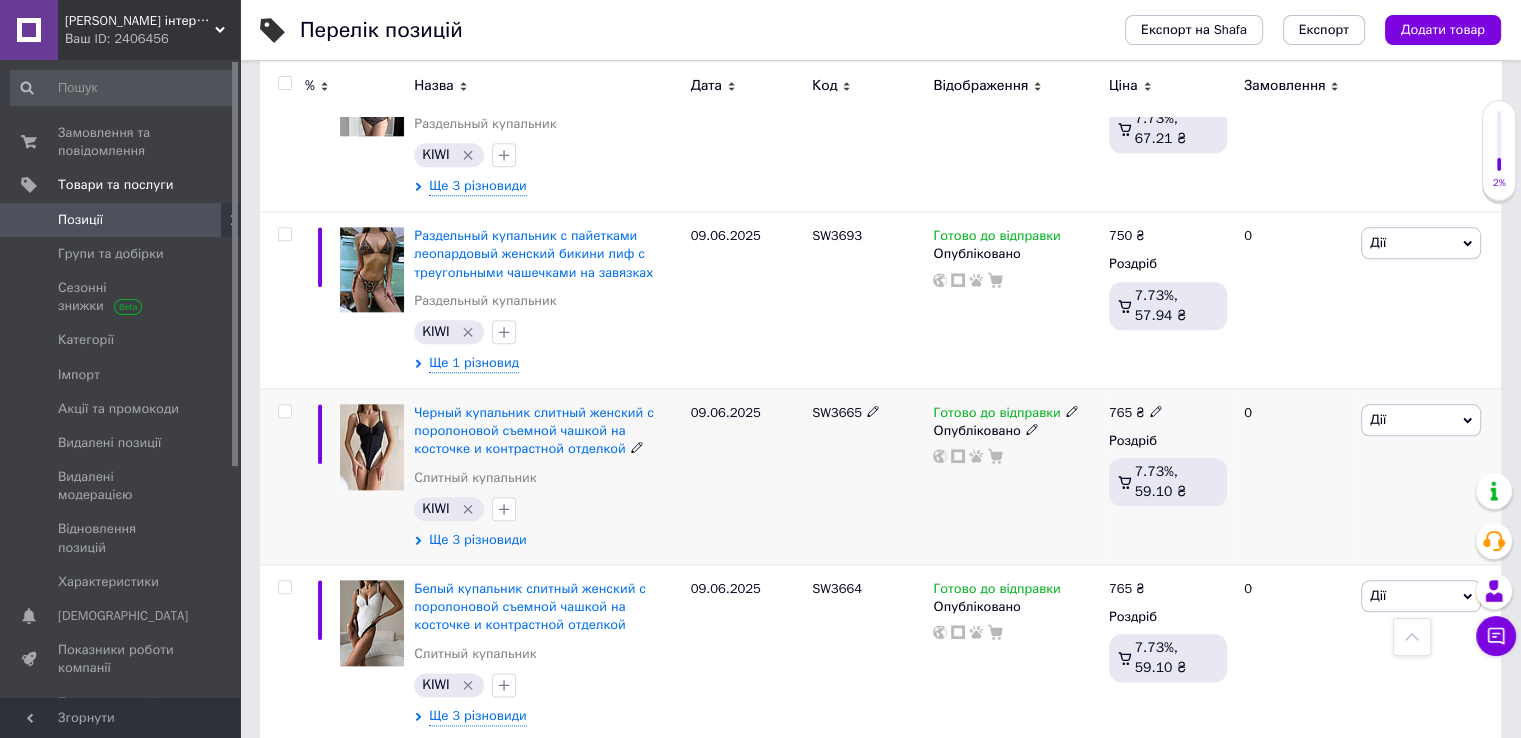 click on "Ще 3 різновиди" at bounding box center [477, 540] 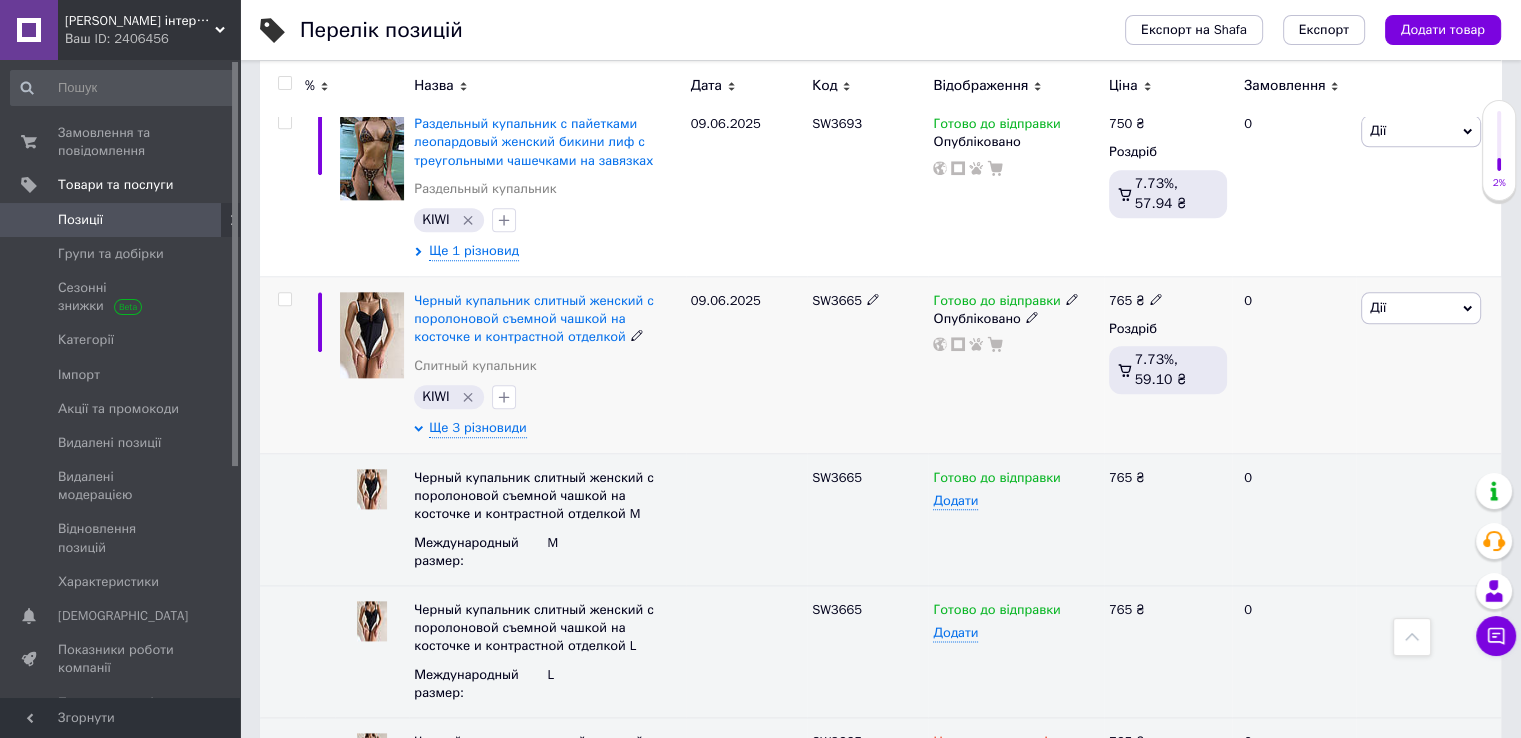 scroll, scrollTop: 2400, scrollLeft: 0, axis: vertical 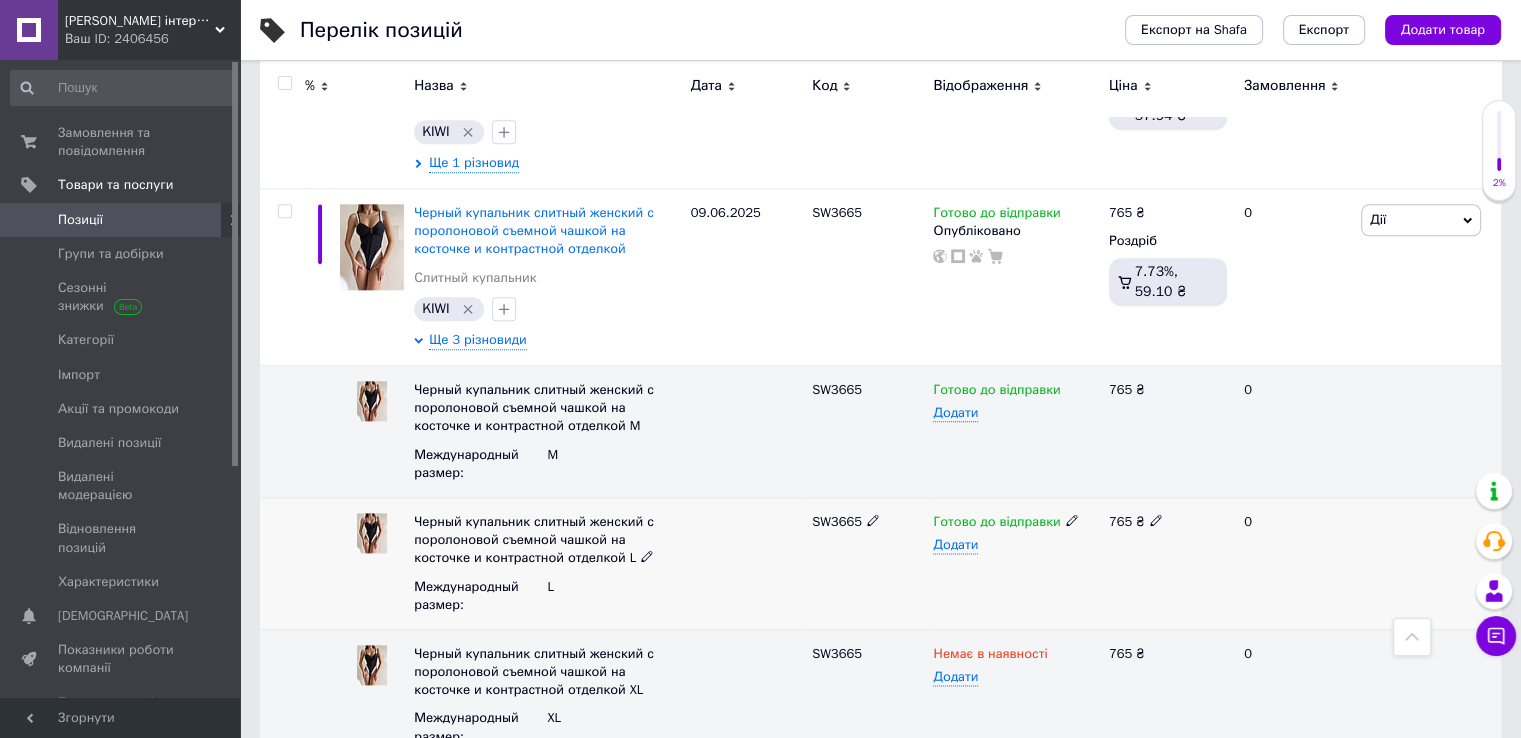 click 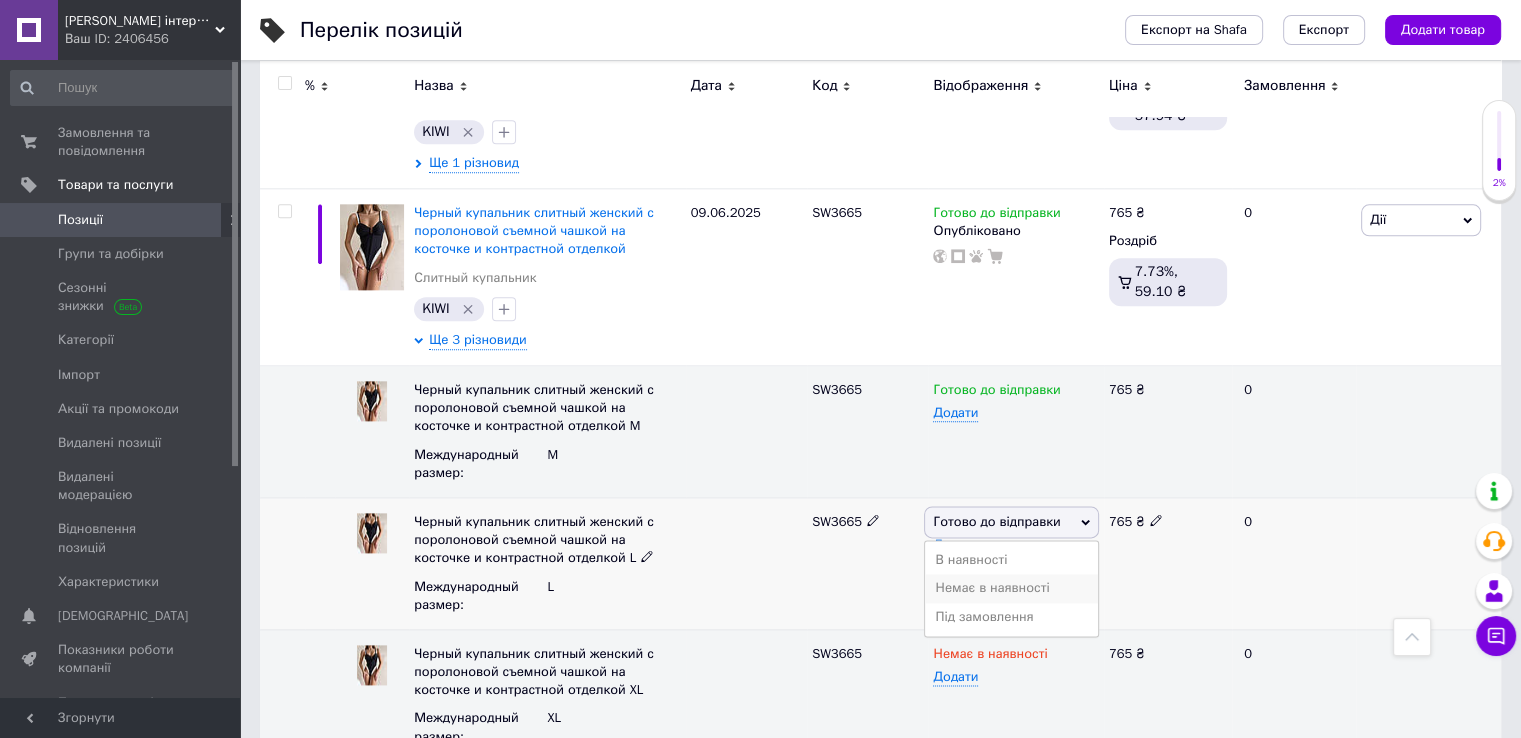 click on "Немає в наявності" at bounding box center (1011, 588) 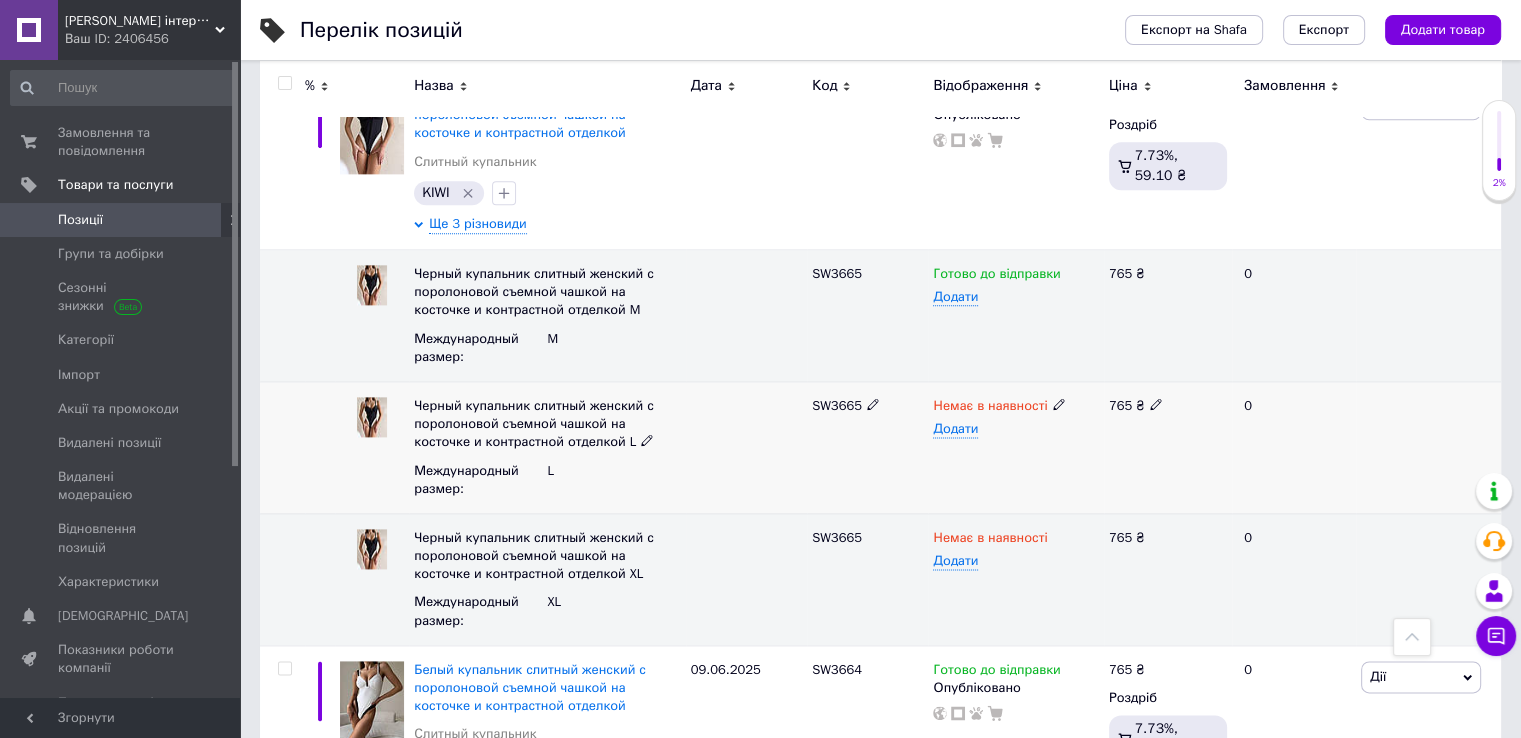 scroll, scrollTop: 2400, scrollLeft: 0, axis: vertical 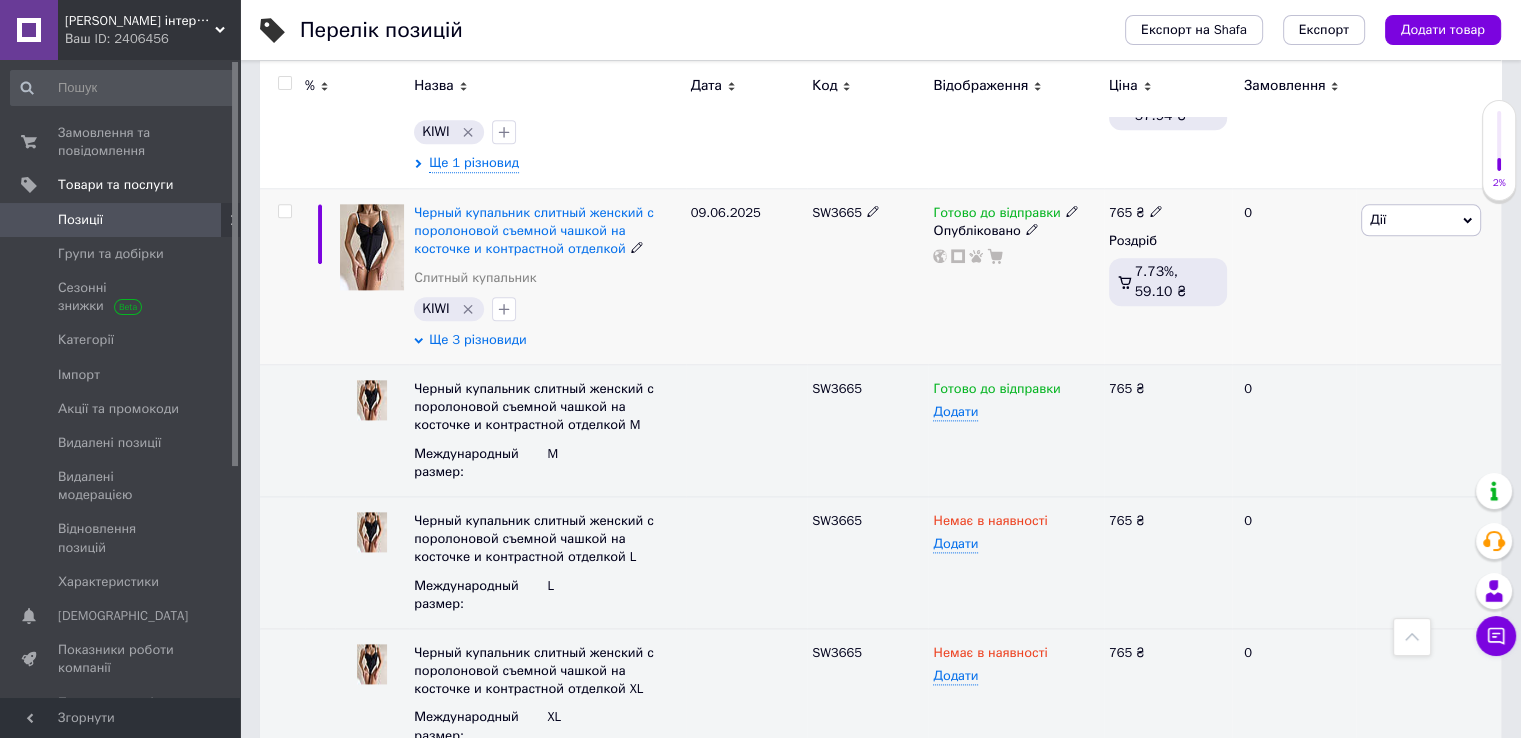 click on "Ще 3 різновиди" at bounding box center [477, 340] 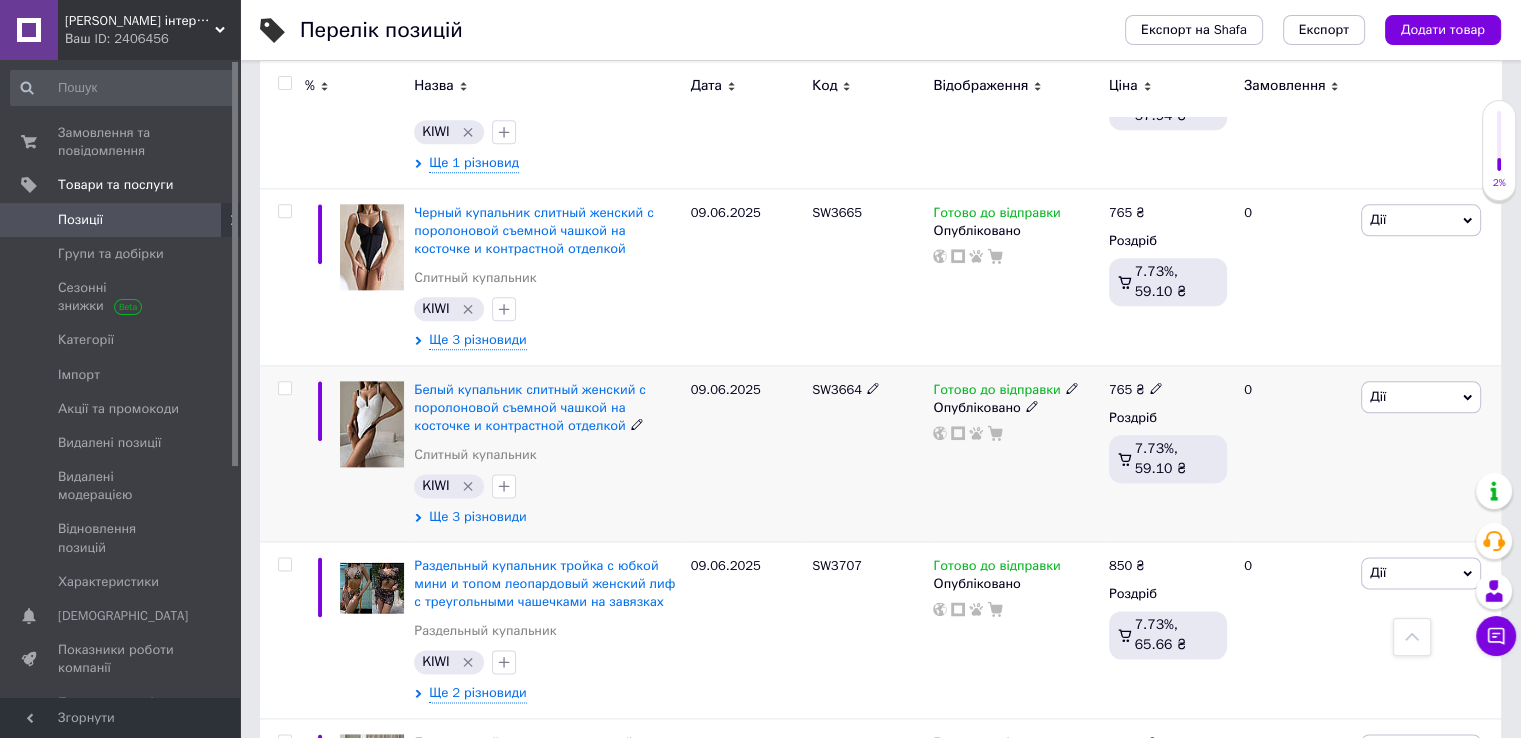 click on "Ще 3 різновиди" at bounding box center [477, 517] 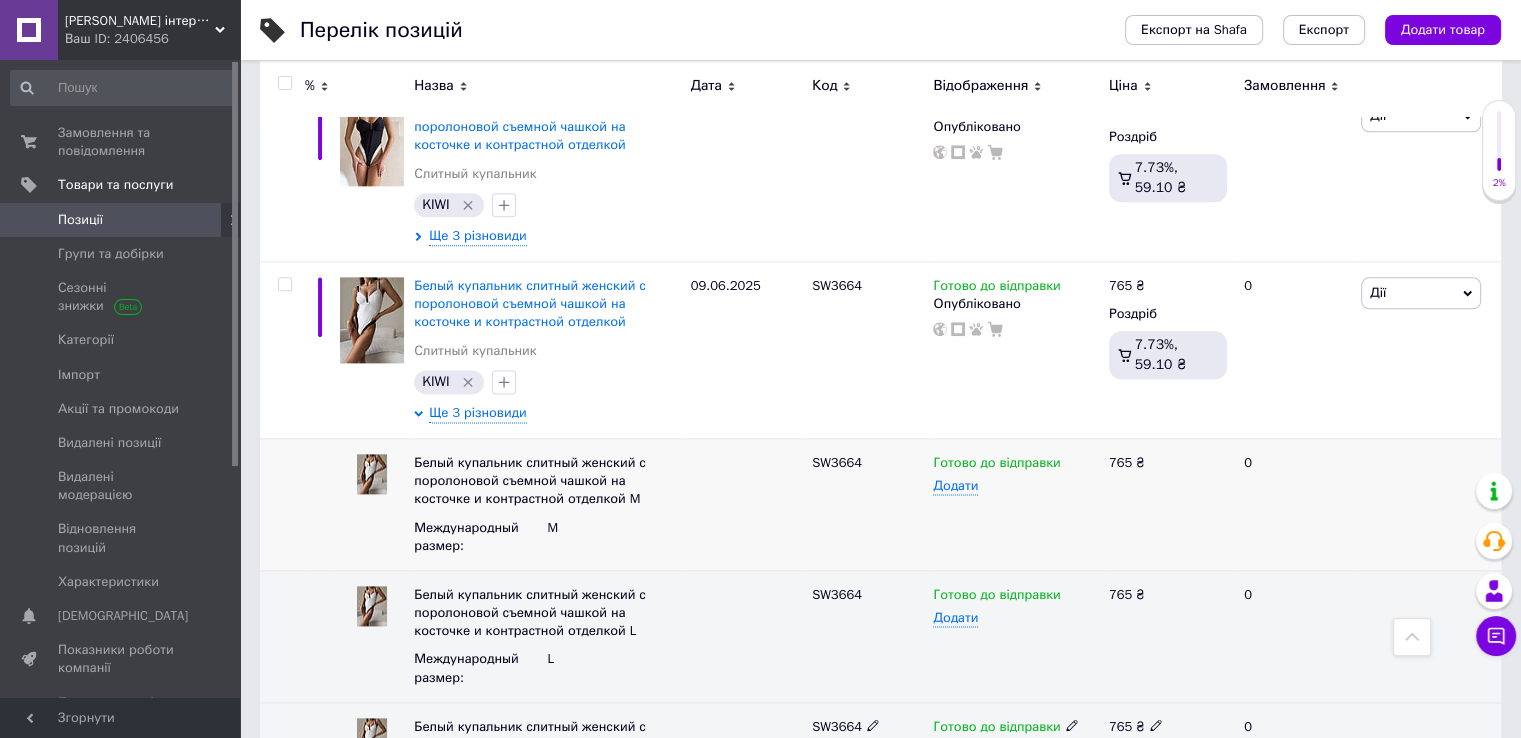 scroll, scrollTop: 2500, scrollLeft: 0, axis: vertical 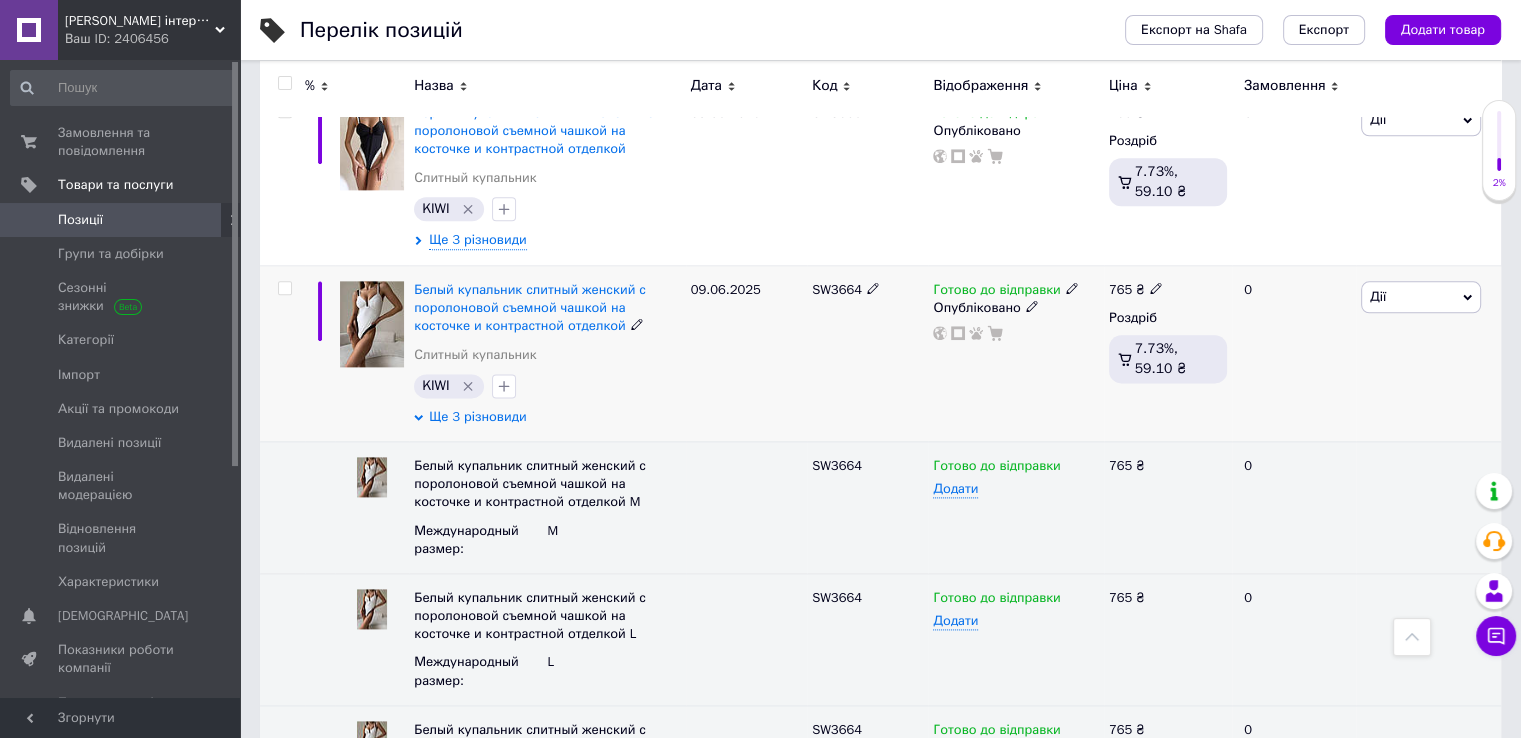 click on "Ще 3 різновиди" at bounding box center (477, 417) 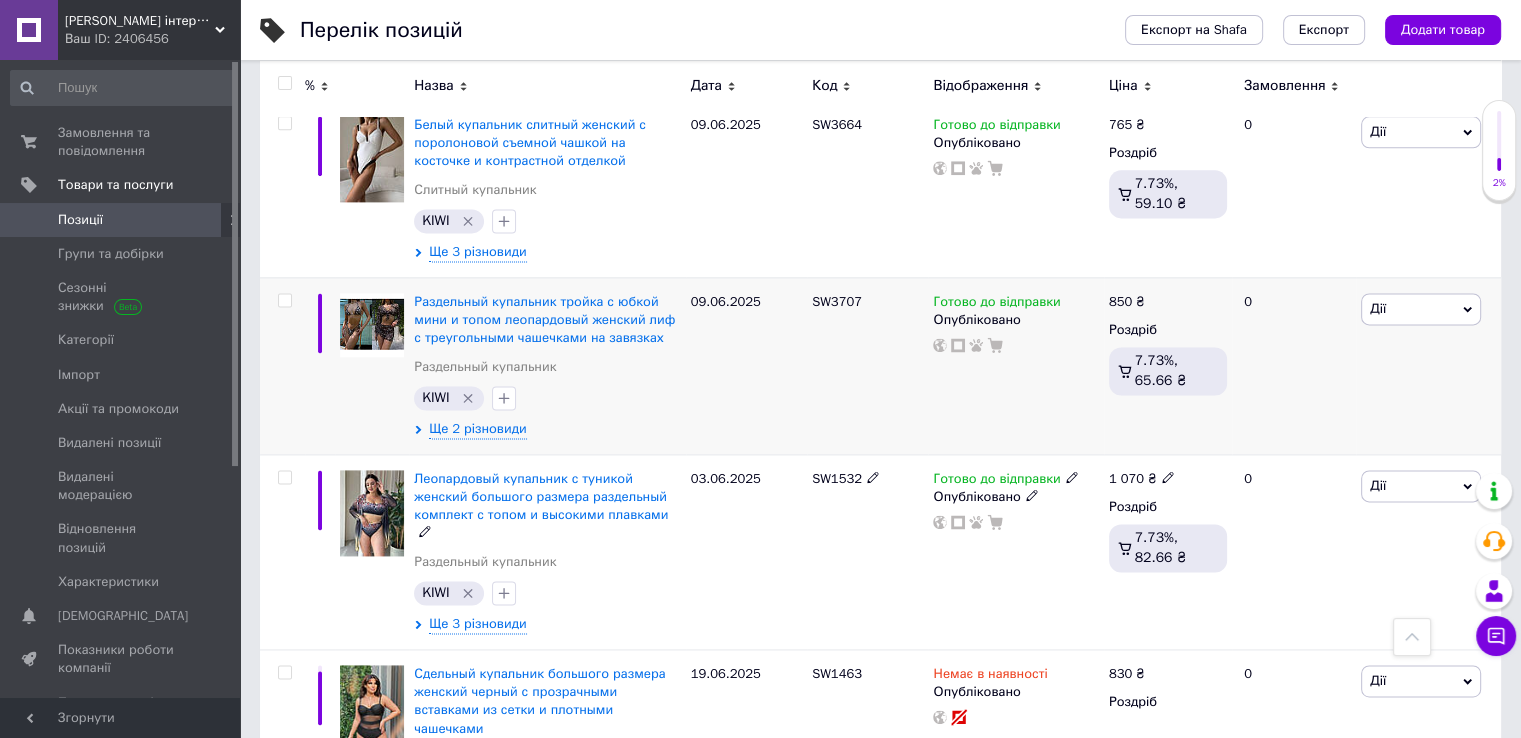 scroll, scrollTop: 2700, scrollLeft: 0, axis: vertical 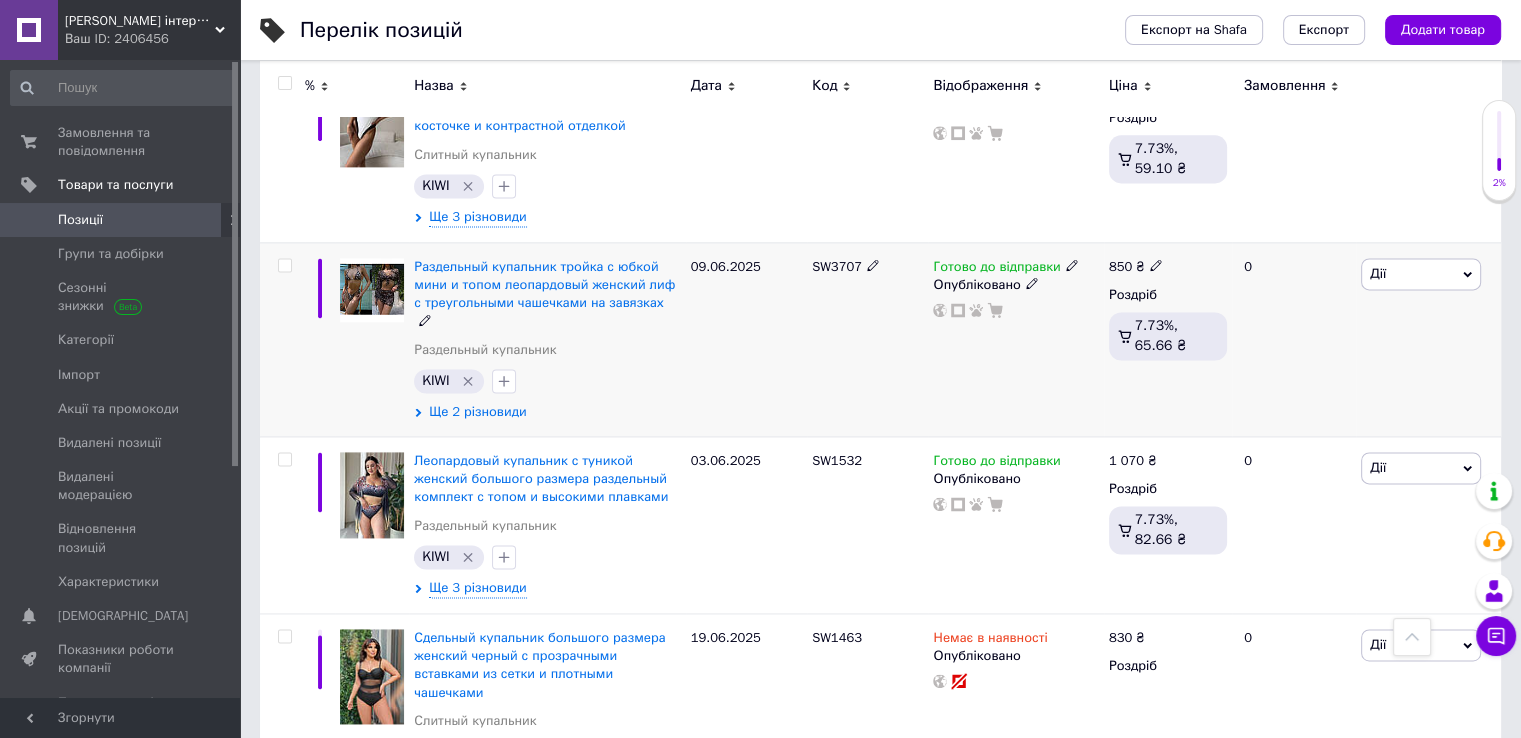 click on "Ще 2 різновиди" at bounding box center (477, 412) 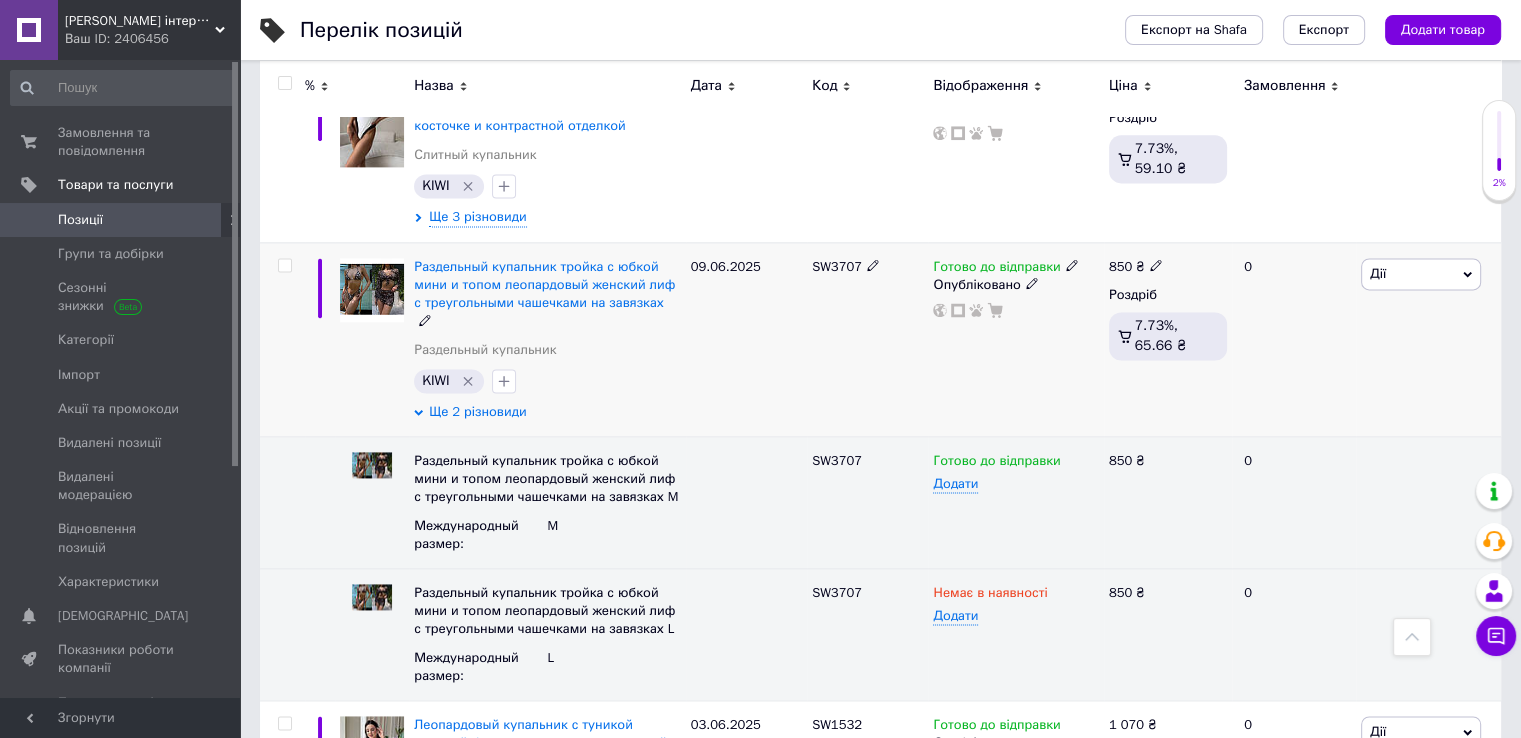 click on "Ще 2 різновиди" at bounding box center (477, 412) 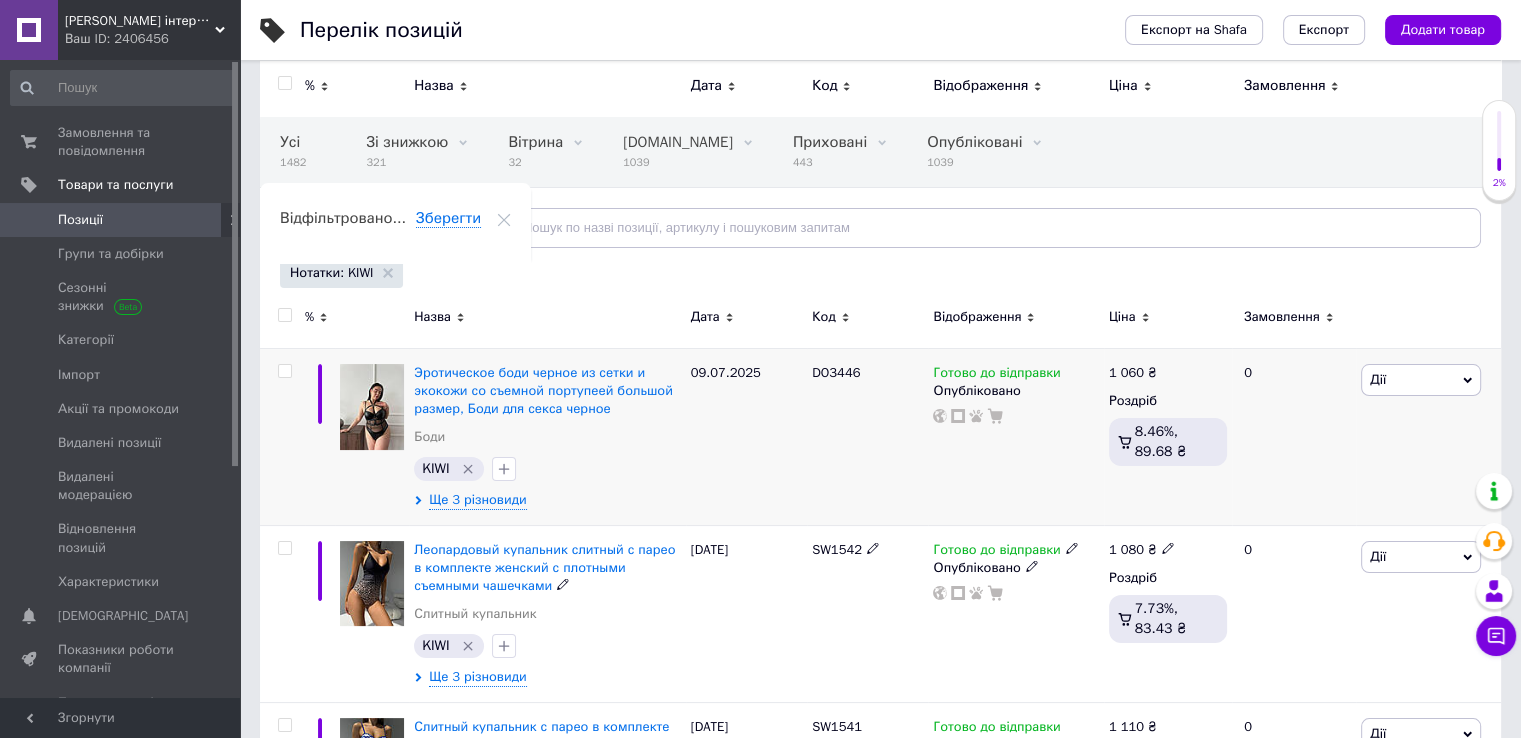 scroll, scrollTop: 0, scrollLeft: 0, axis: both 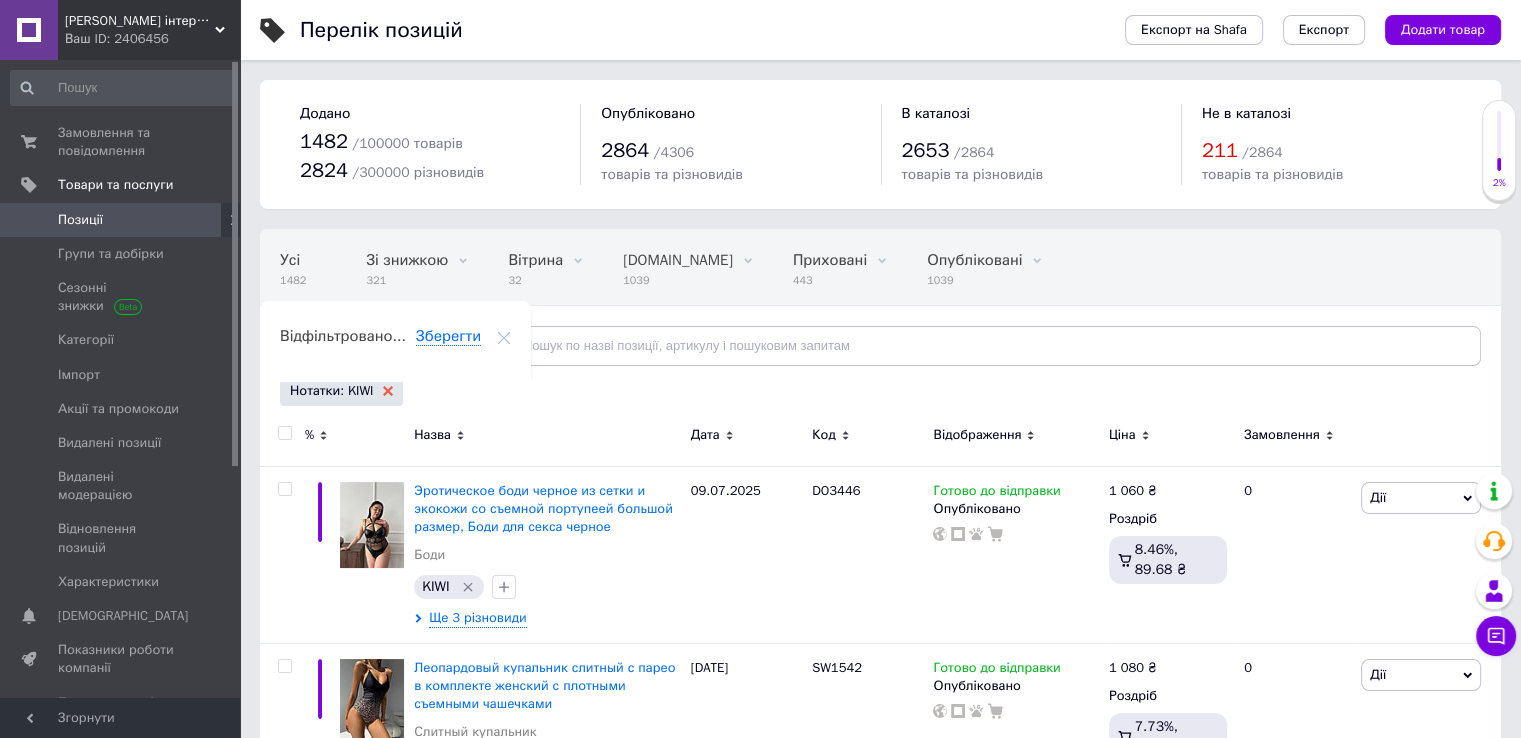 click 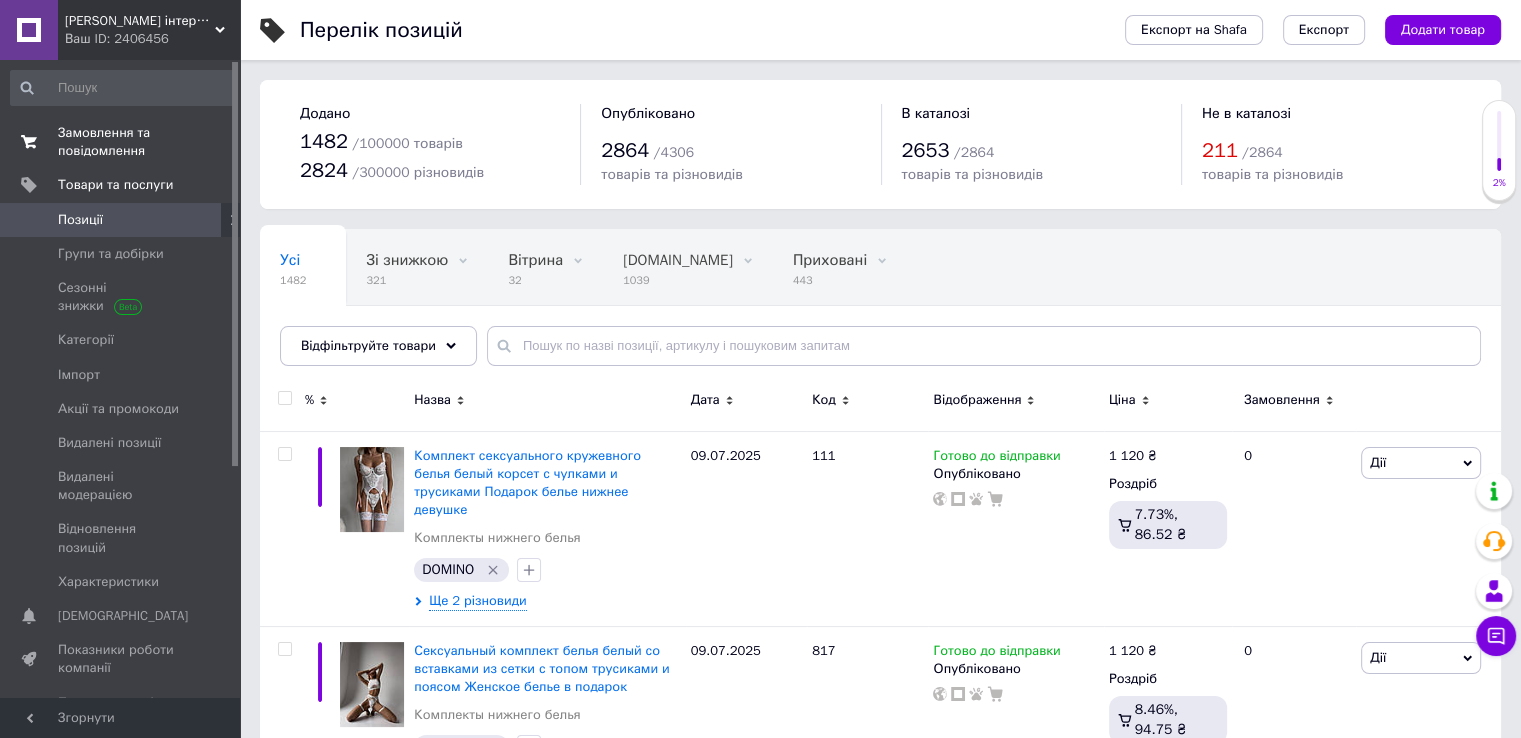click on "Замовлення та повідомлення" at bounding box center [121, 142] 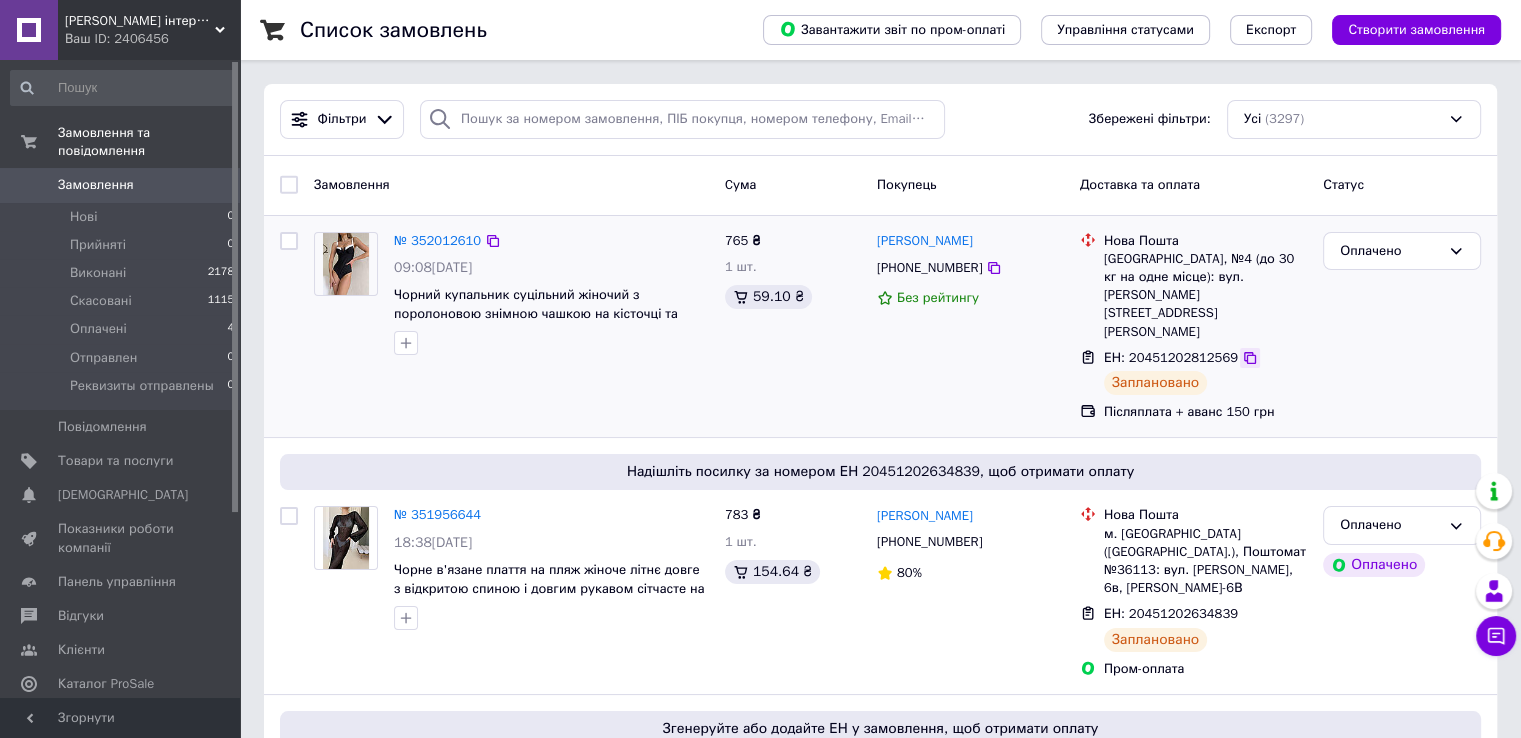click 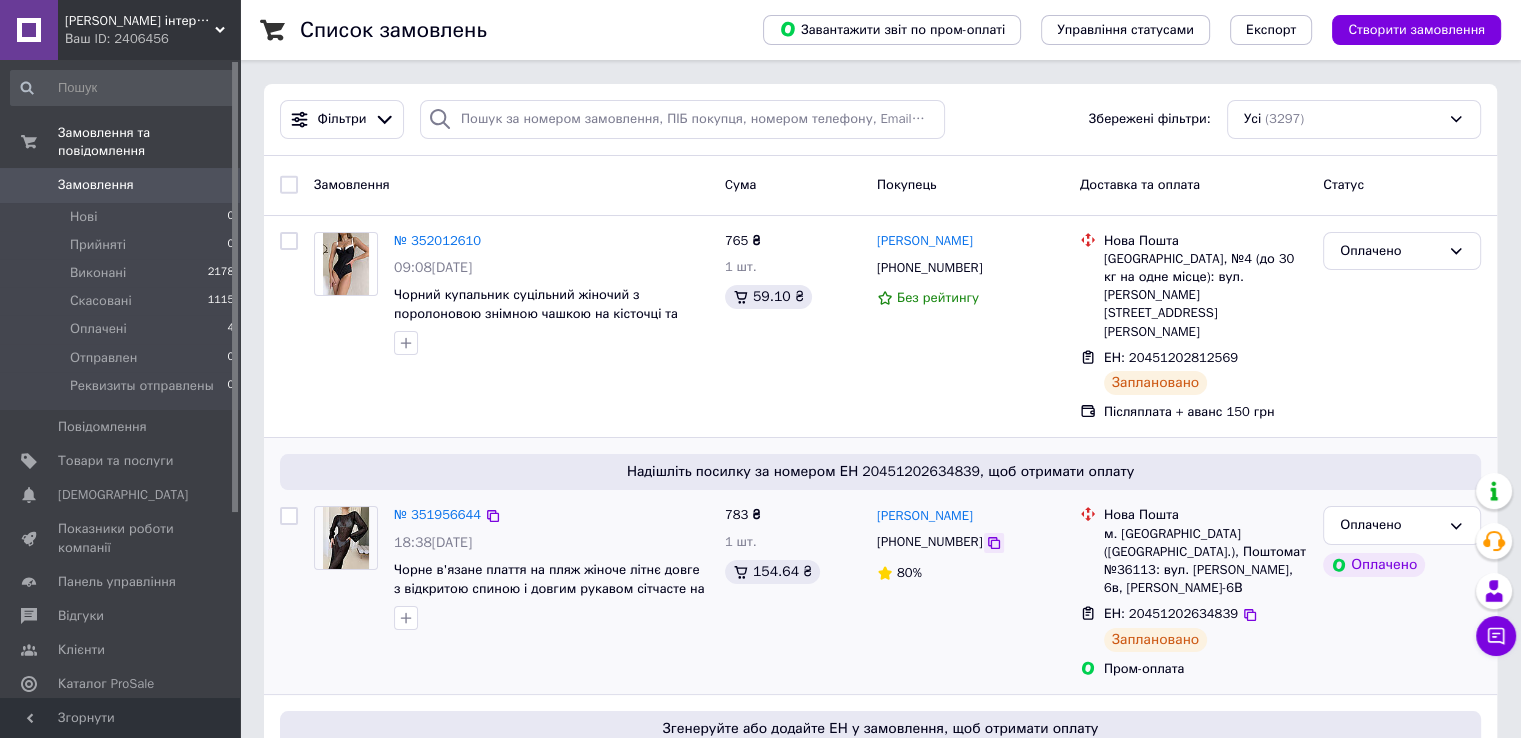 click 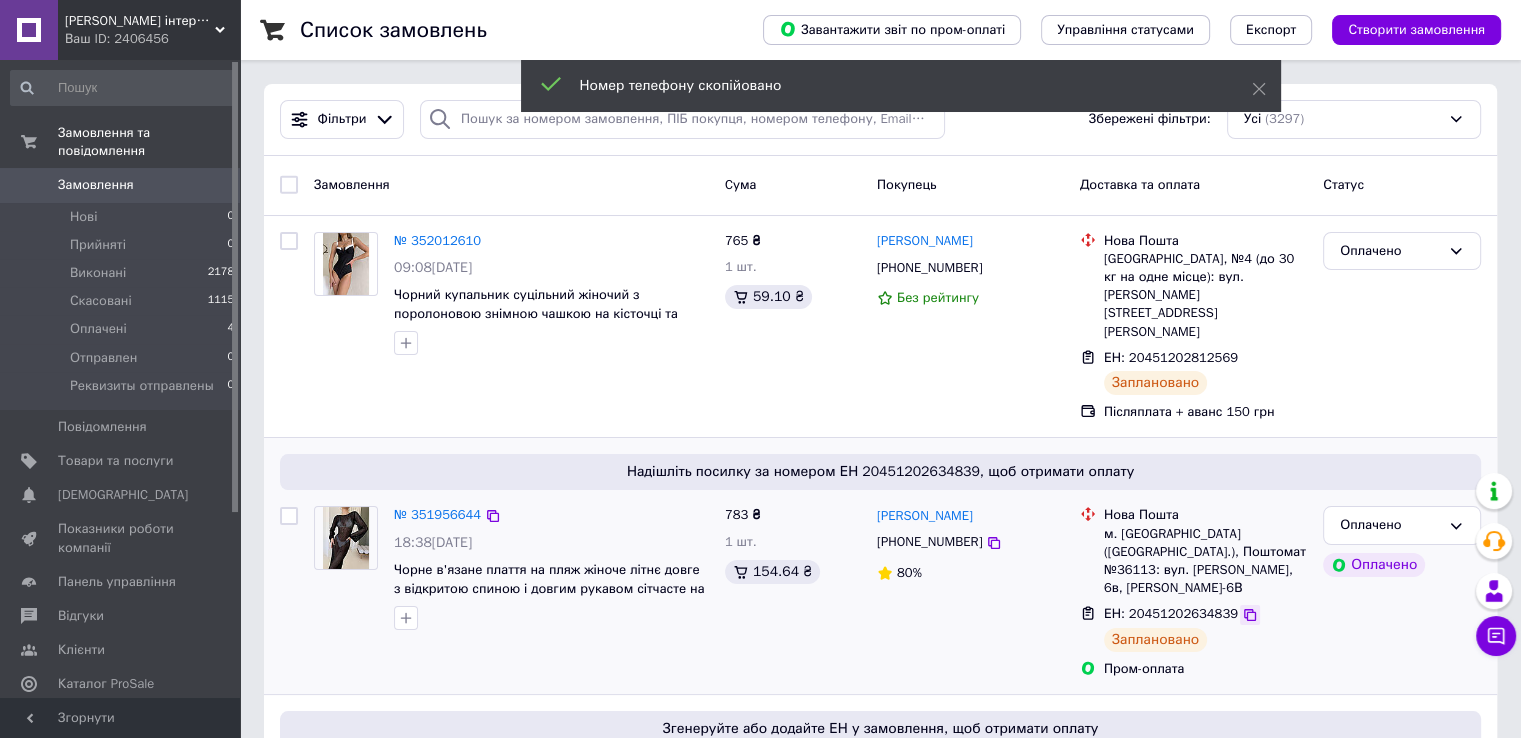 click 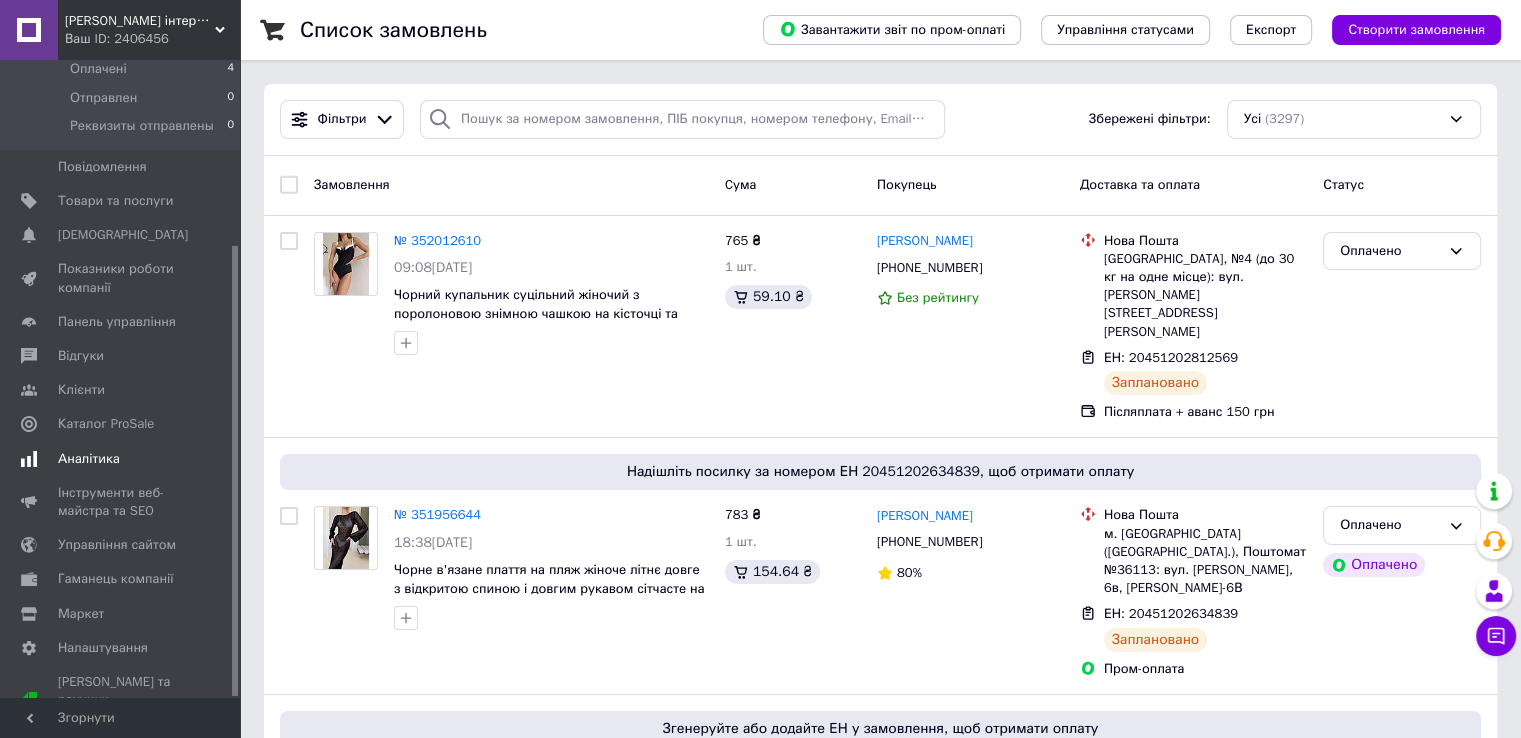 click on "Аналітика" at bounding box center (89, 459) 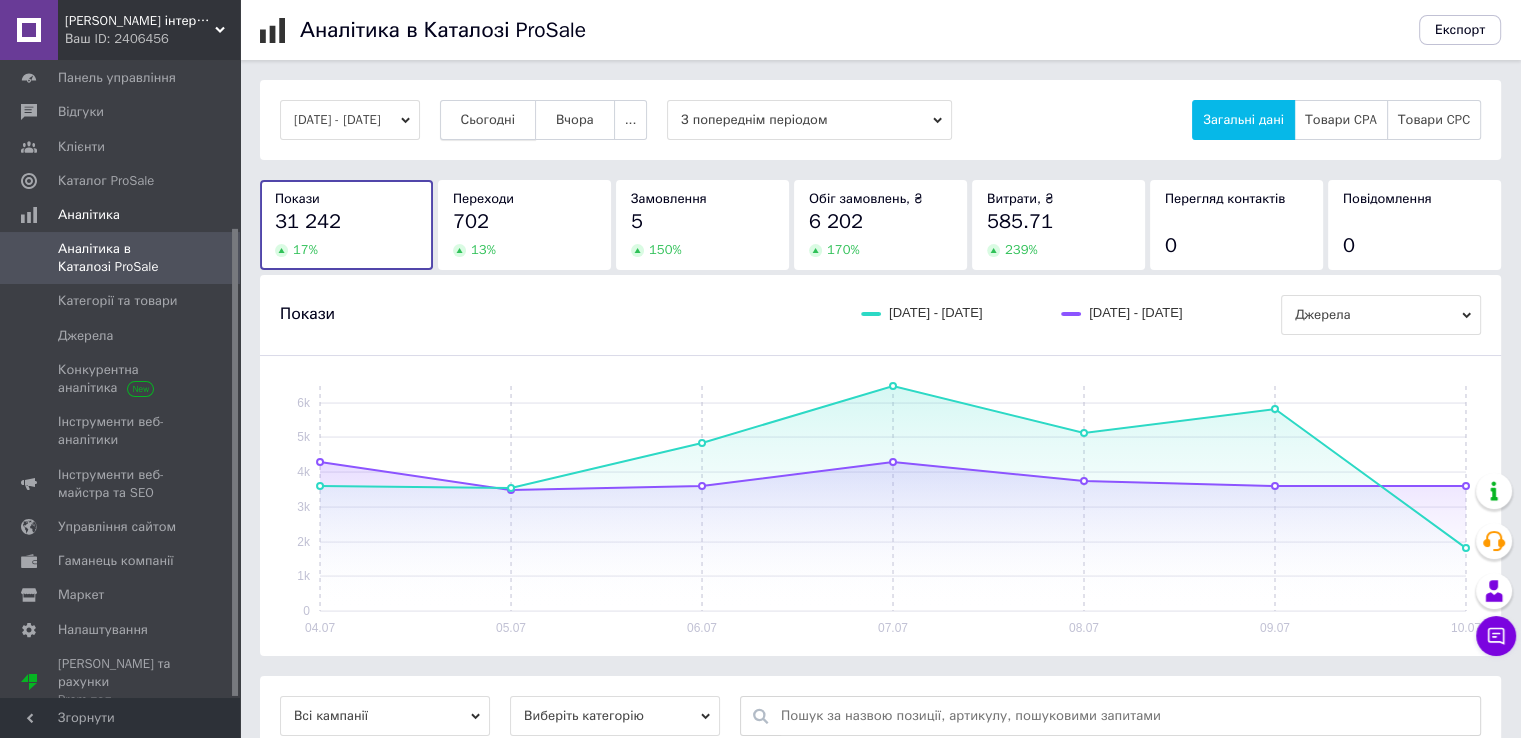 click on "Сьогодні" at bounding box center (488, 120) 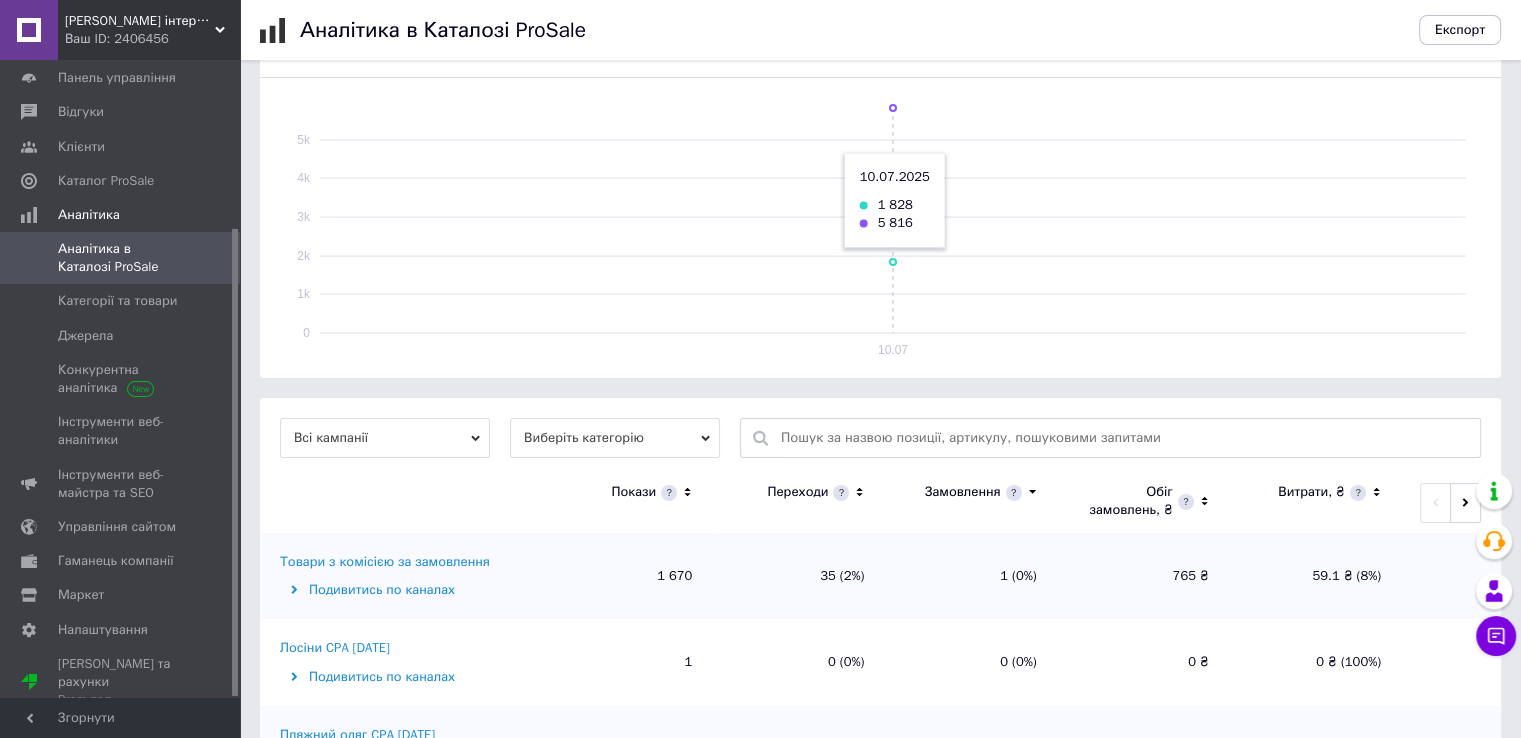 scroll, scrollTop: 300, scrollLeft: 0, axis: vertical 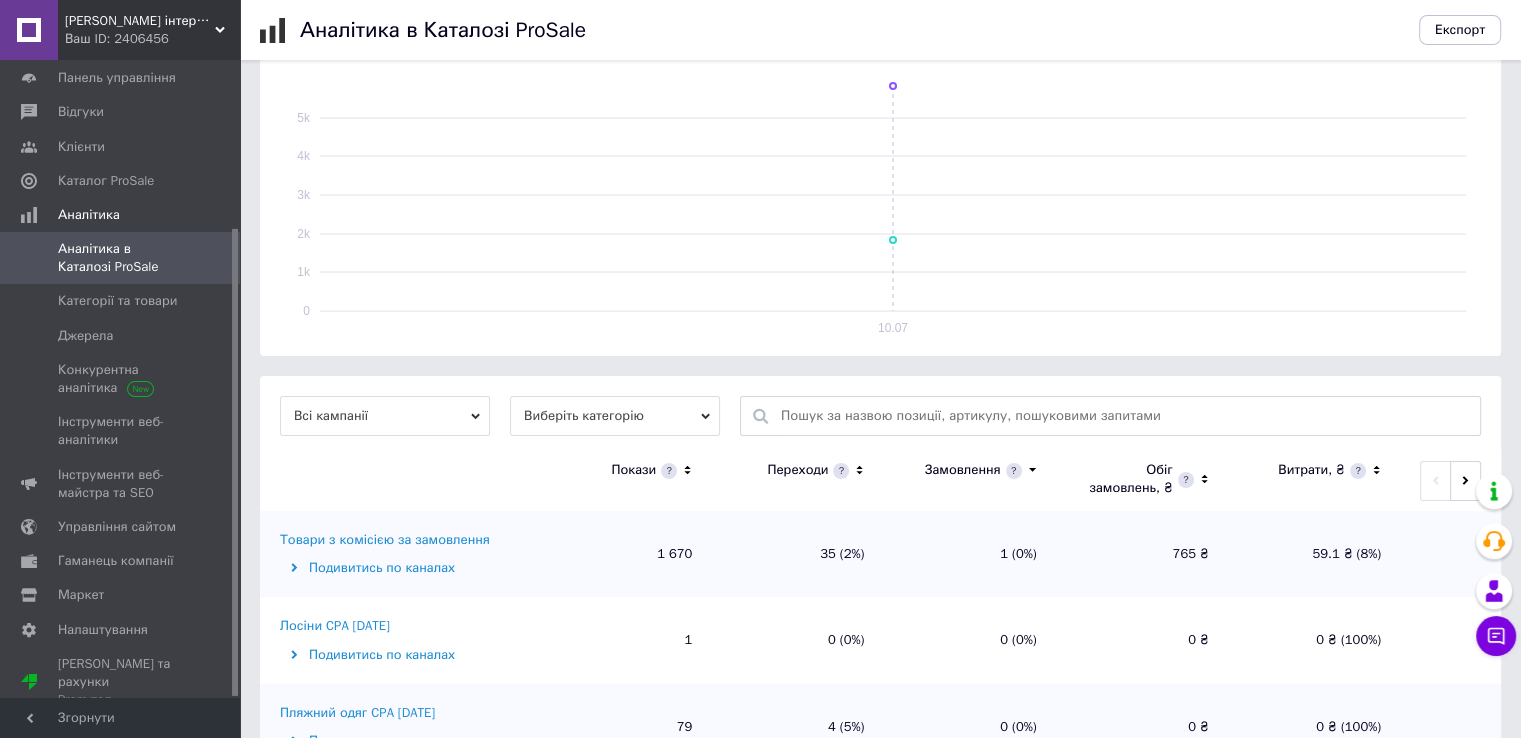click 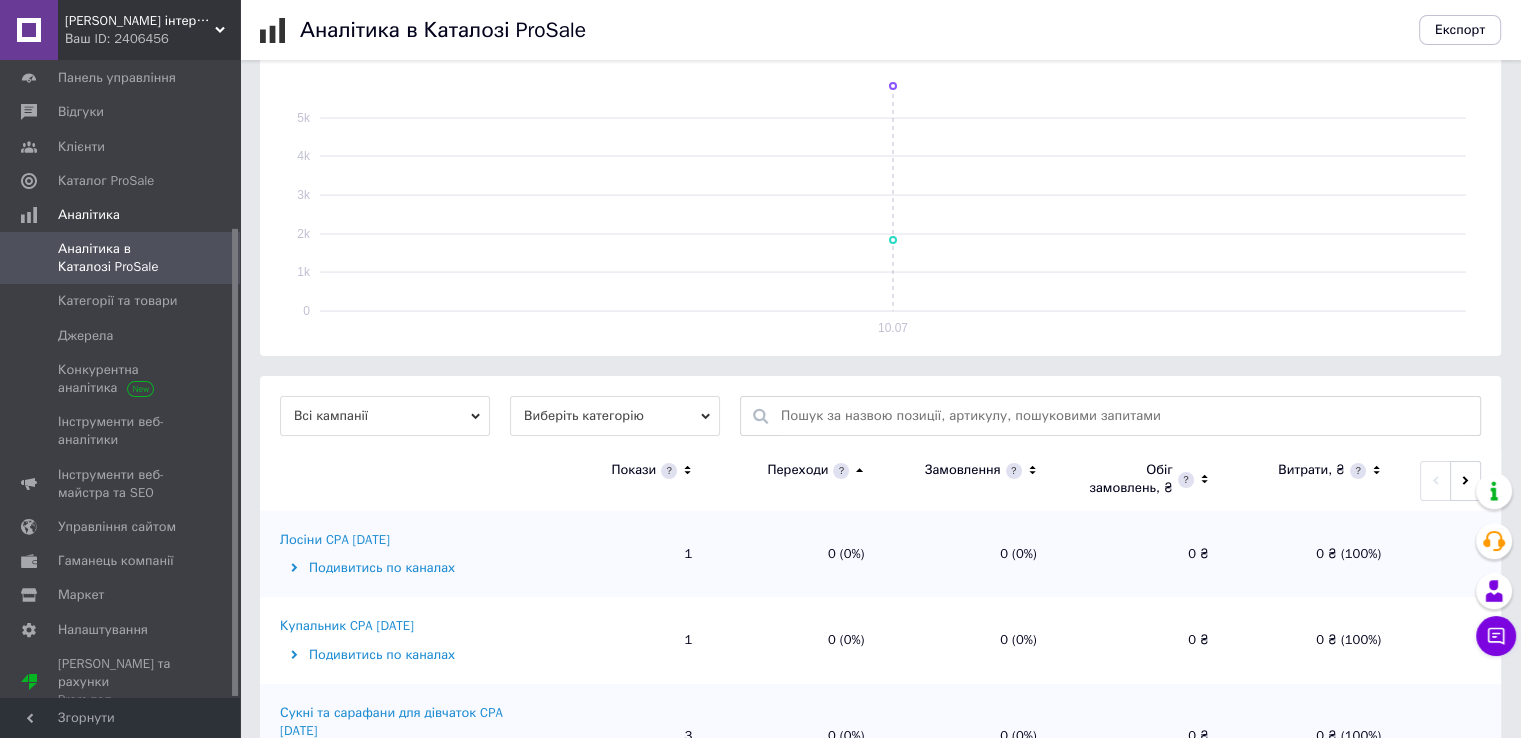 click 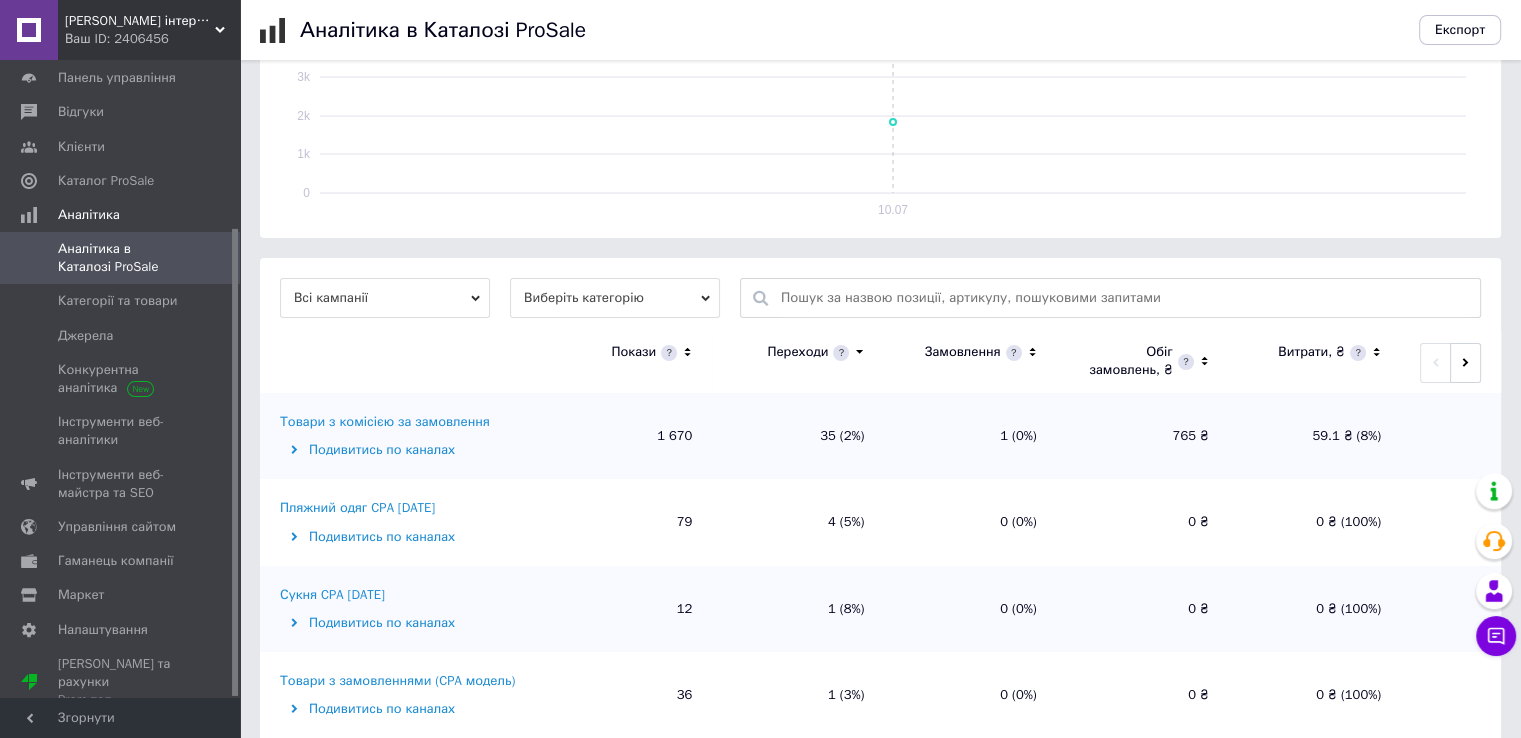 scroll, scrollTop: 500, scrollLeft: 0, axis: vertical 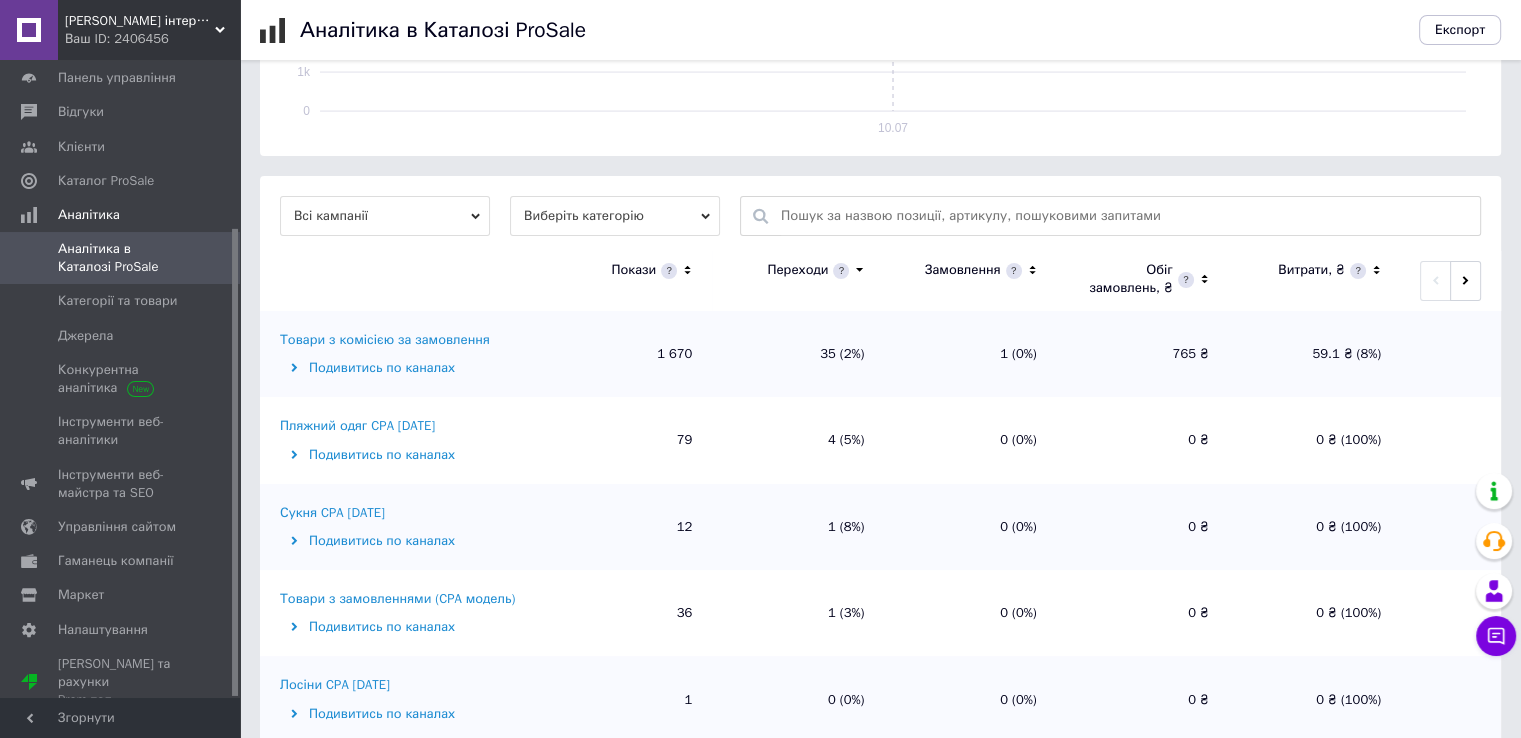 click on "Товари з комісією за замовлення" at bounding box center [385, 340] 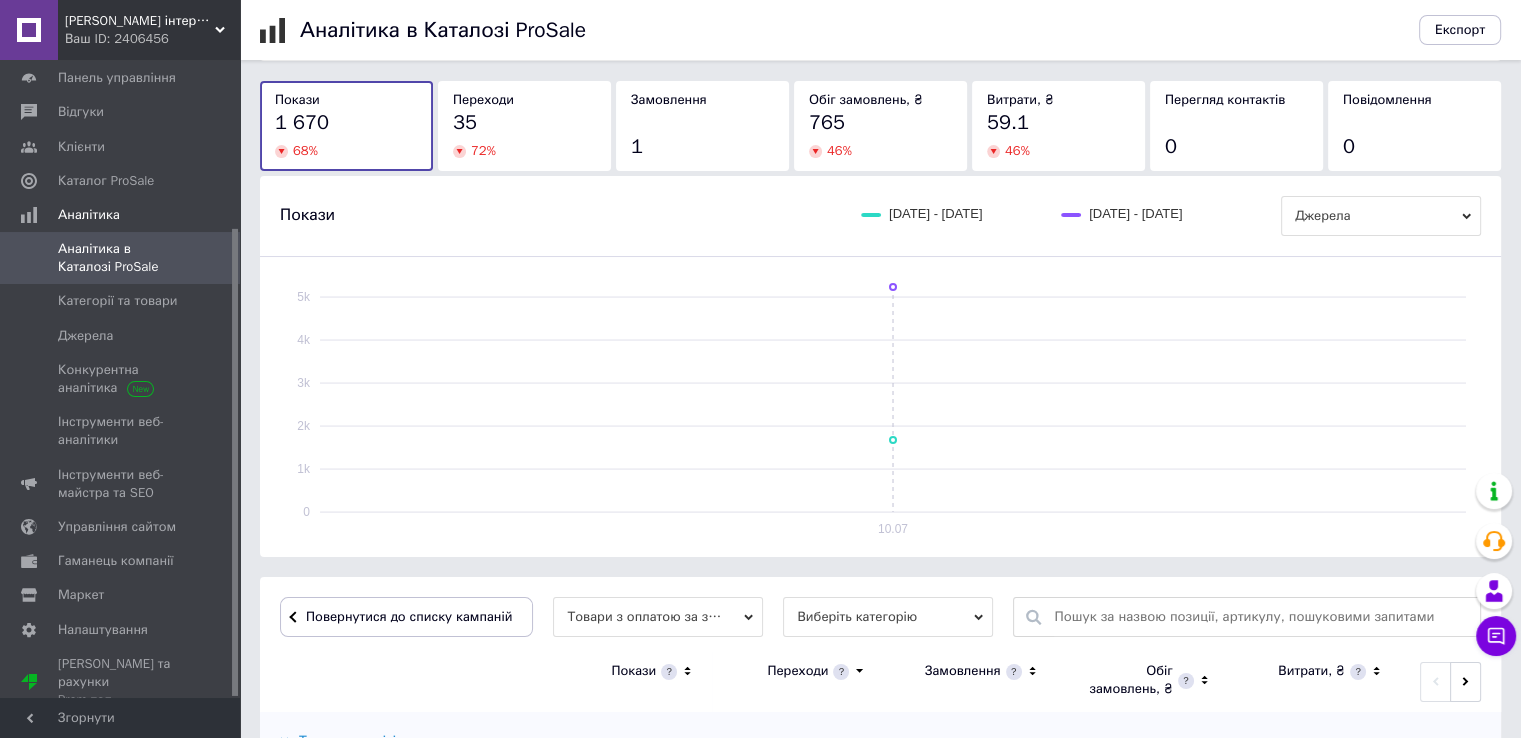 scroll, scrollTop: 500, scrollLeft: 0, axis: vertical 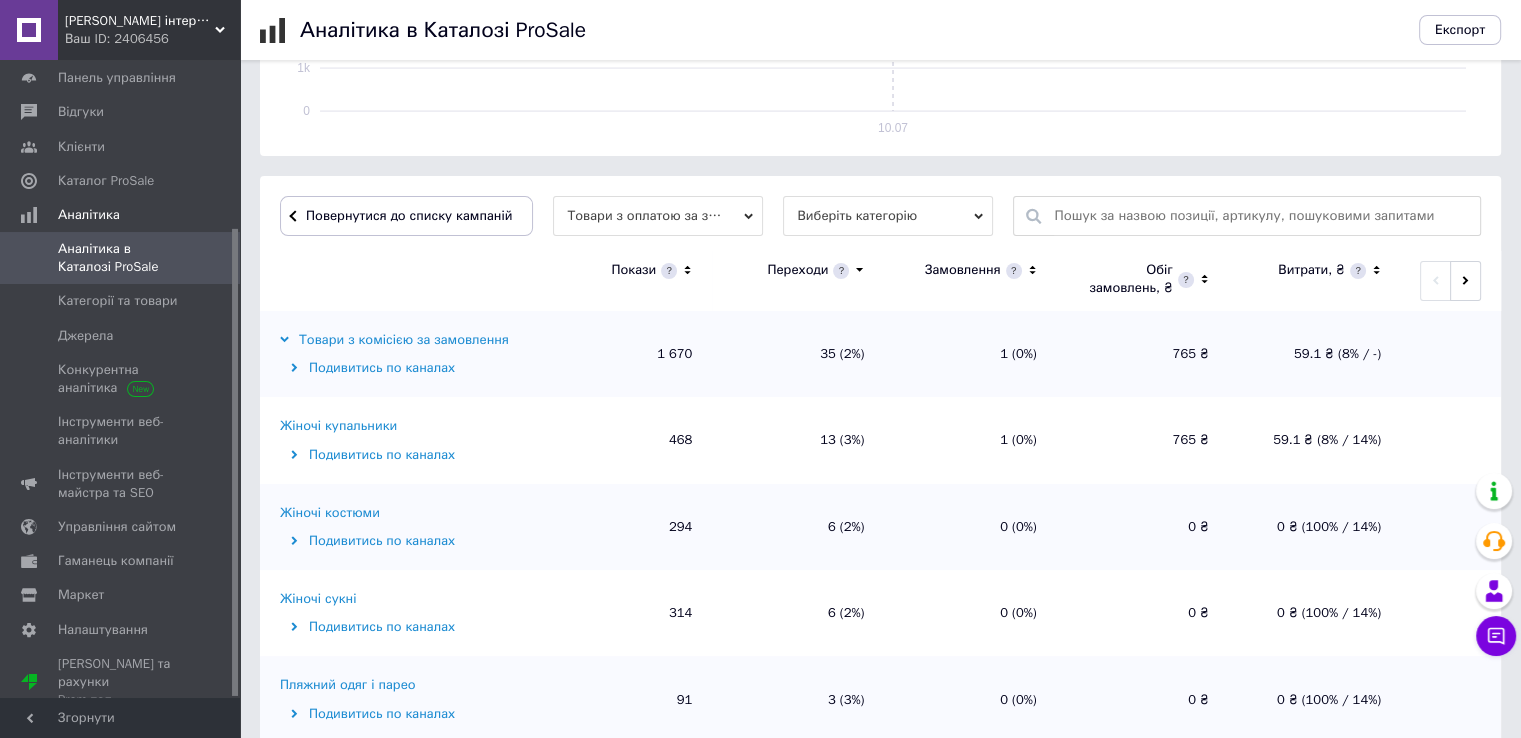 click on "Жіночі купальники" at bounding box center (338, 426) 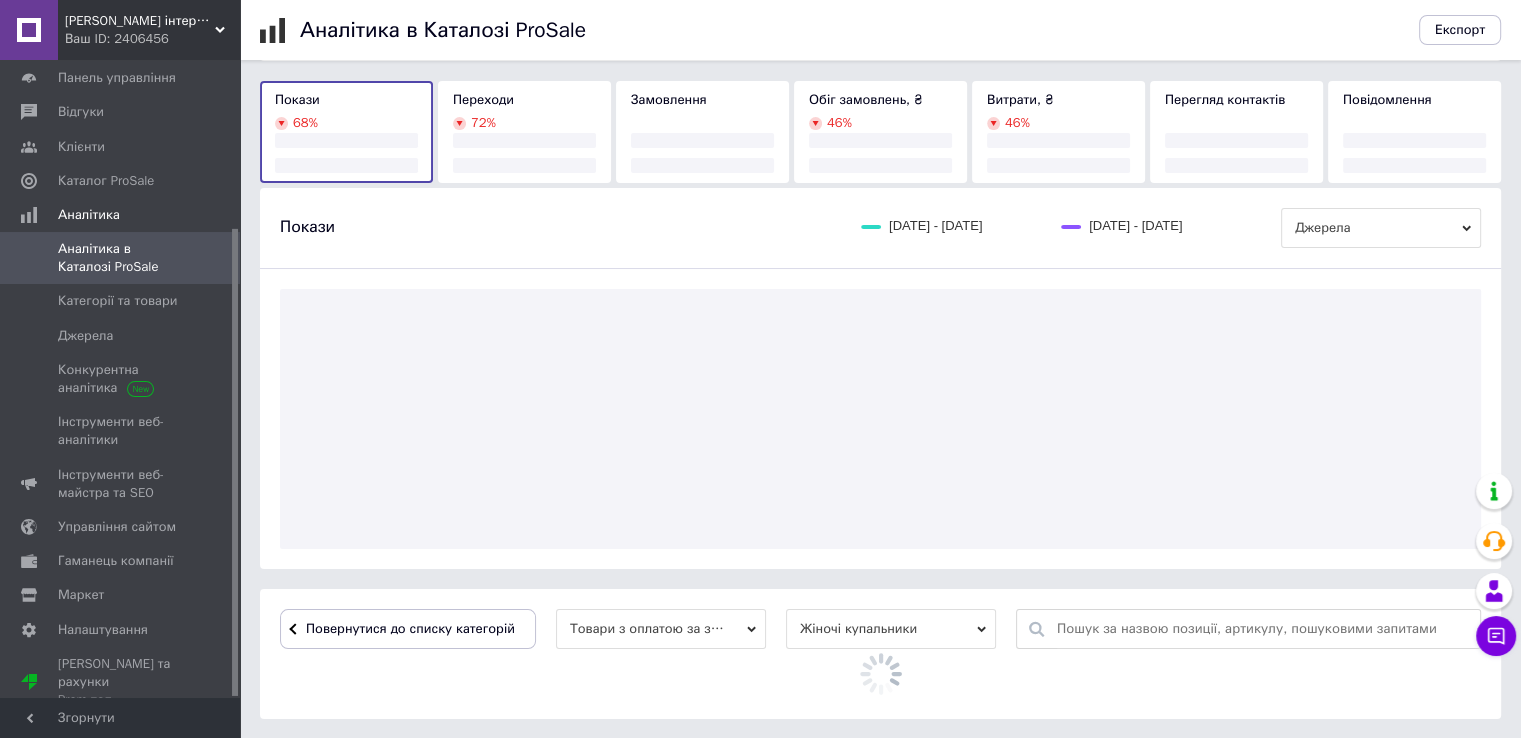 scroll, scrollTop: 500, scrollLeft: 0, axis: vertical 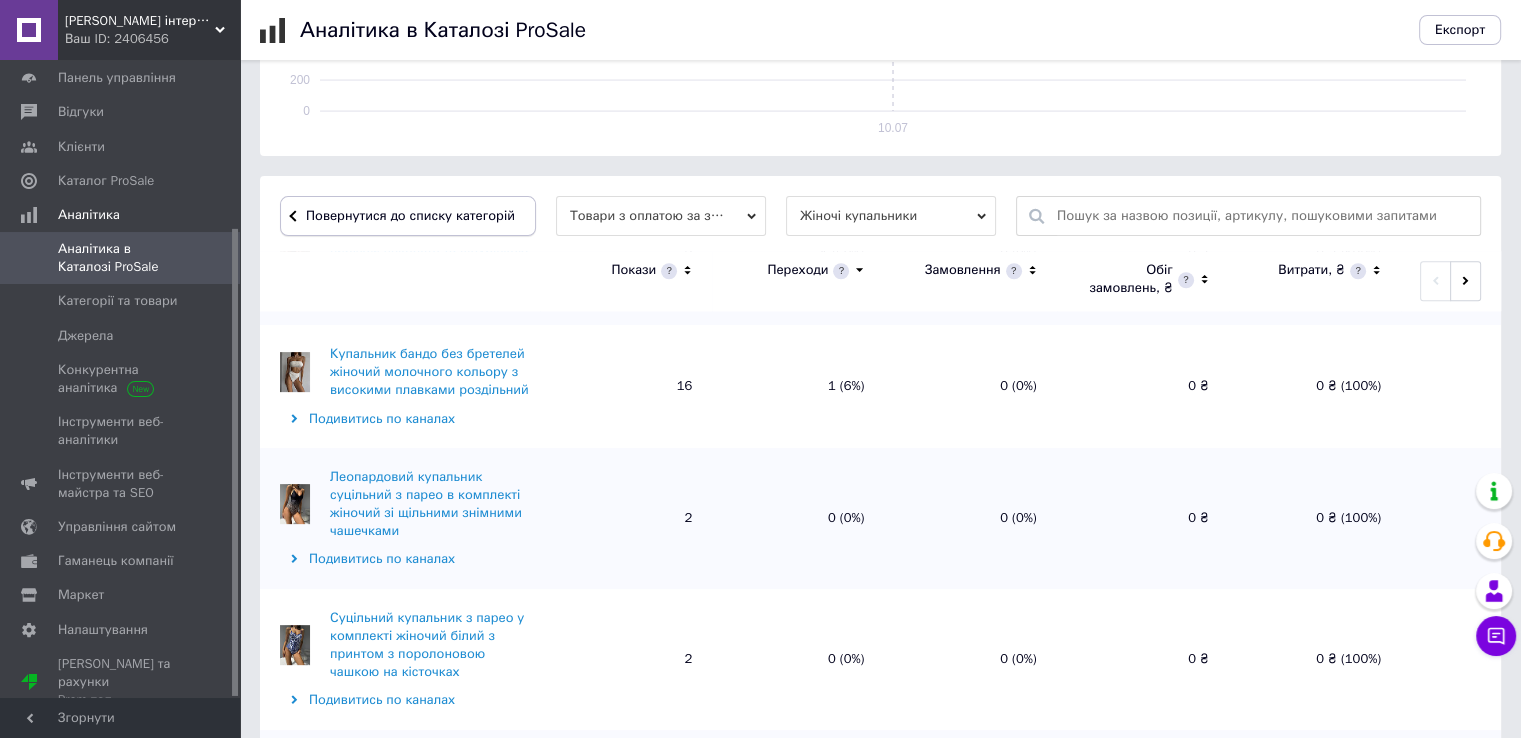 click on "Повернутися до списку категорій" at bounding box center [408, 216] 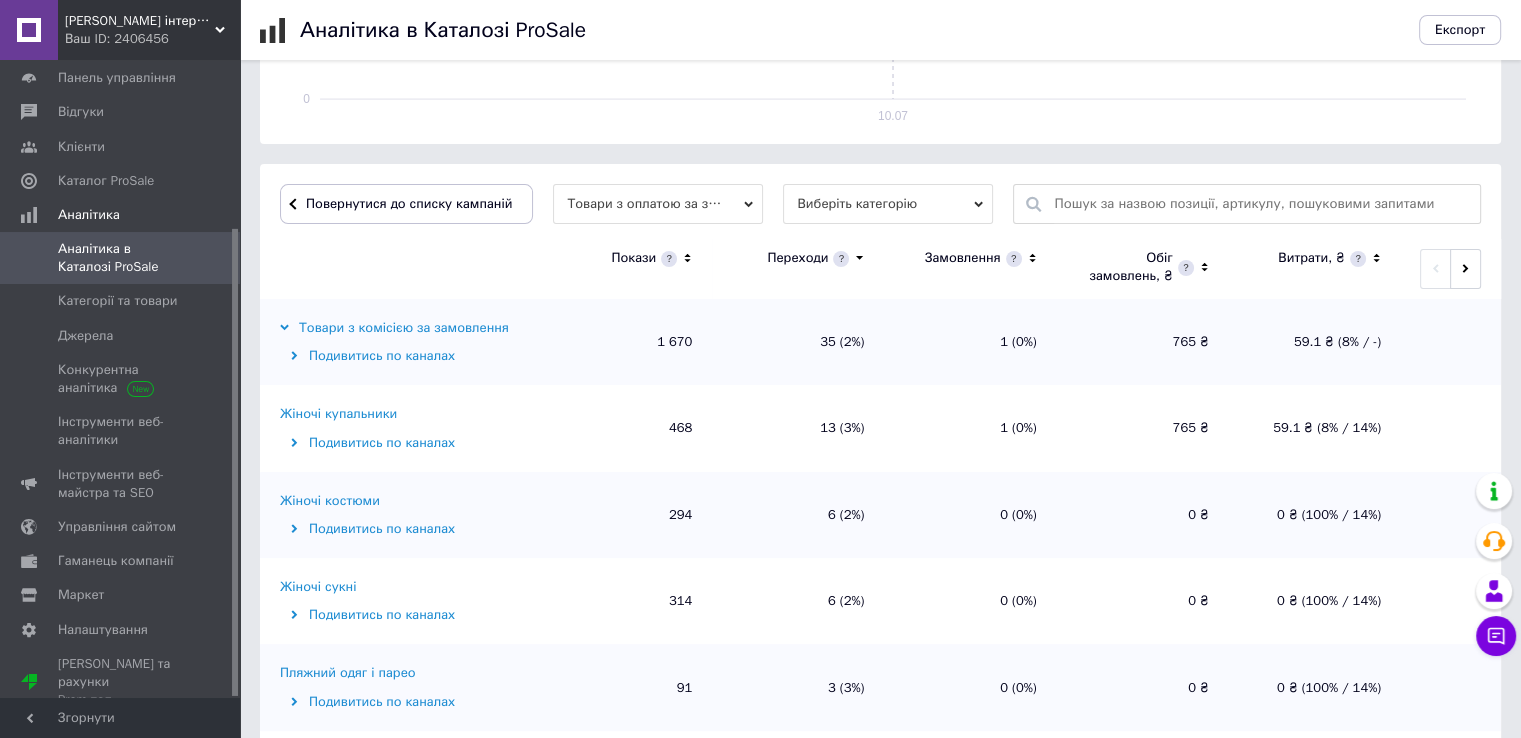 scroll, scrollTop: 500, scrollLeft: 0, axis: vertical 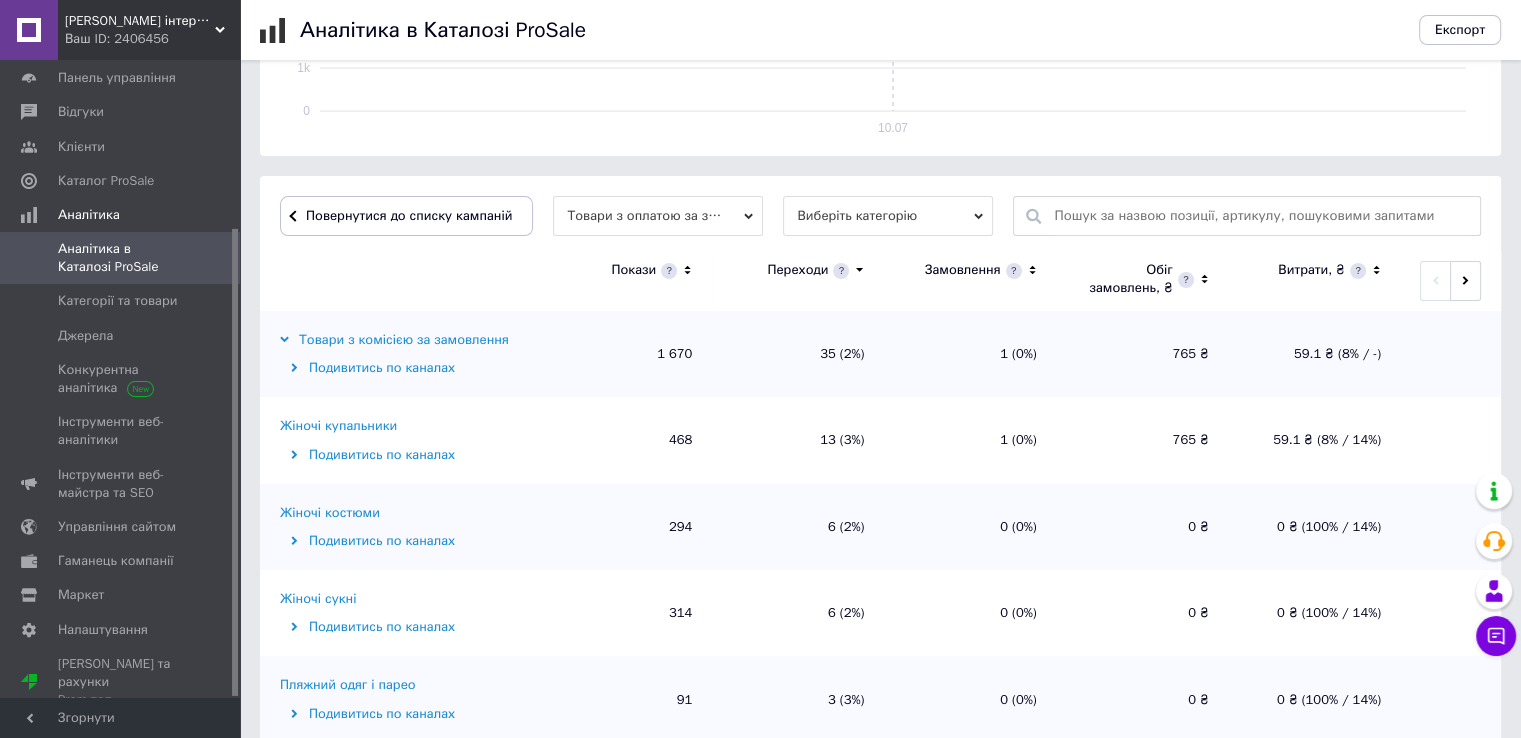 click on "Жіночі костюми" at bounding box center (330, 513) 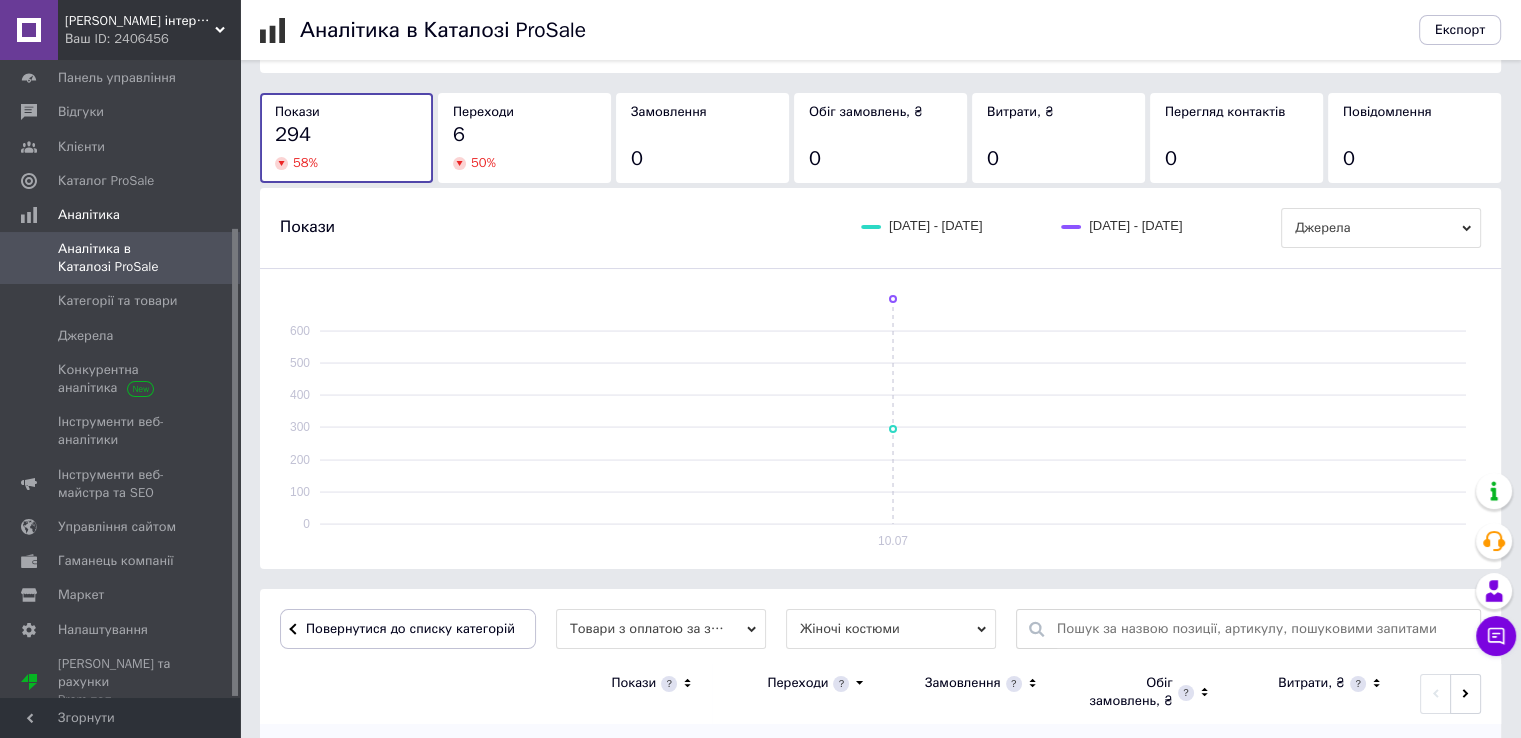 scroll, scrollTop: 500, scrollLeft: 0, axis: vertical 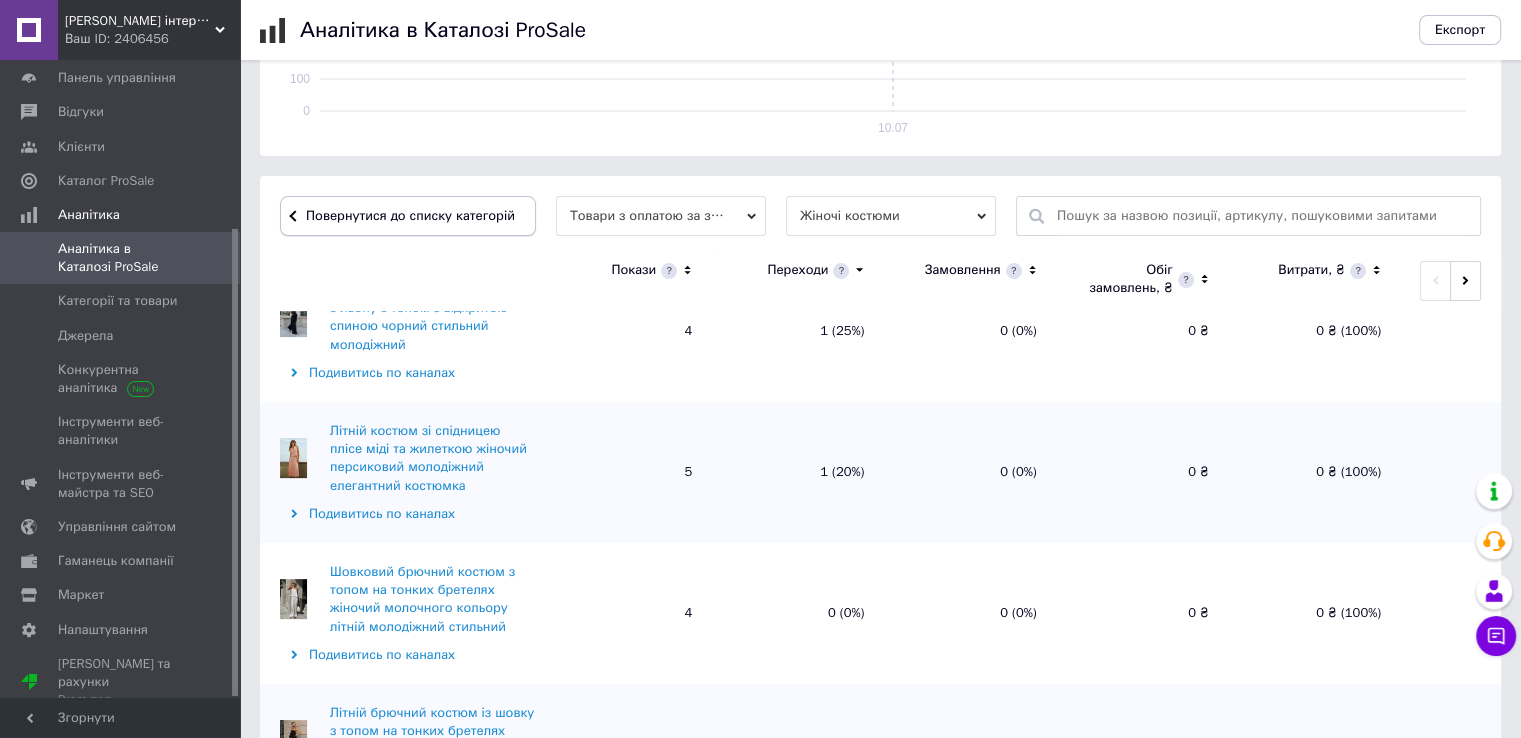 click on "Повернутися до списку категорій" at bounding box center [408, 216] 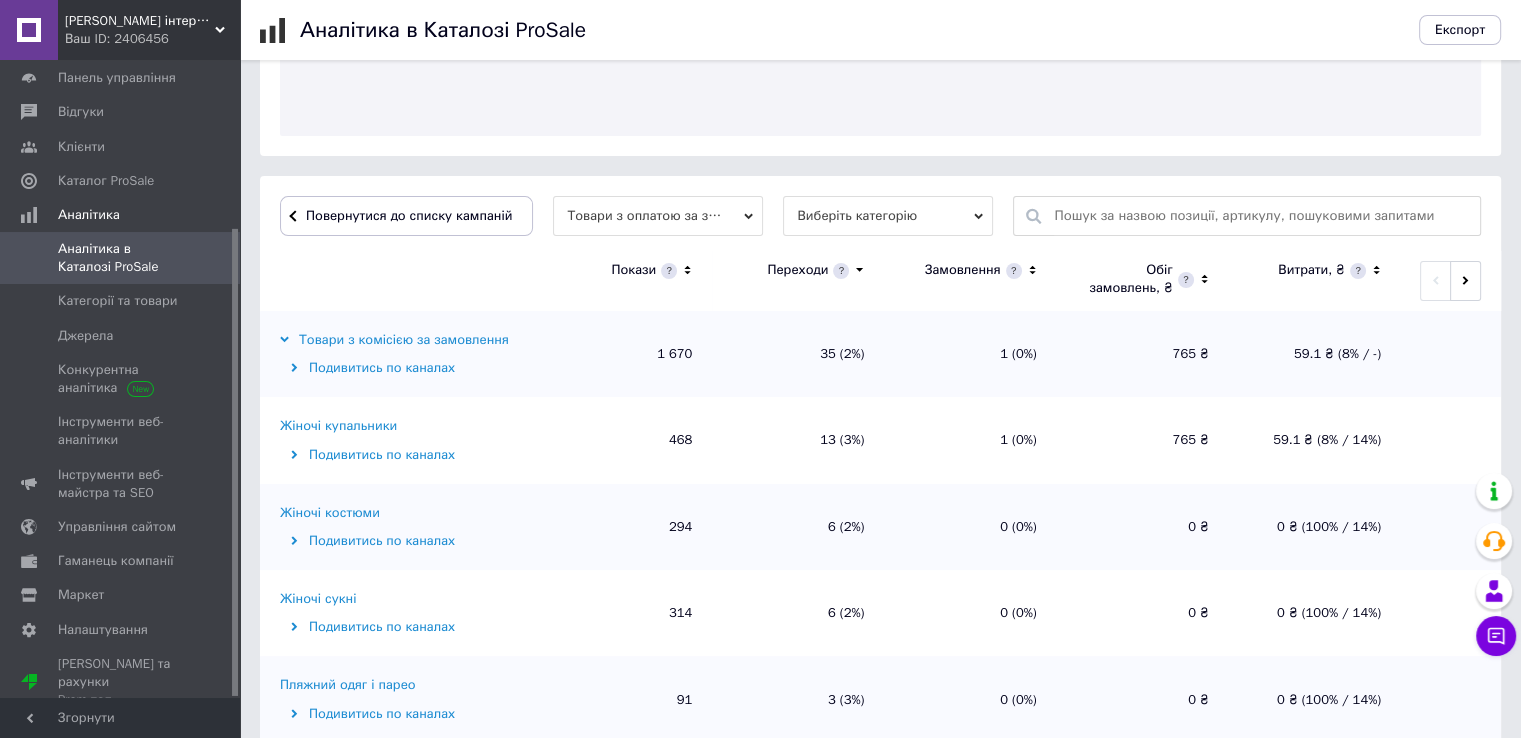 scroll, scrollTop: 500, scrollLeft: 0, axis: vertical 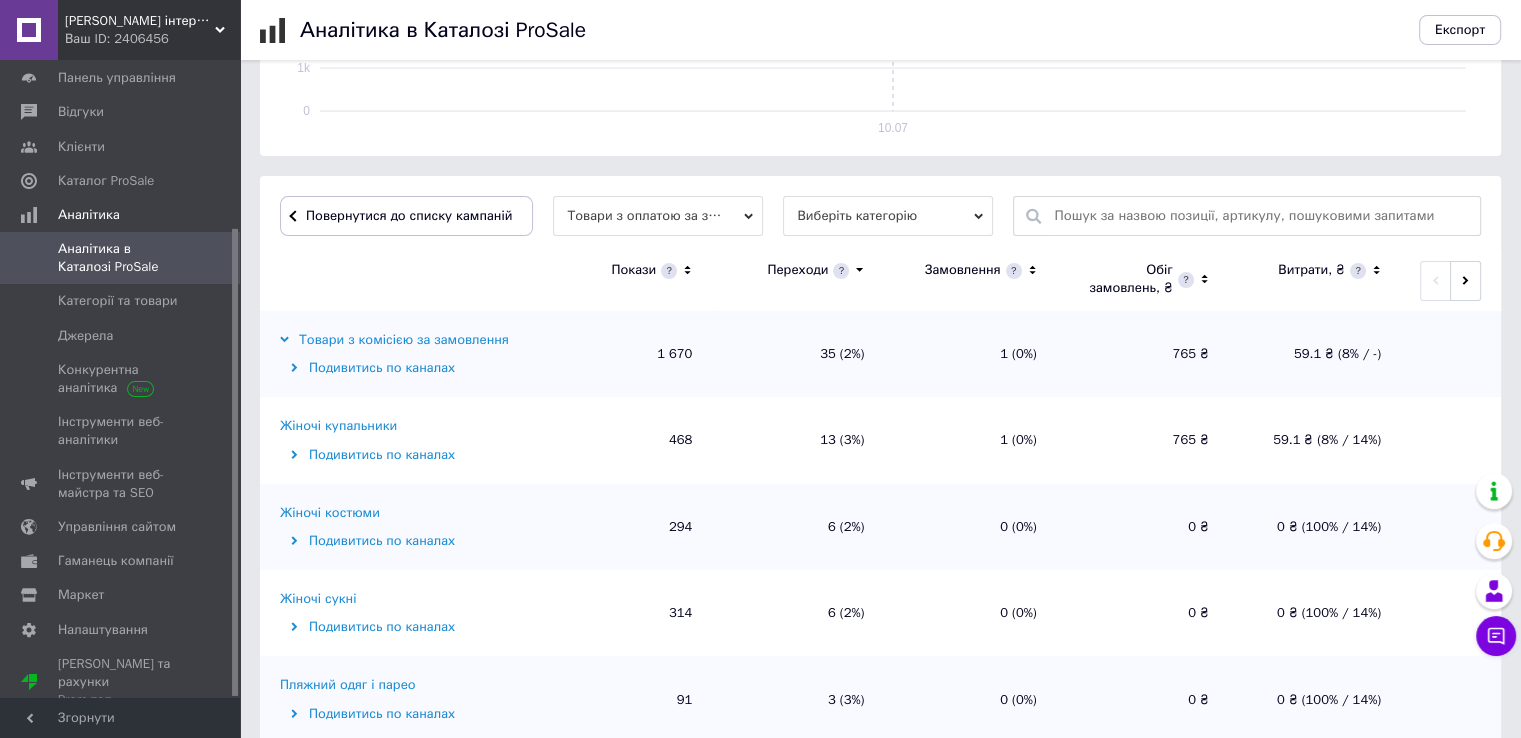 click on "Жіночі сукні" at bounding box center [318, 599] 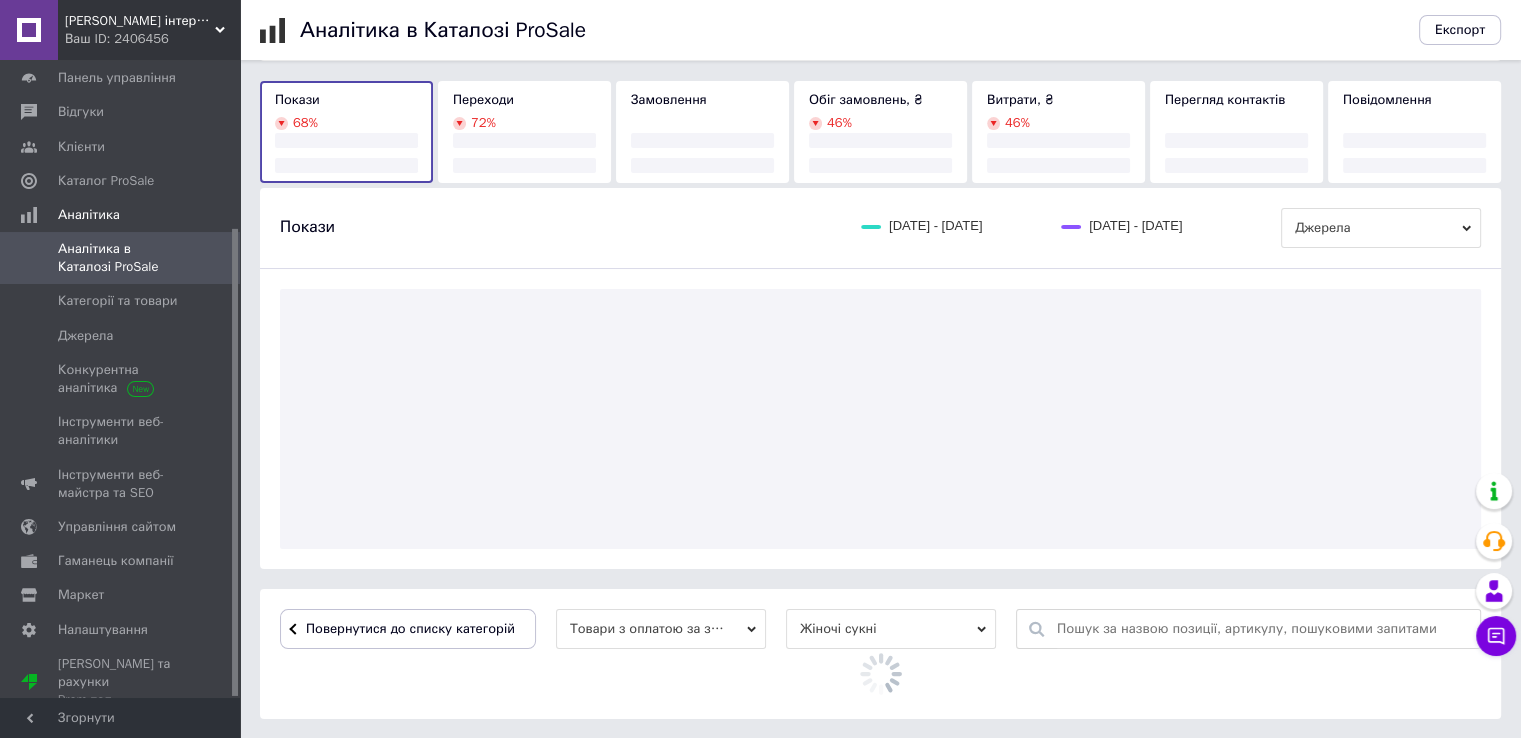 scroll, scrollTop: 500, scrollLeft: 0, axis: vertical 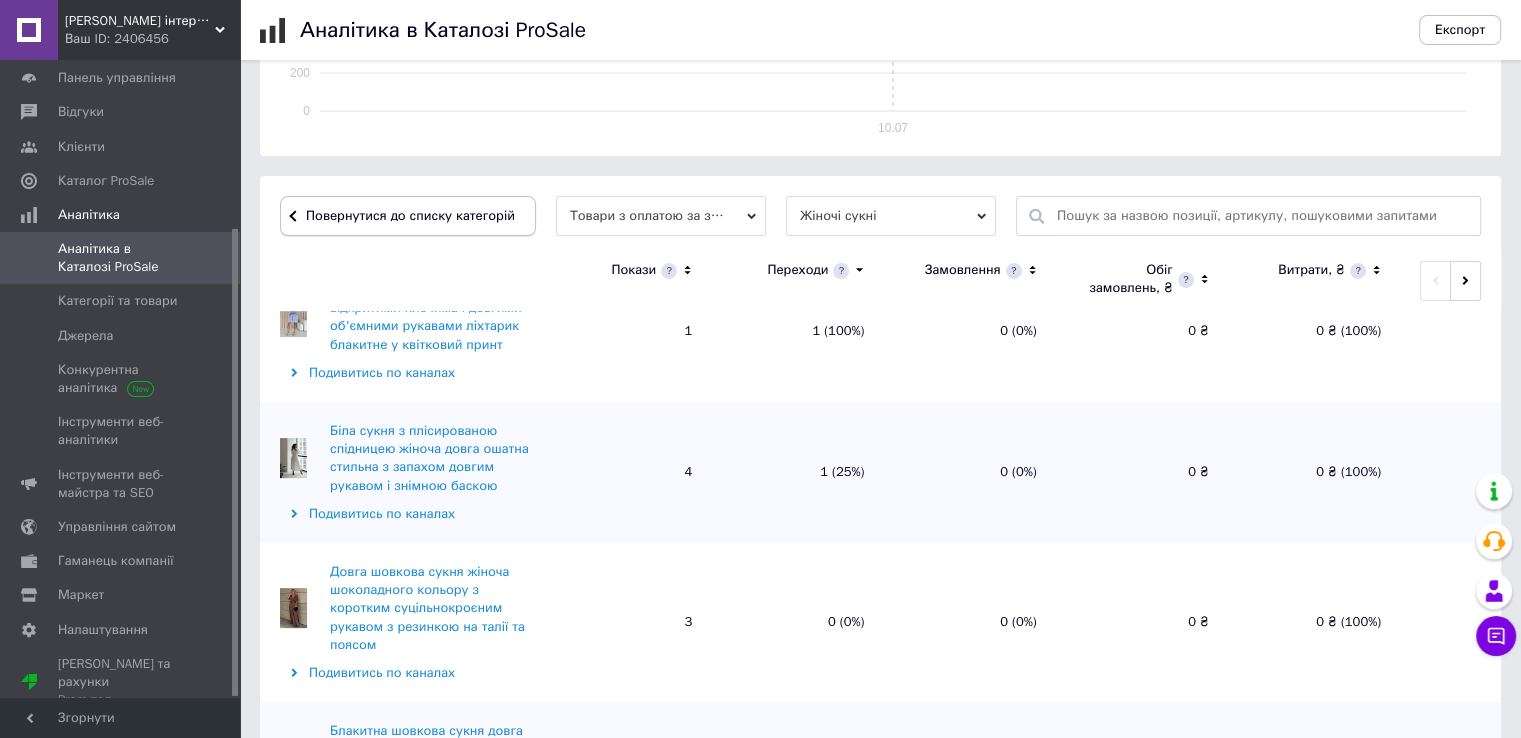 click on "Повернутися до списку категорій" at bounding box center [408, 216] 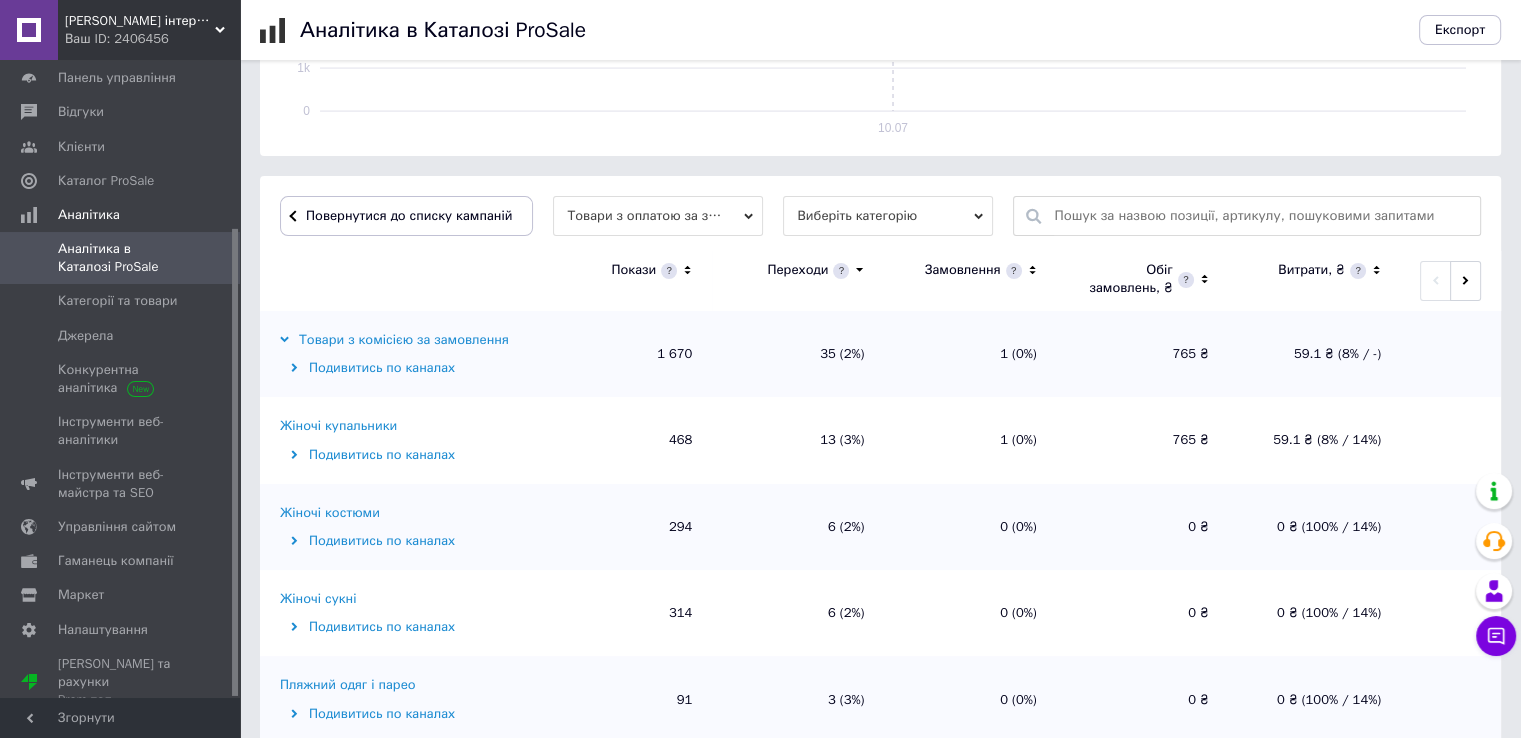 scroll, scrollTop: 500, scrollLeft: 0, axis: vertical 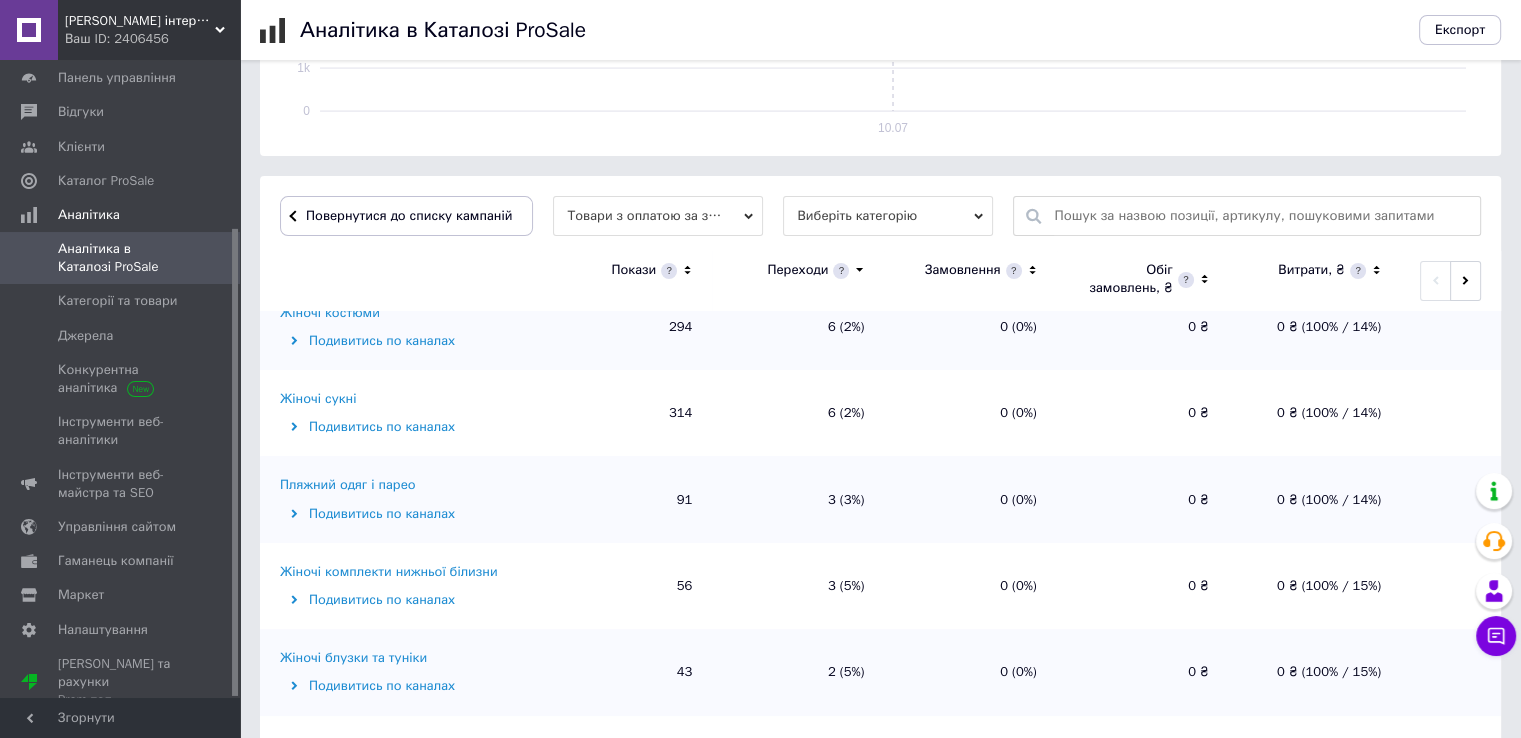 click on "Пляжний одяг і парео" at bounding box center [348, 485] 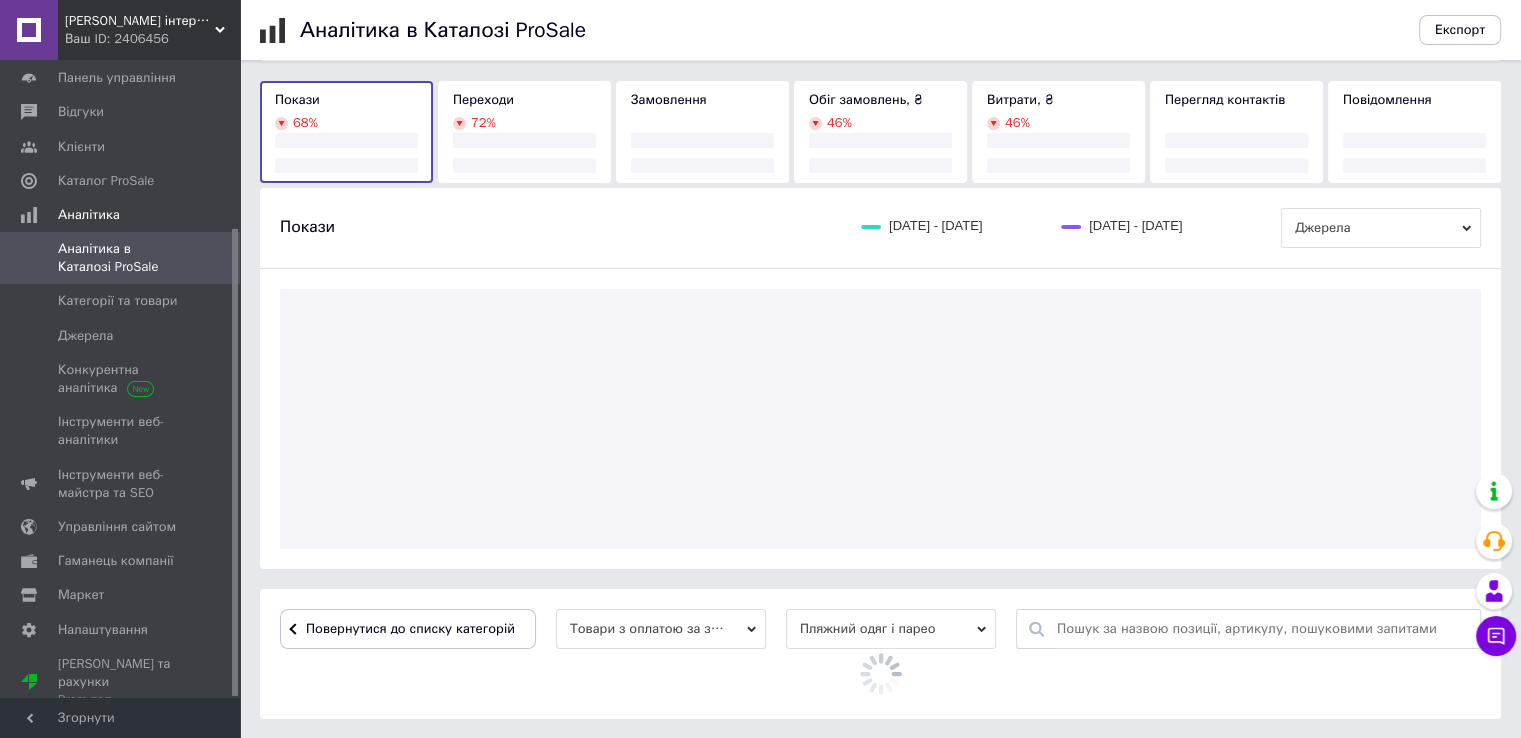 scroll, scrollTop: 500, scrollLeft: 0, axis: vertical 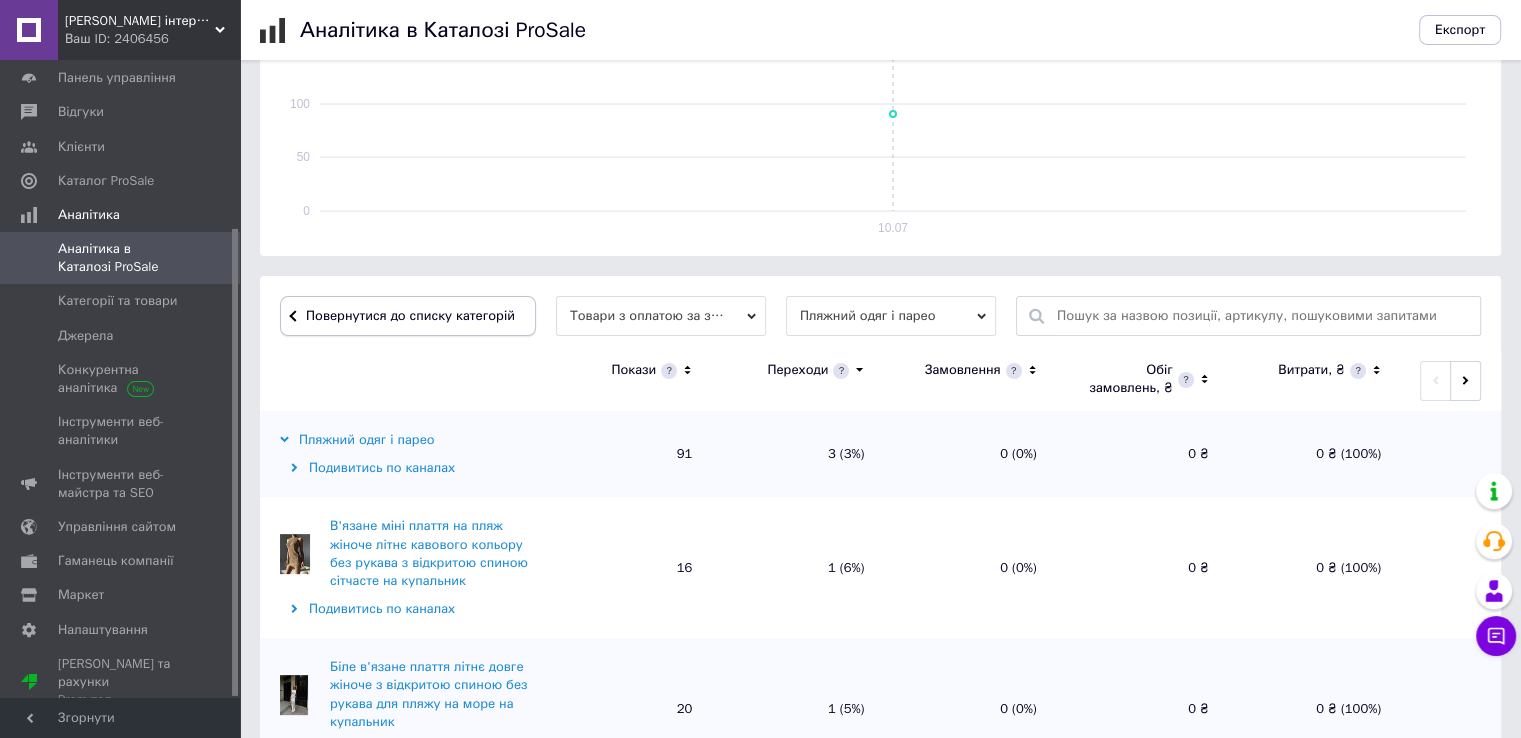 click on "Повернутися до списку категорій" at bounding box center [408, 316] 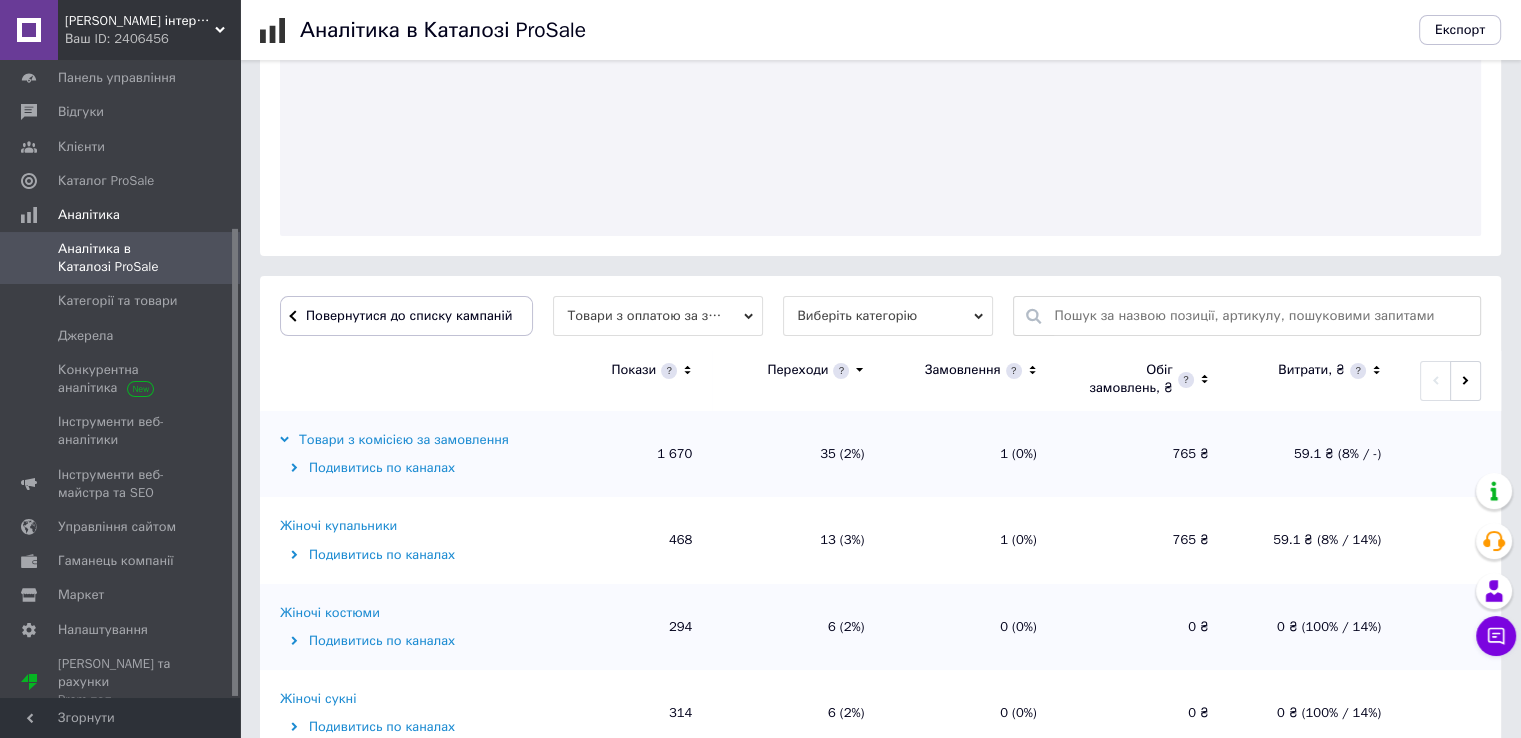 scroll, scrollTop: 400, scrollLeft: 0, axis: vertical 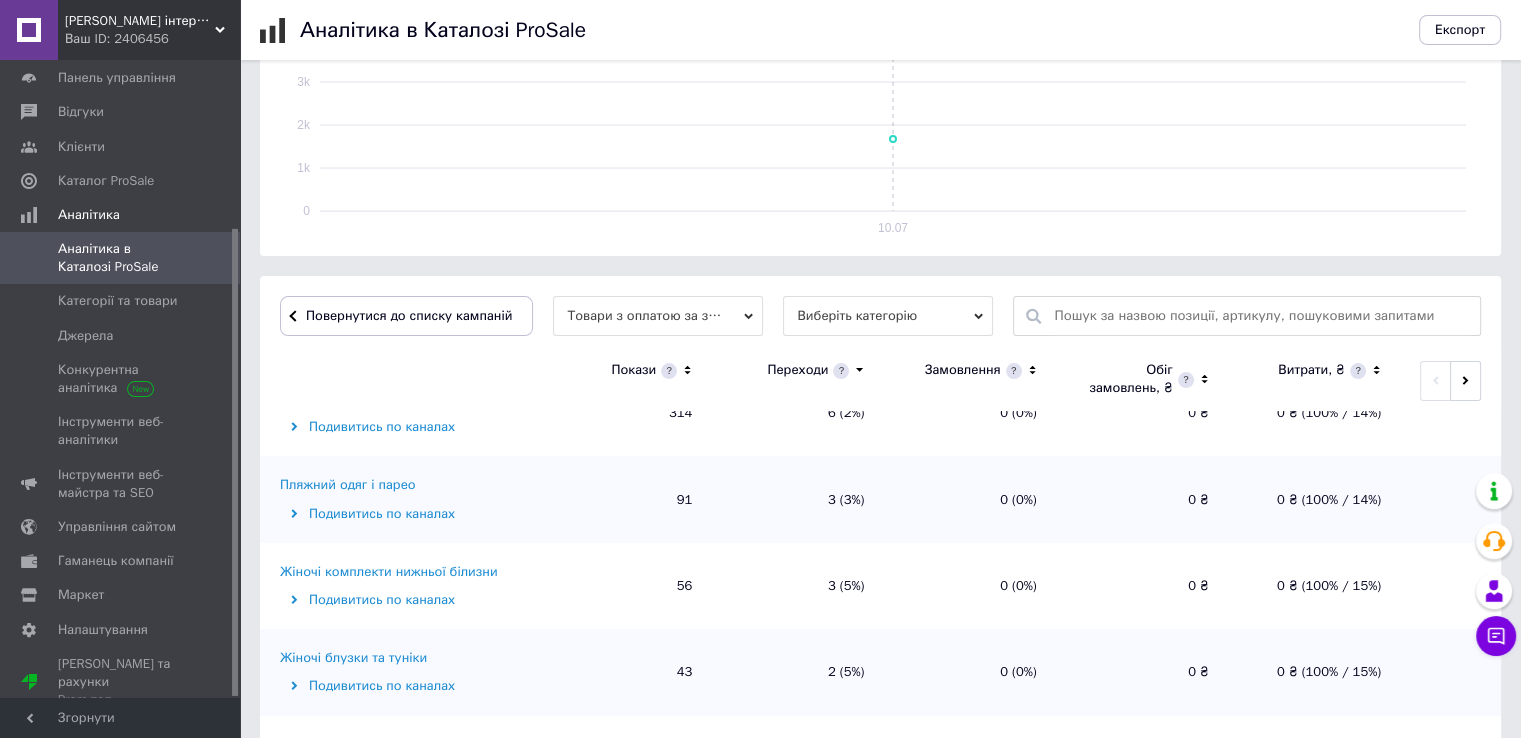 click on "Жіночі комплекти нижньої білизни" at bounding box center [389, 572] 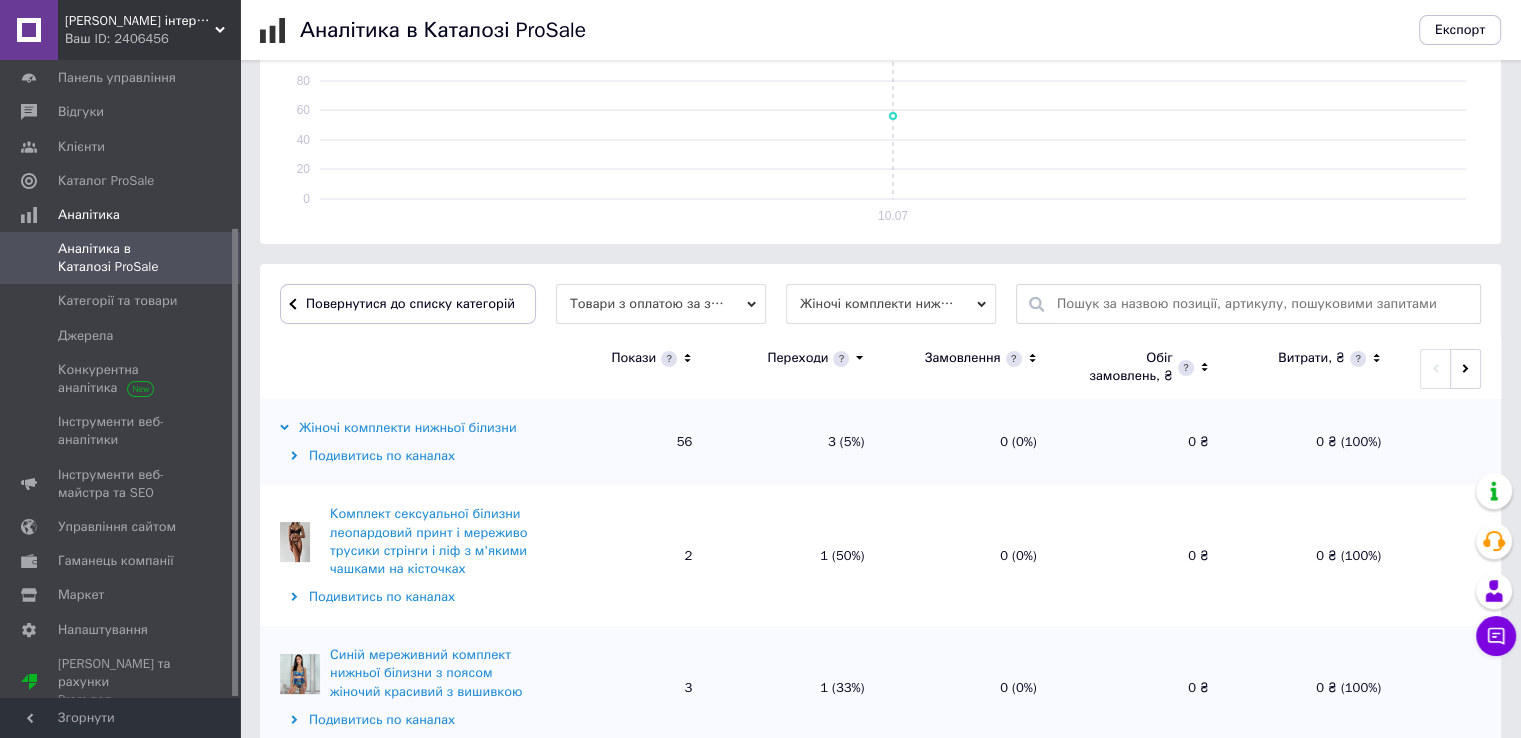 scroll, scrollTop: 400, scrollLeft: 0, axis: vertical 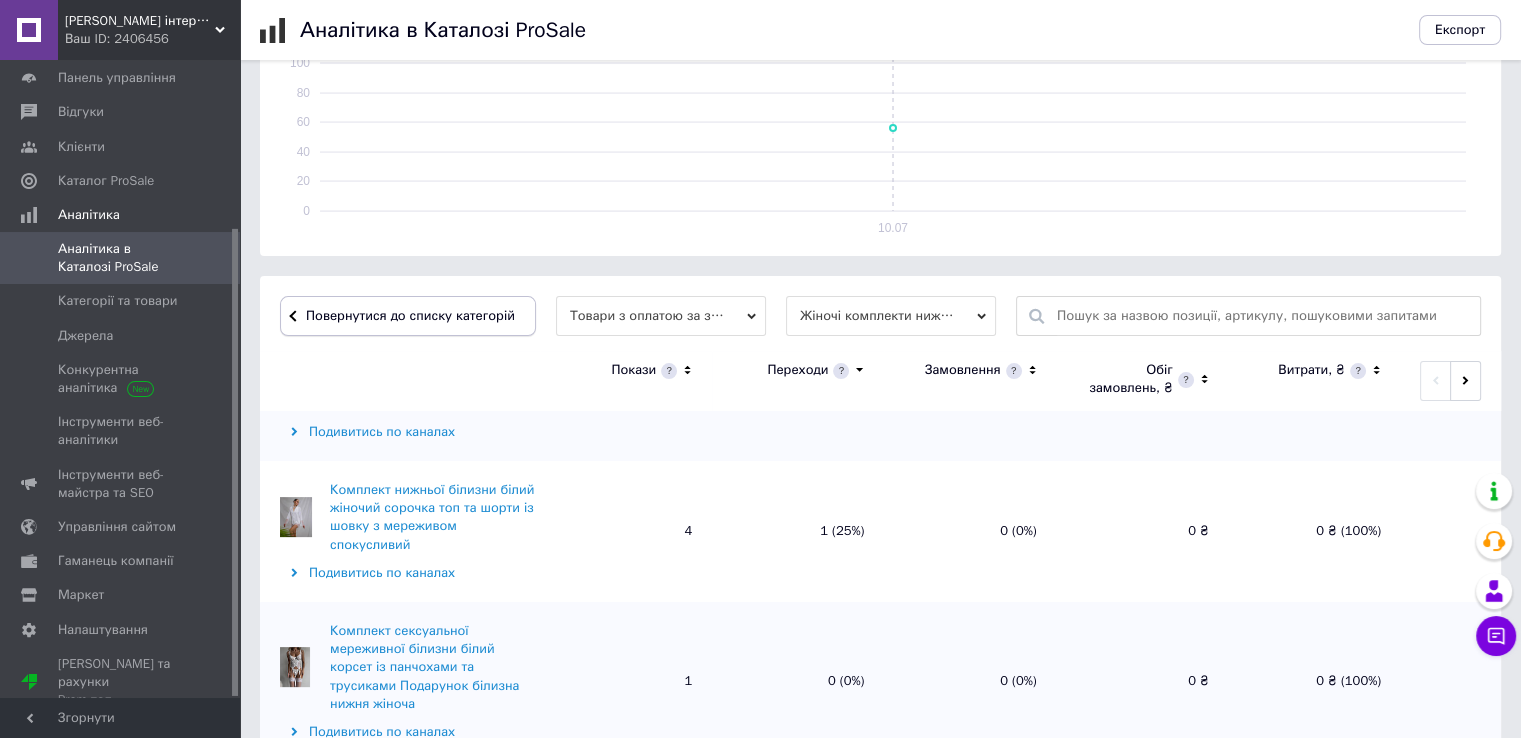 click on "Повернутися до списку категорій" at bounding box center (408, 316) 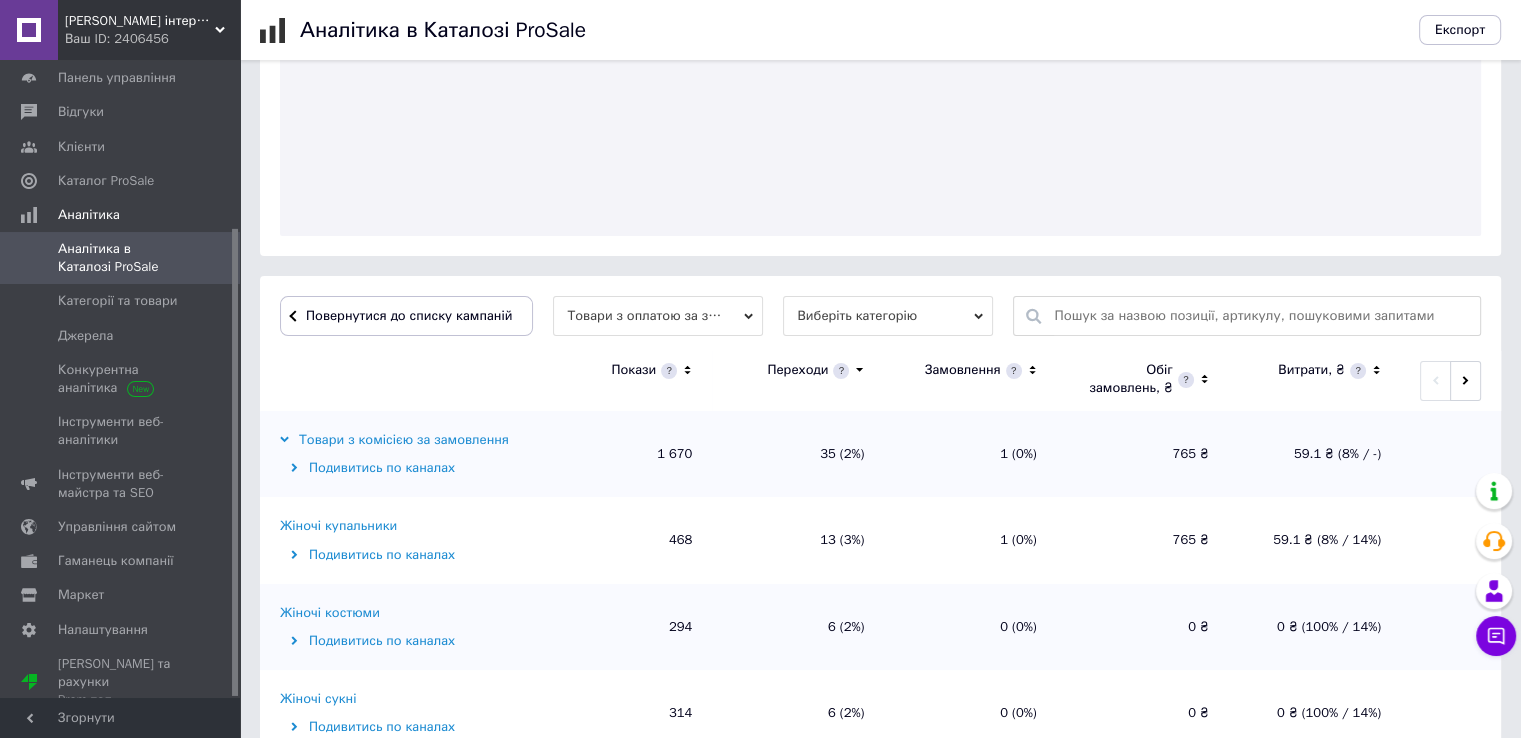 scroll, scrollTop: 400, scrollLeft: 0, axis: vertical 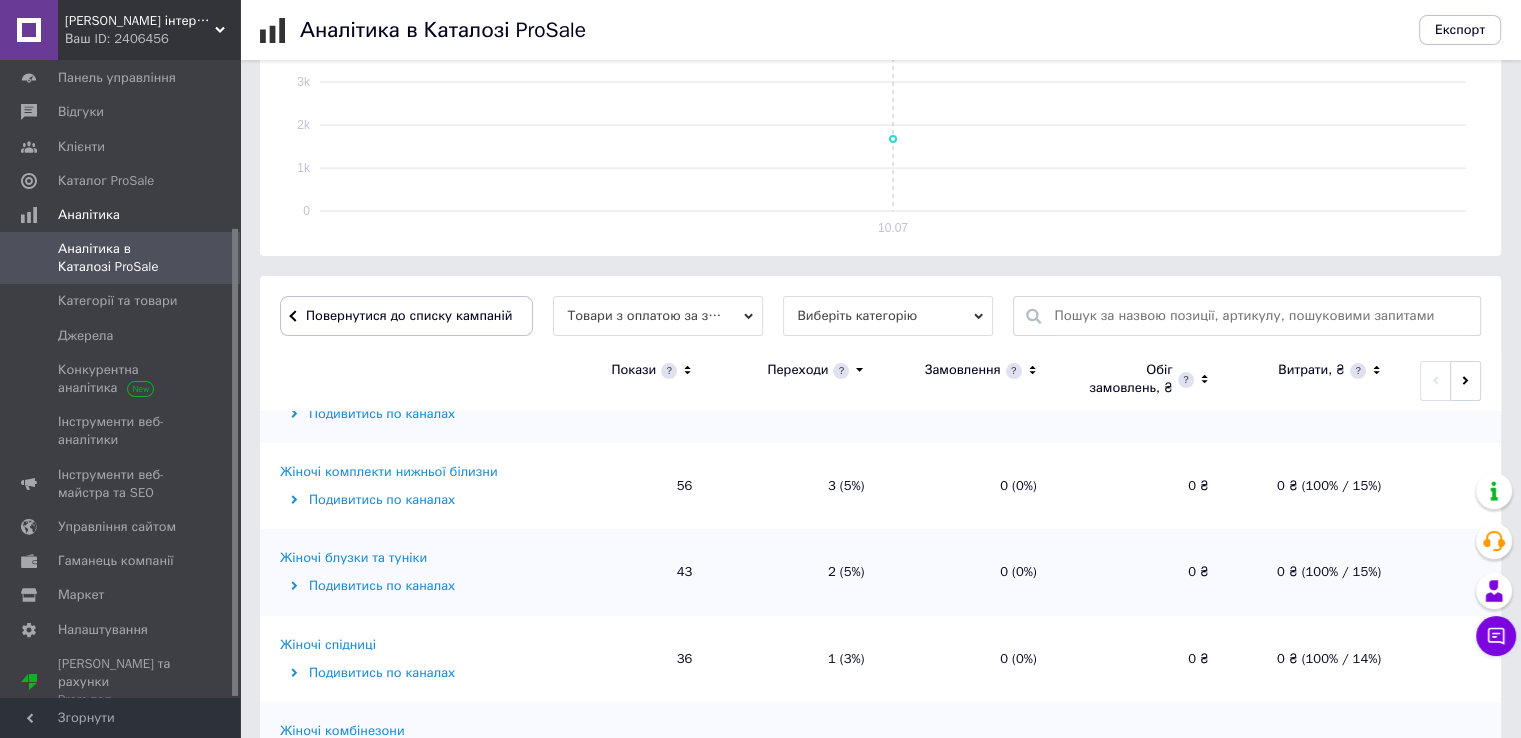 click on "Жіночі блузки та туніки" at bounding box center [353, 558] 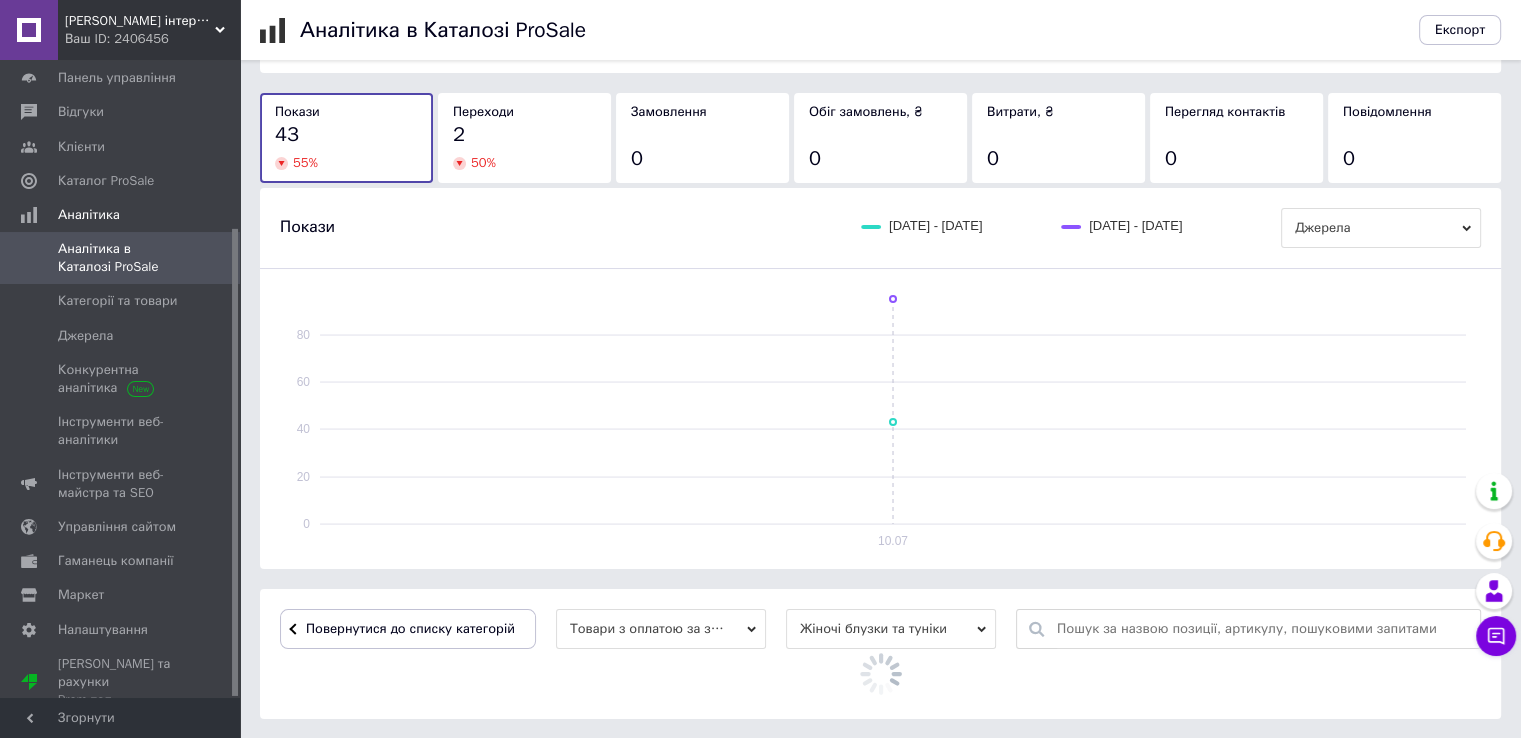 scroll, scrollTop: 400, scrollLeft: 0, axis: vertical 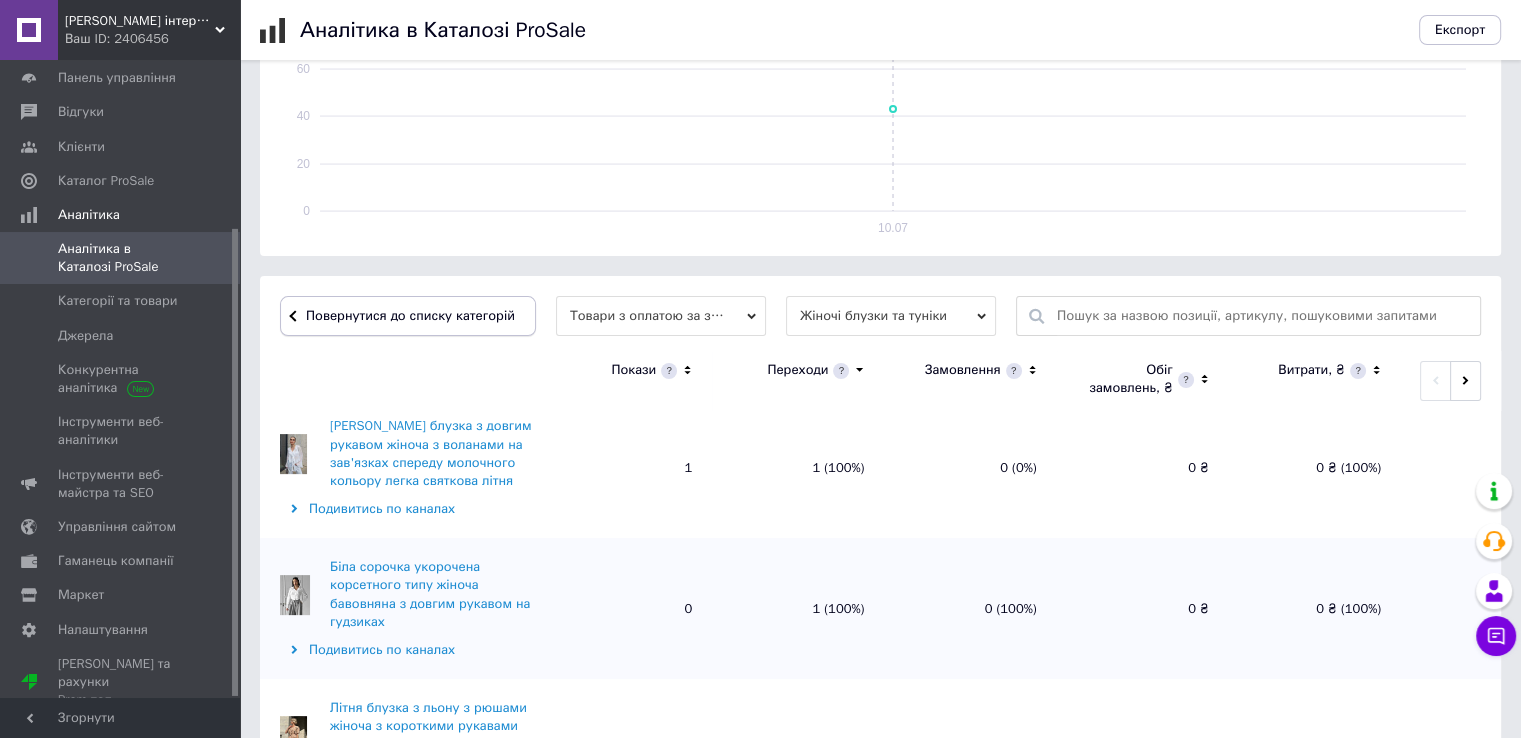 click on "Повернутися до списку категорій" at bounding box center (408, 316) 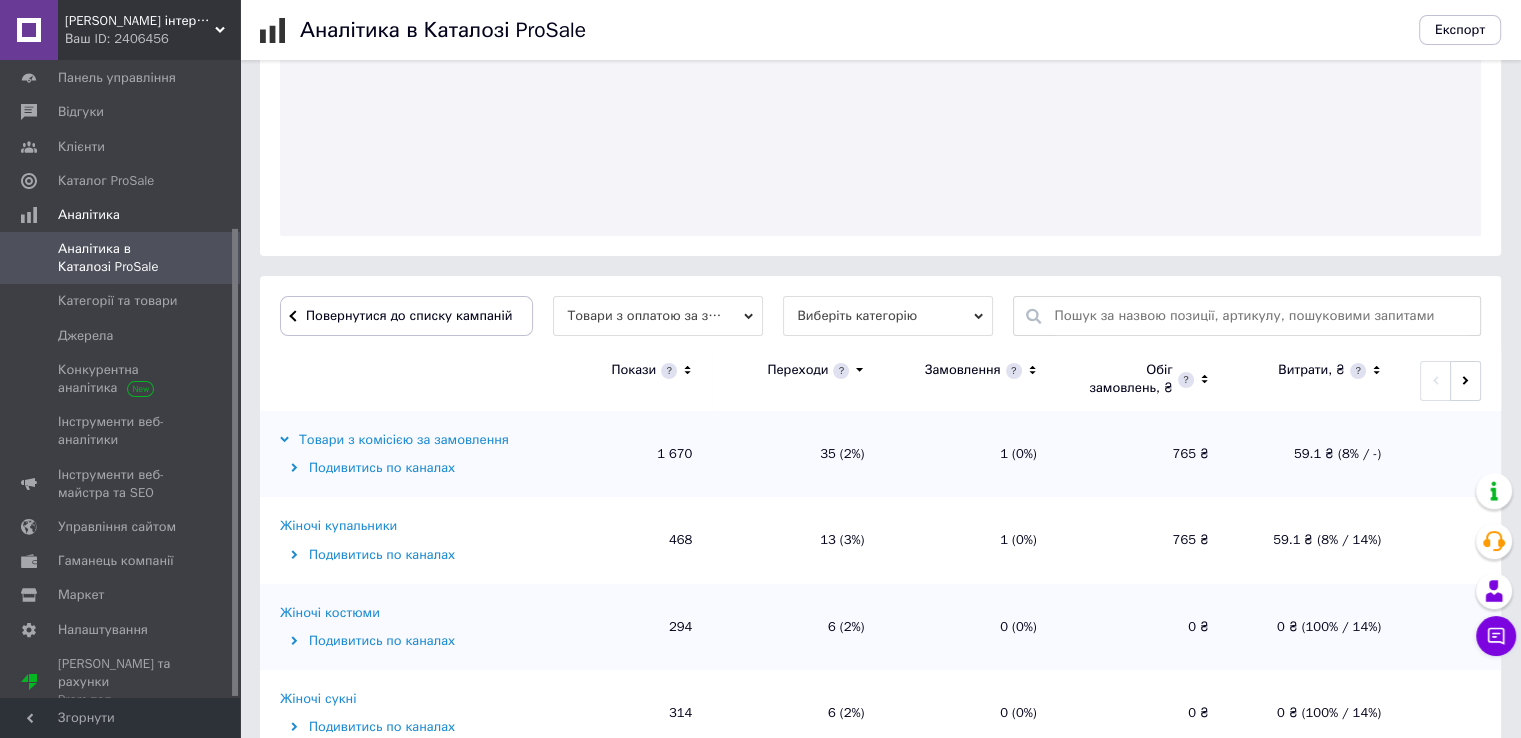 scroll, scrollTop: 400, scrollLeft: 0, axis: vertical 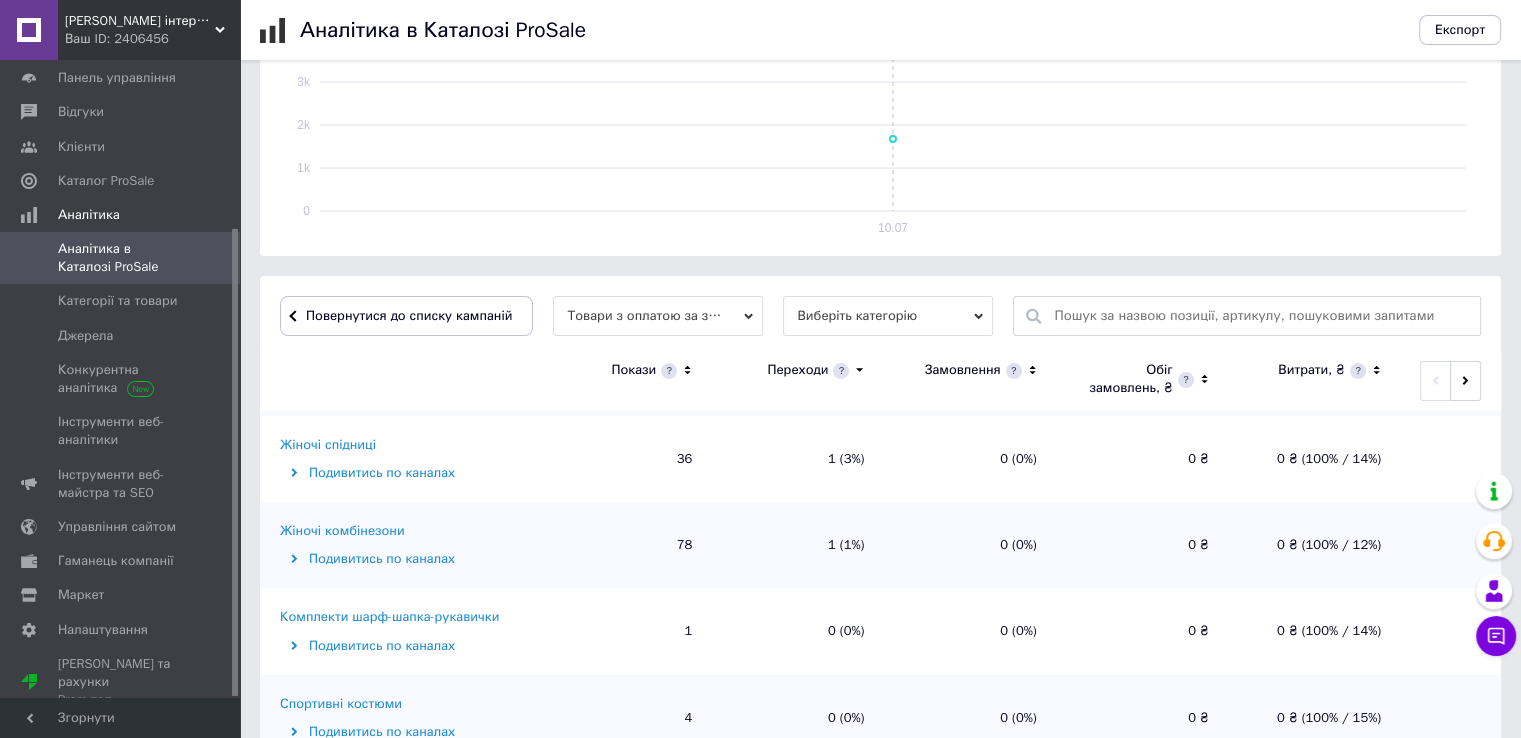 click on "Жіночі спідниці" at bounding box center (328, 445) 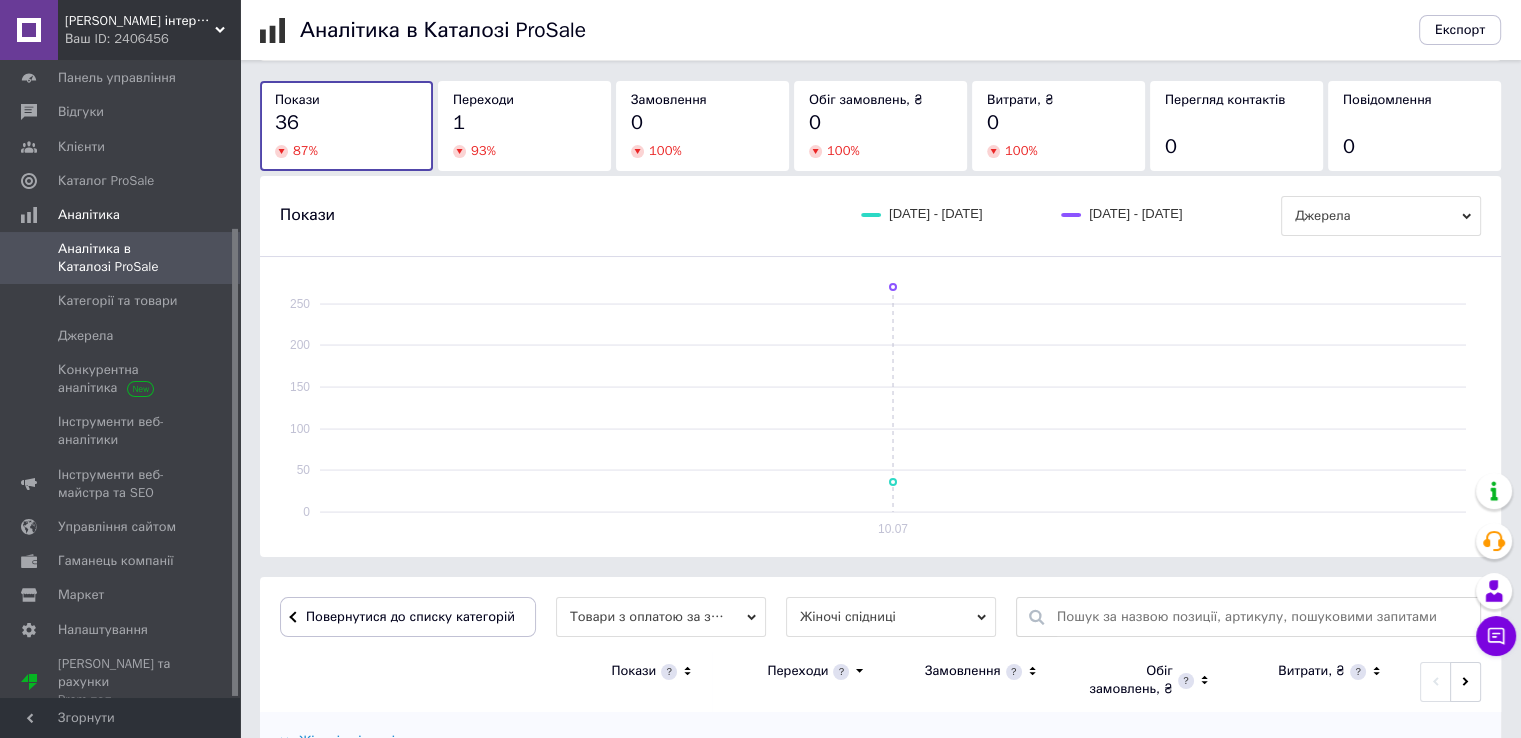 scroll, scrollTop: 400, scrollLeft: 0, axis: vertical 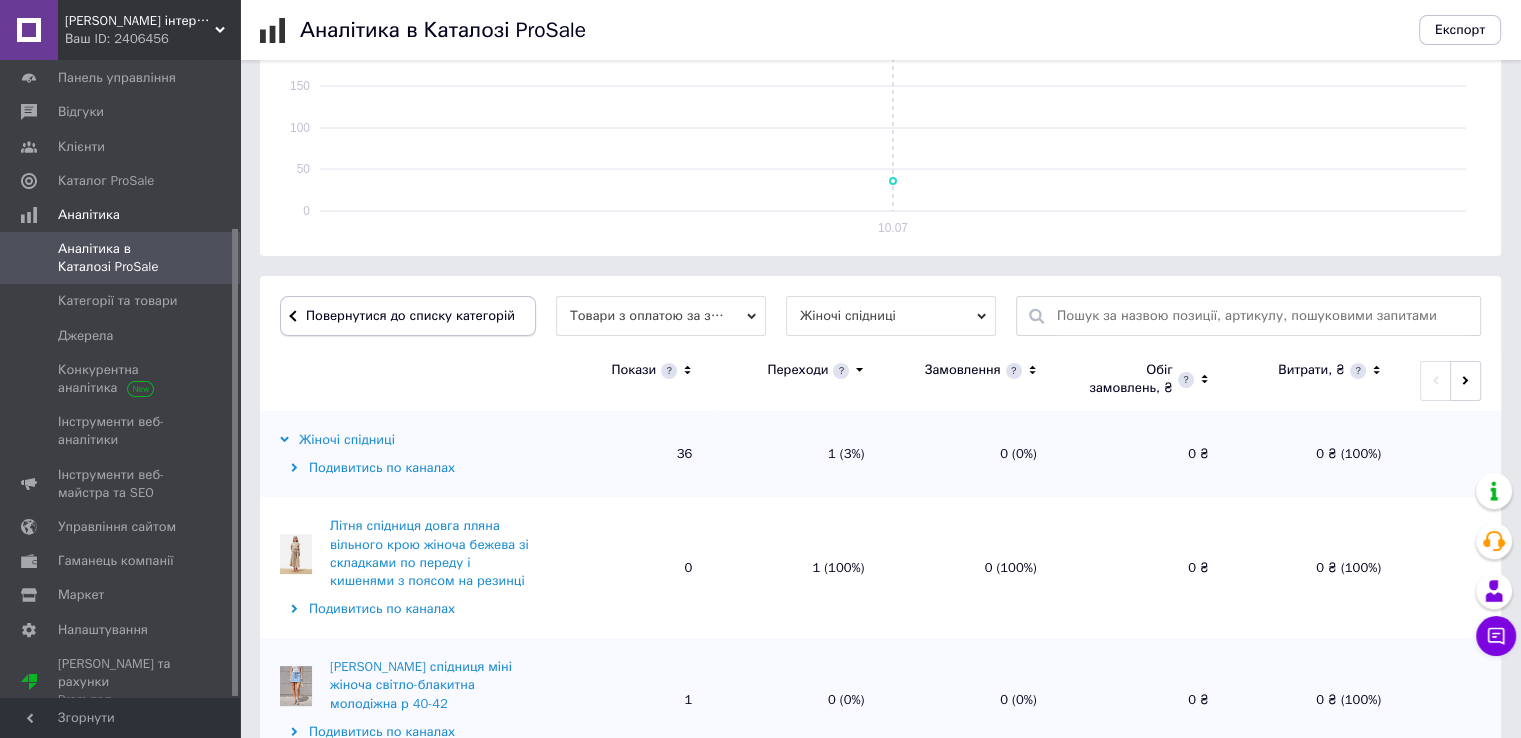 click on "Повернутися до списку категорій" at bounding box center (408, 316) 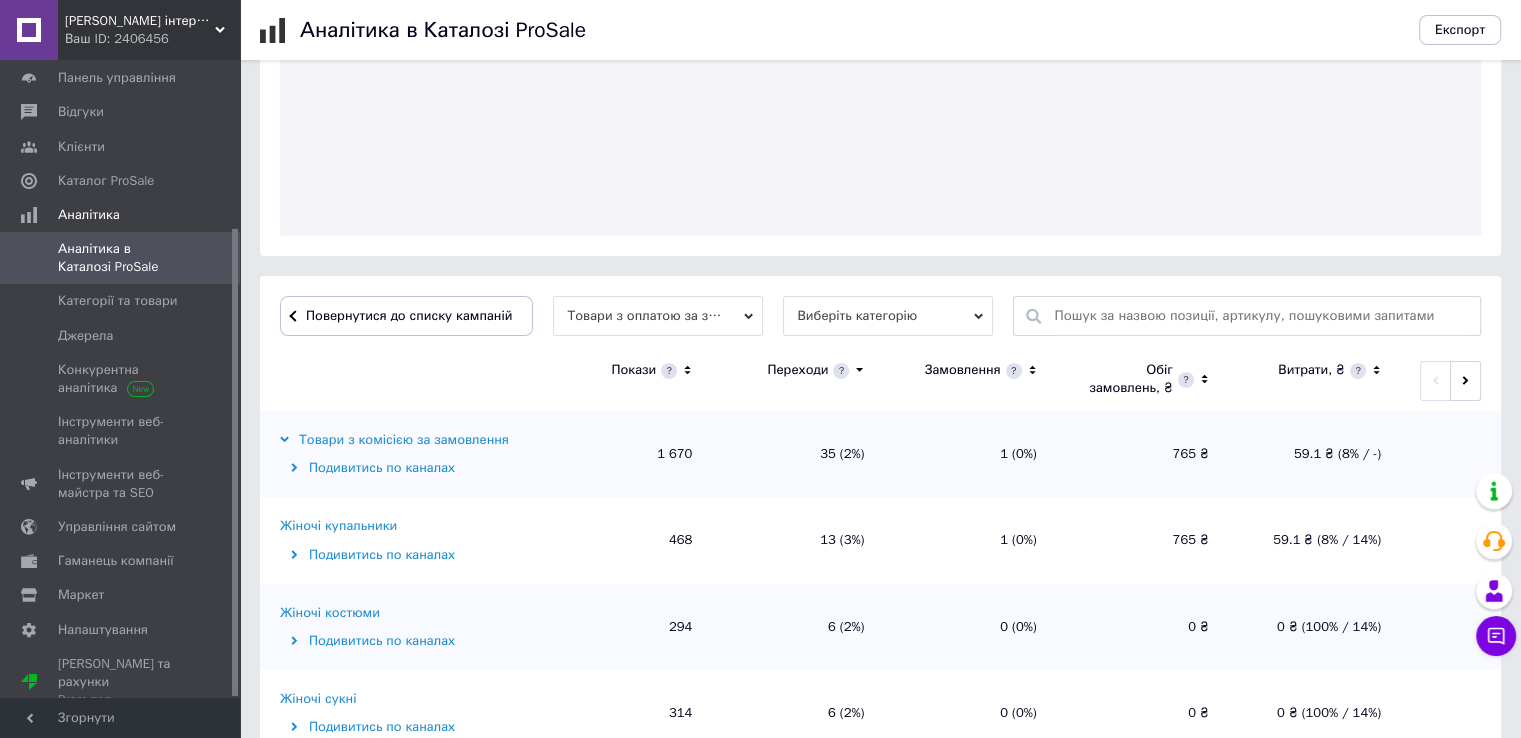 scroll, scrollTop: 400, scrollLeft: 0, axis: vertical 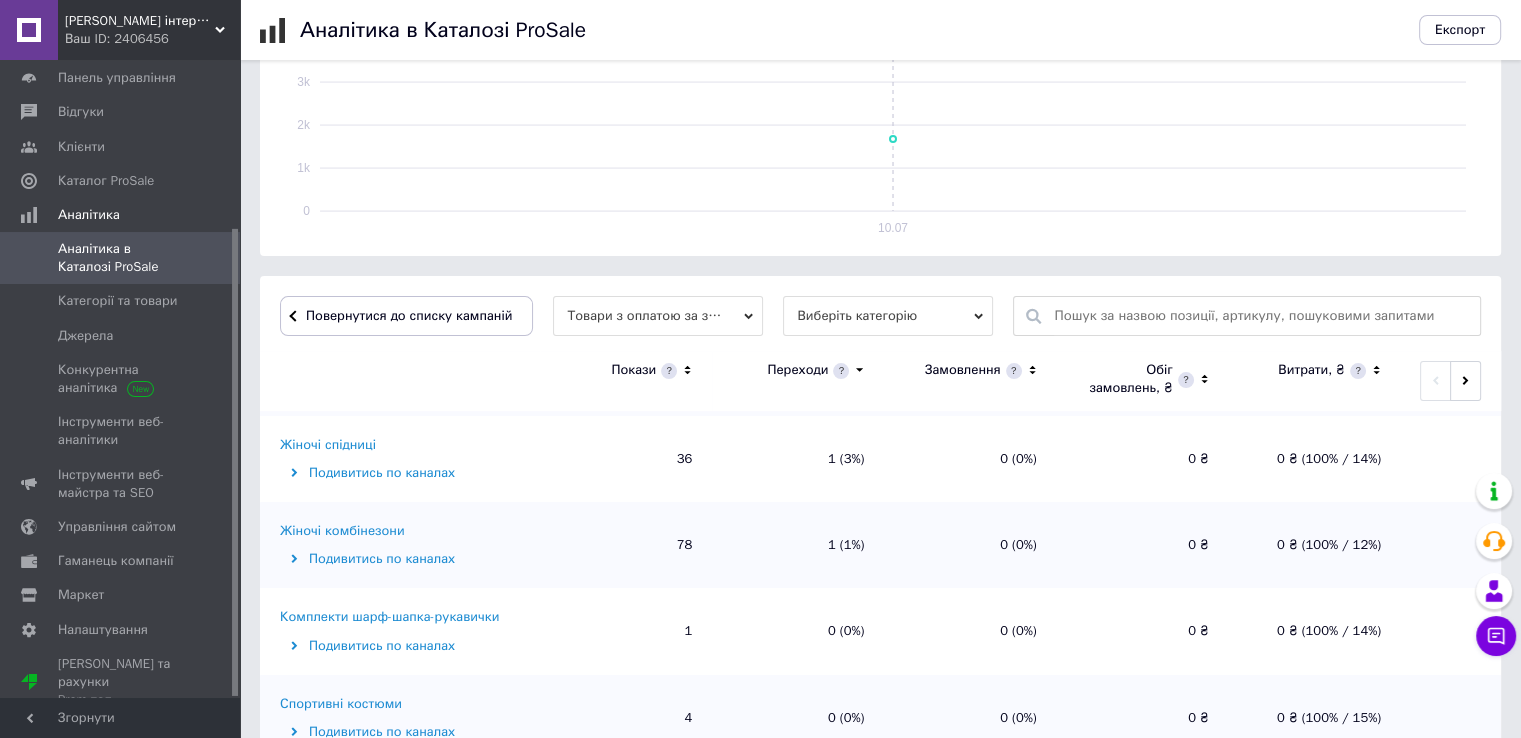 click on "Жіночі комбінезони" at bounding box center (342, 531) 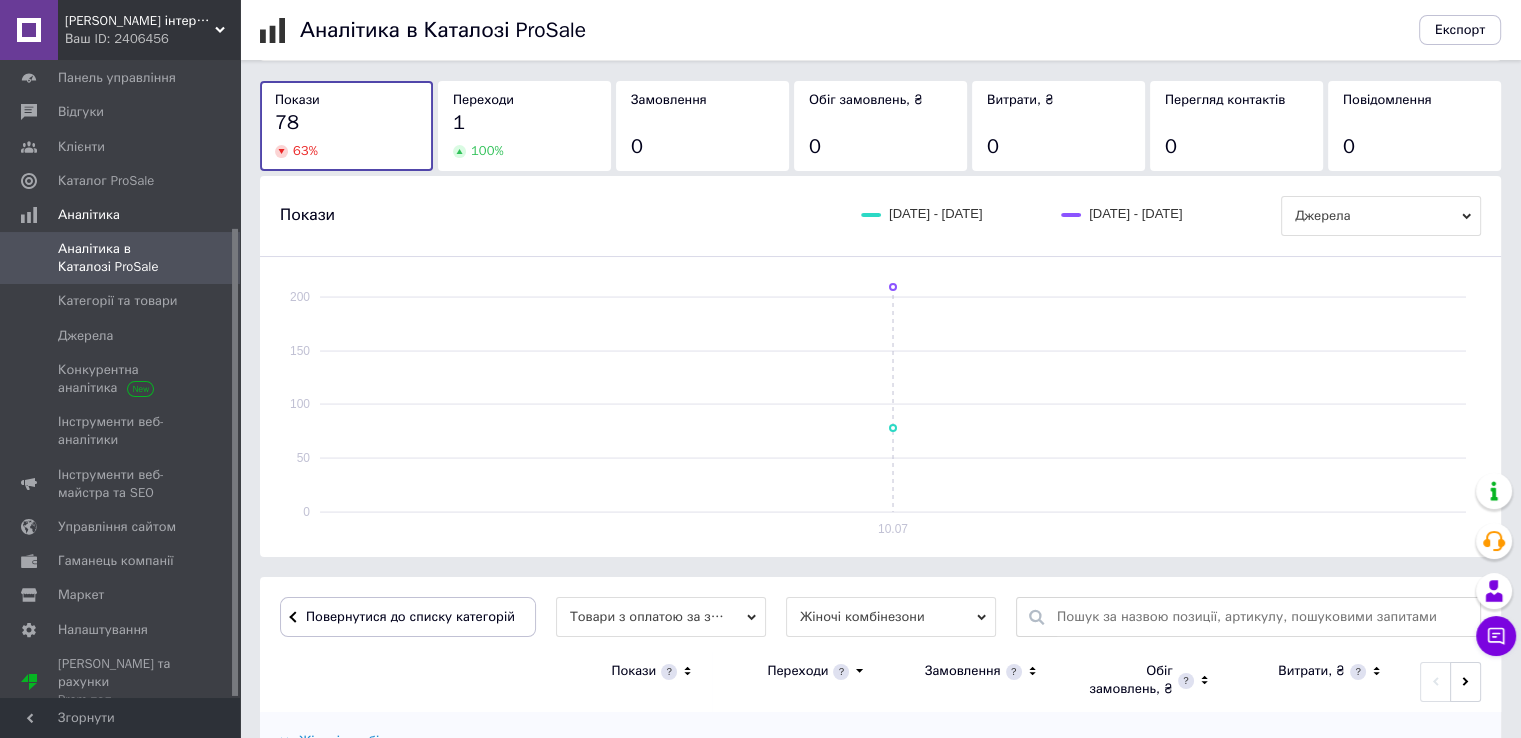 scroll, scrollTop: 400, scrollLeft: 0, axis: vertical 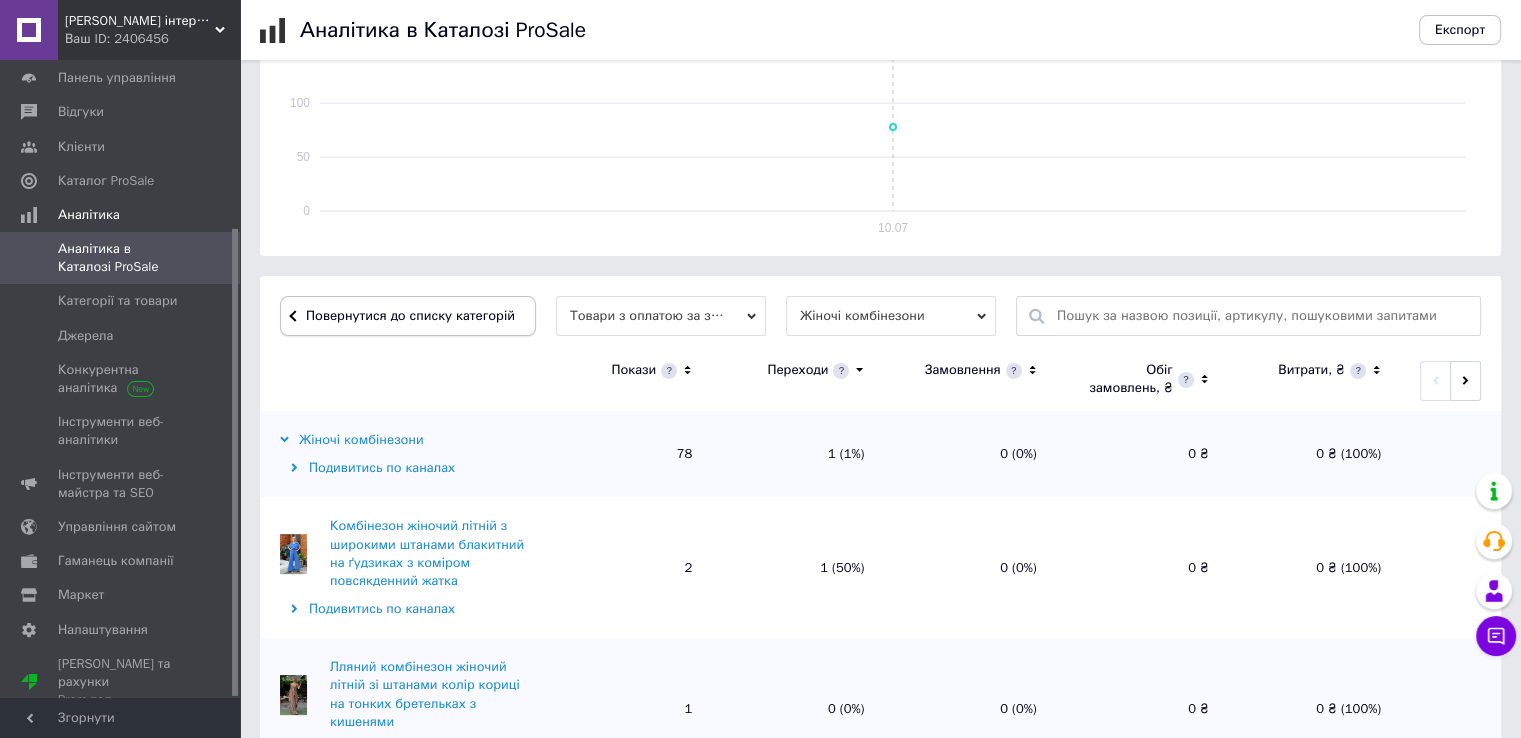 click on "Повернутися до списку категорій" at bounding box center (408, 316) 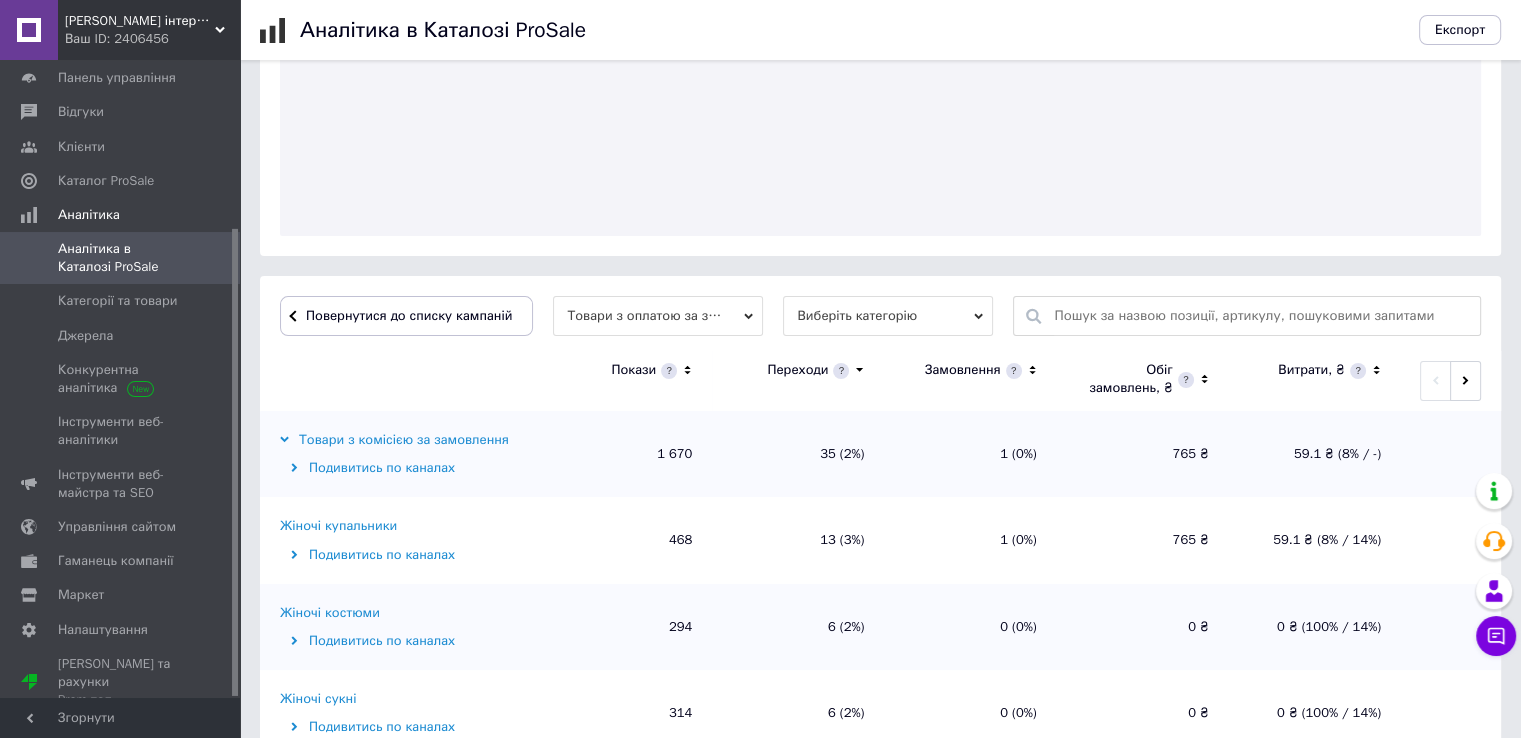 scroll, scrollTop: 400, scrollLeft: 0, axis: vertical 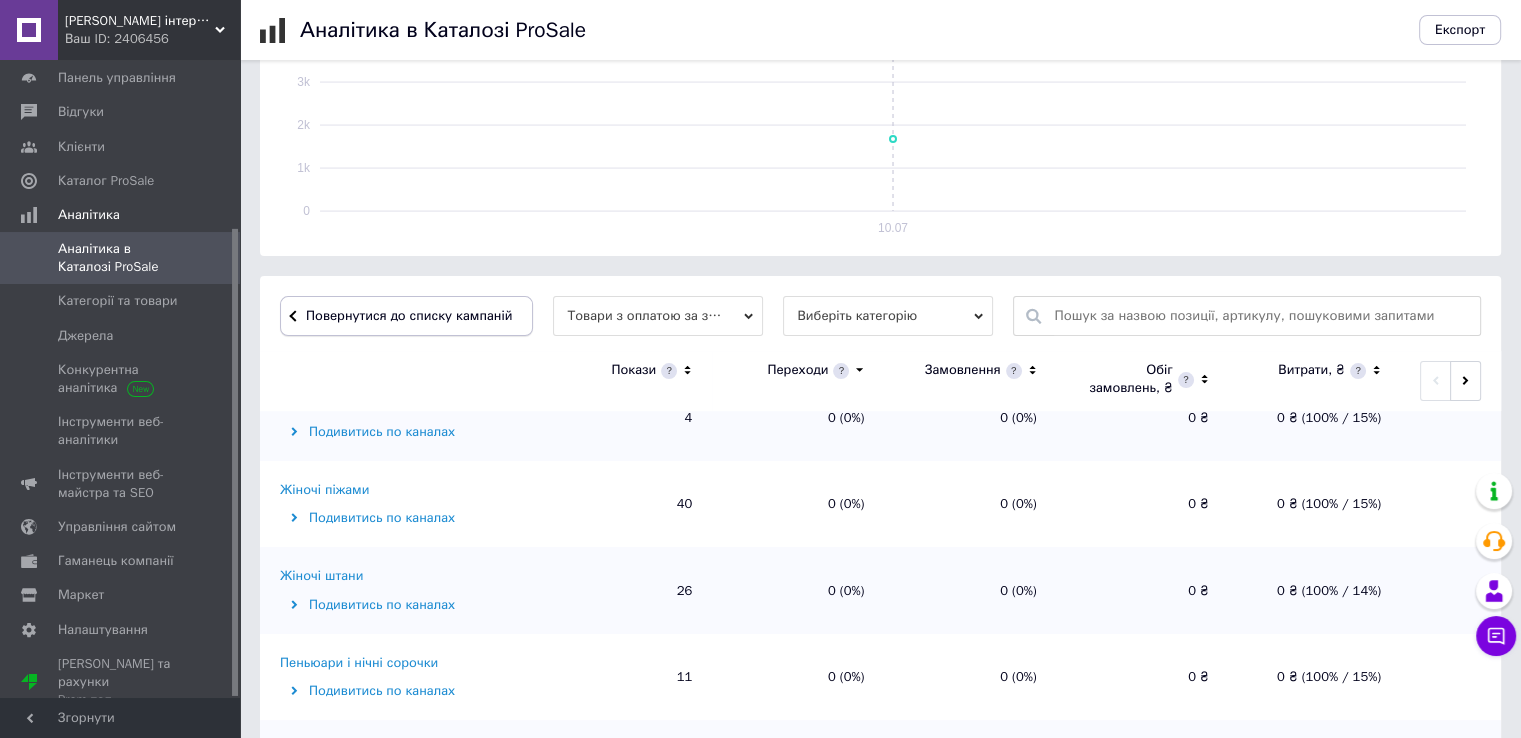 click on "Повернутися до списку кампаній" at bounding box center [409, 315] 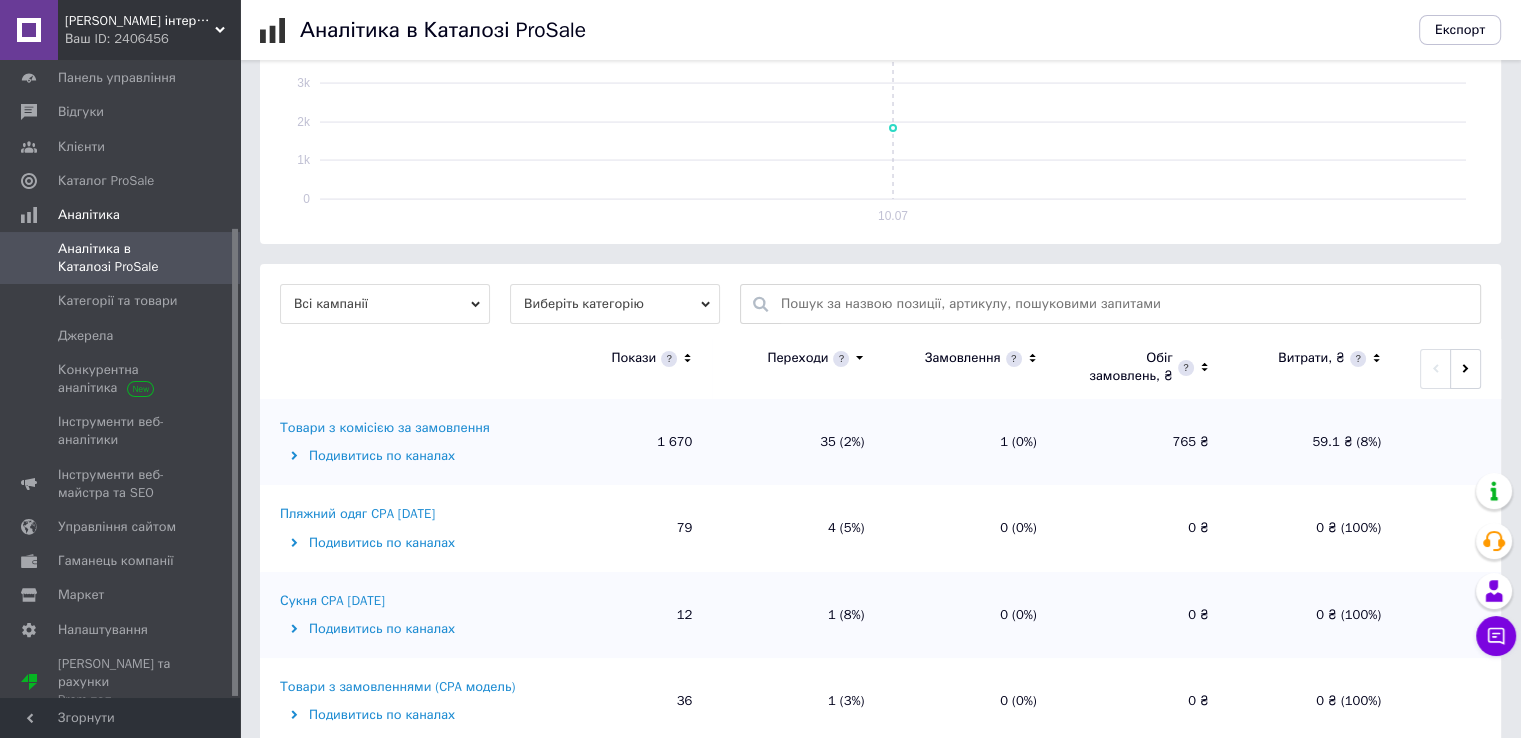 scroll 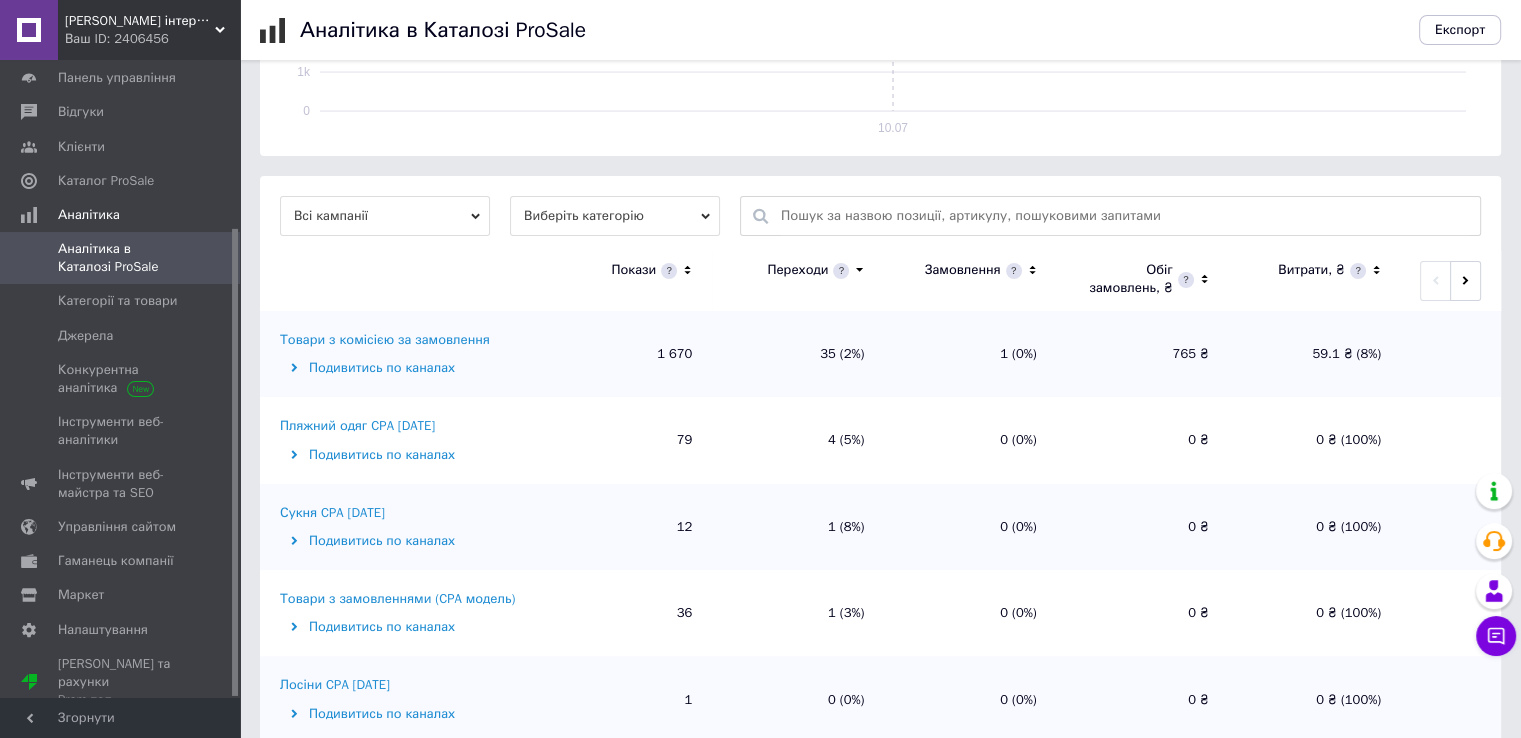 click on "Пляжний одяг CPA [DATE]" at bounding box center [357, 426] 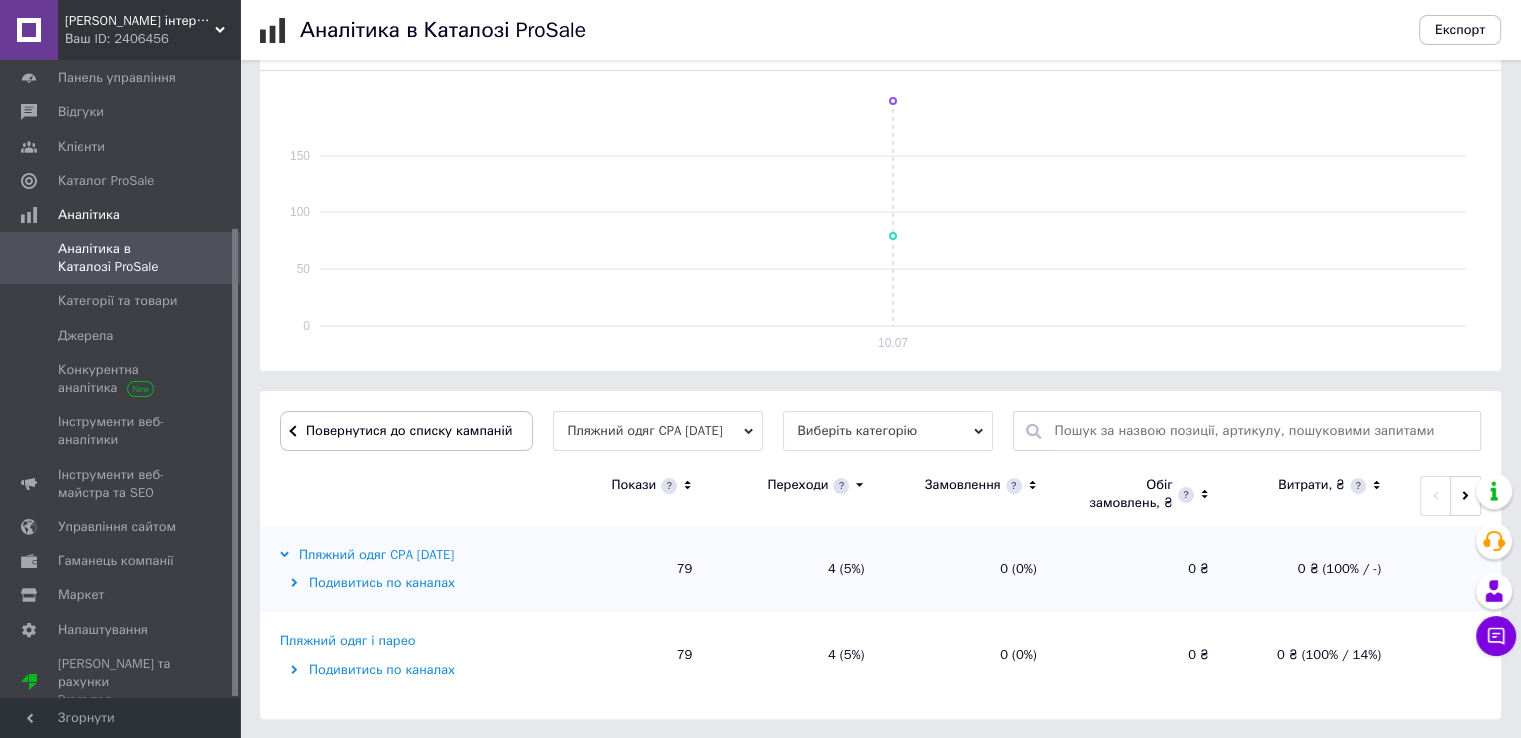 click on "Пляжний одяг і парео" at bounding box center (348, 641) 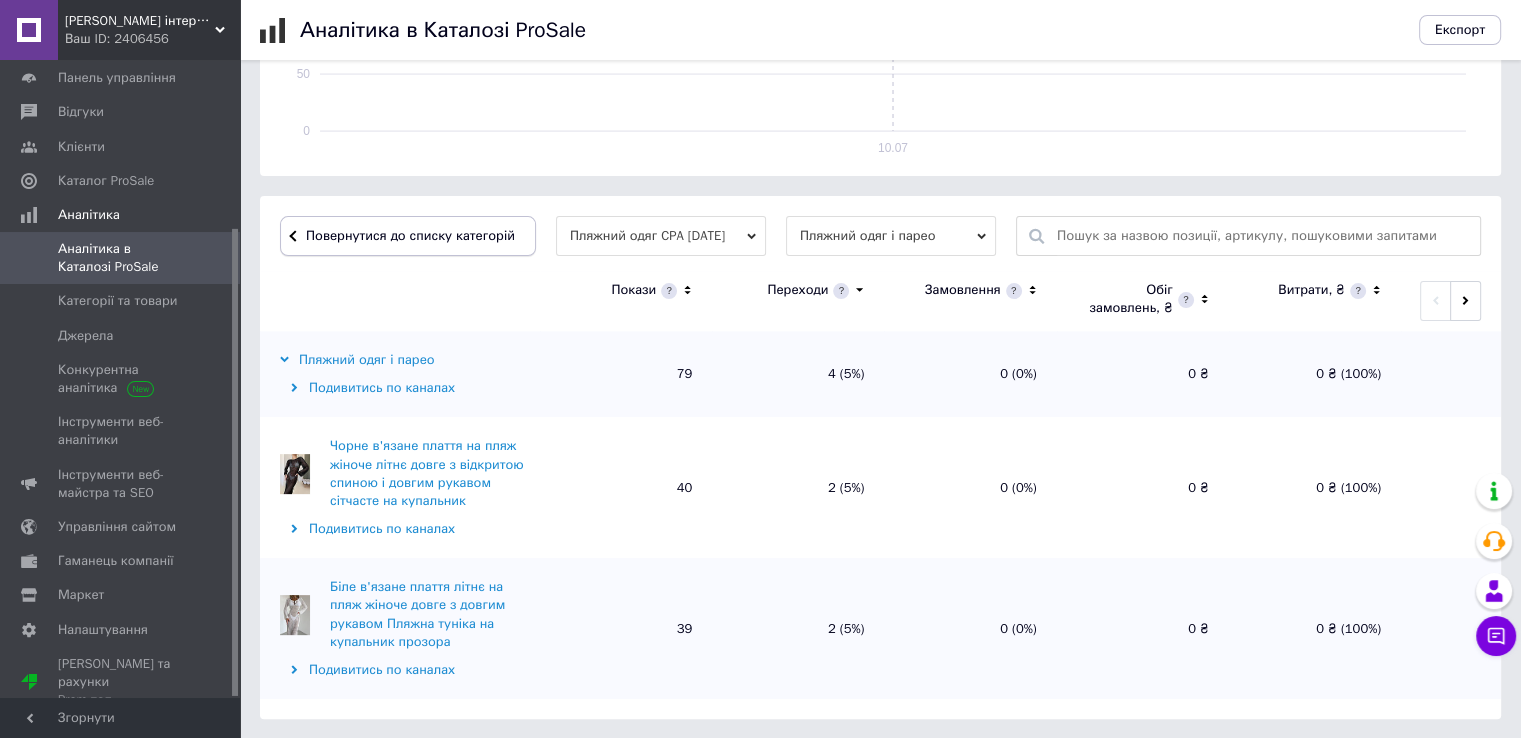 click on "Повернутися до списку категорій" at bounding box center (408, 236) 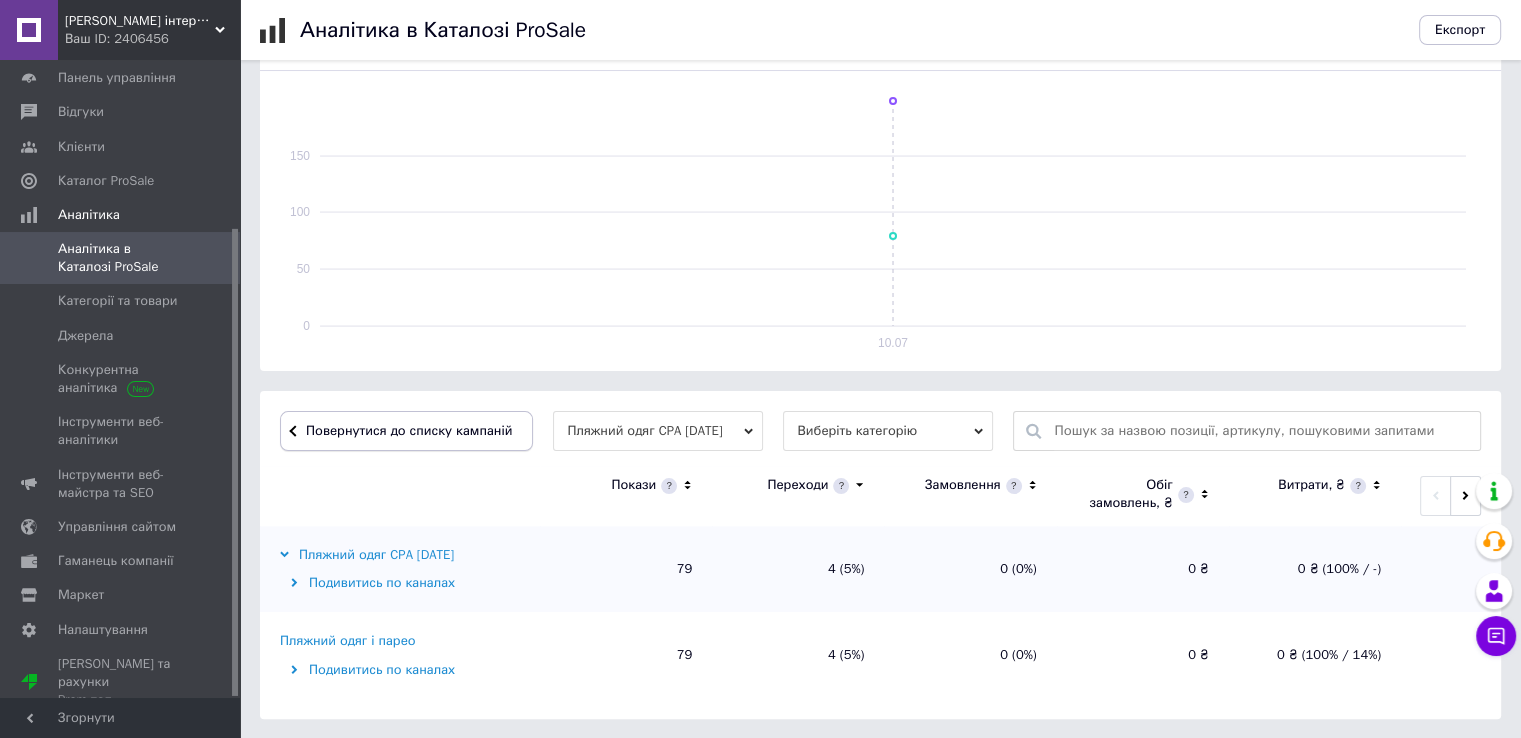 click on "Повернутися до списку кампаній" at bounding box center (409, 430) 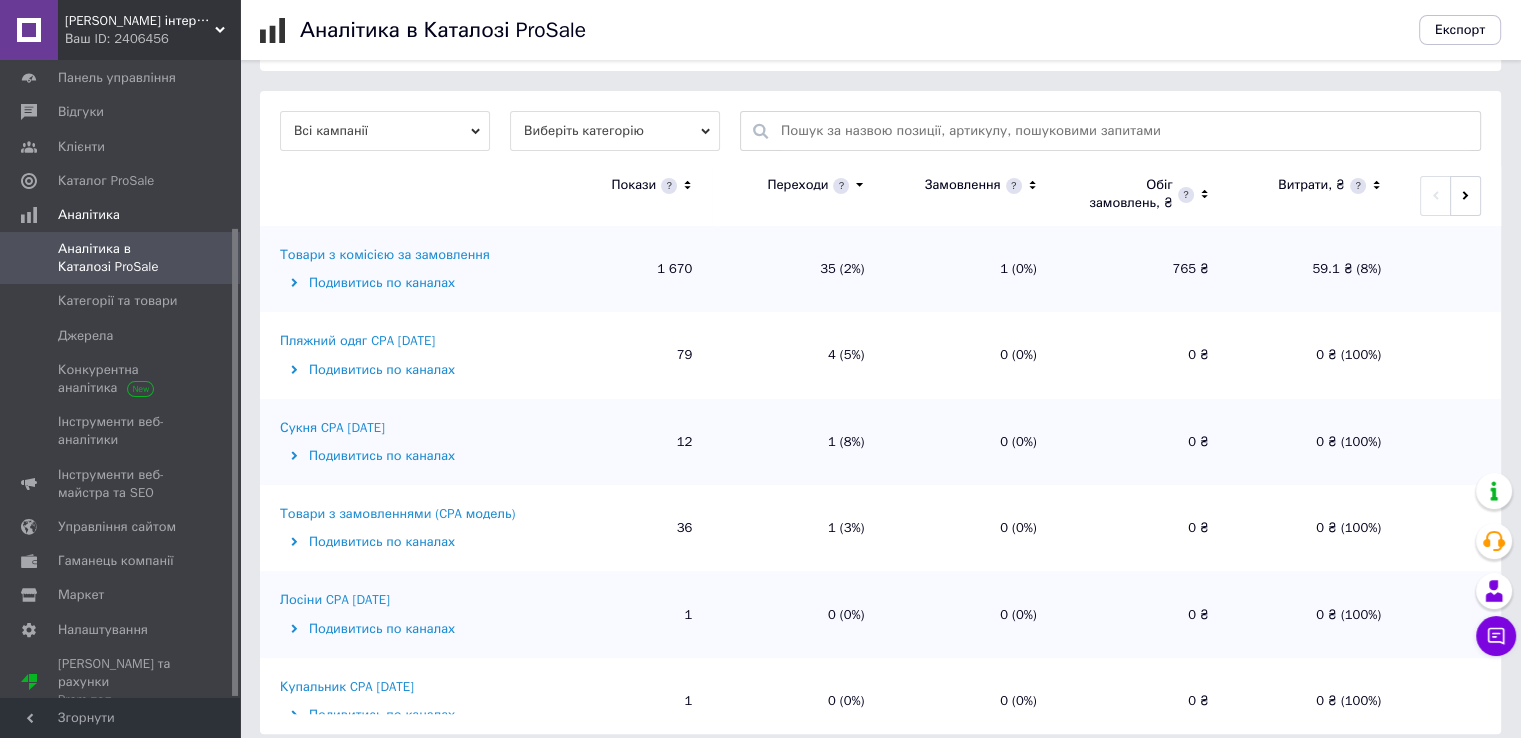 click on "Сукня CPA [DATE]" at bounding box center (332, 428) 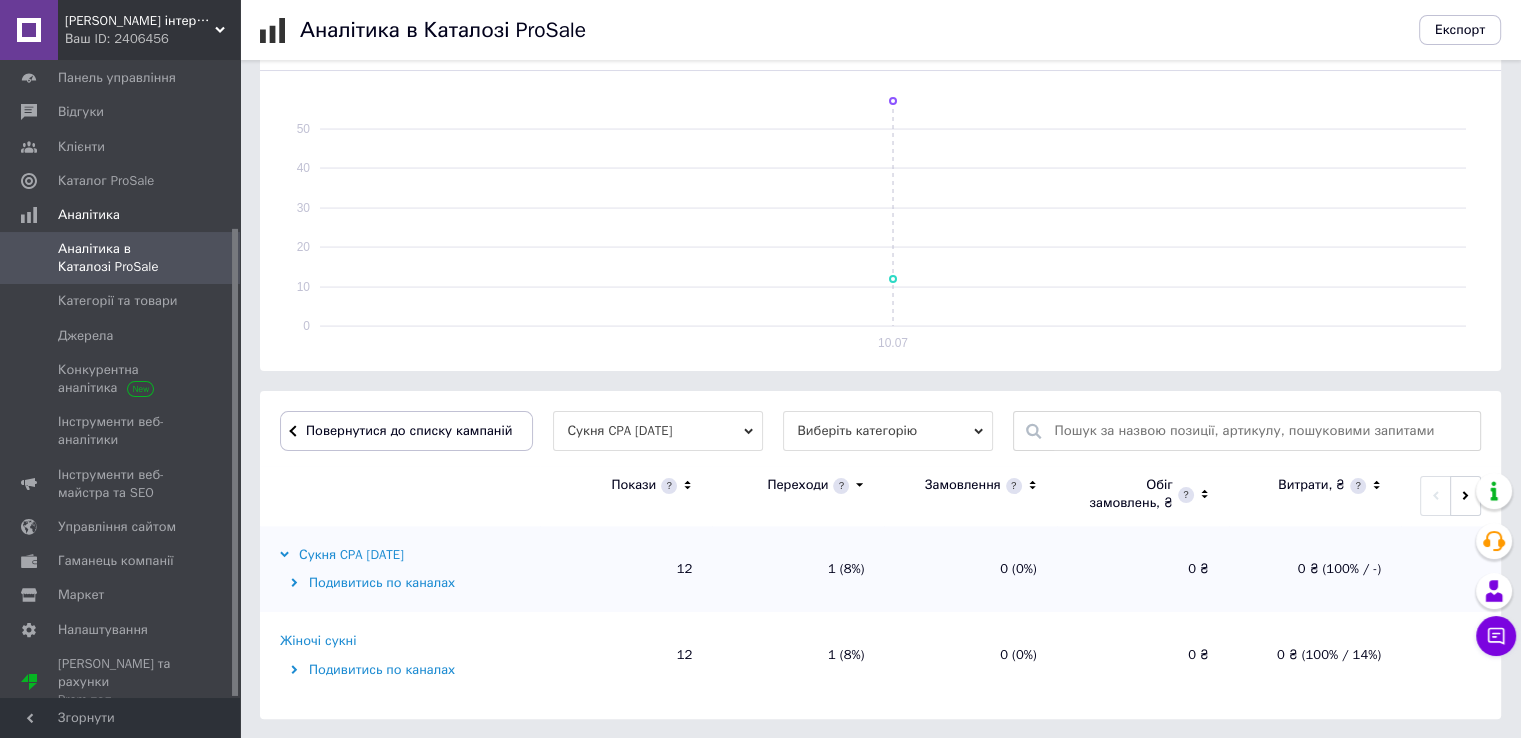 click on "Жіночі сукні" at bounding box center (318, 641) 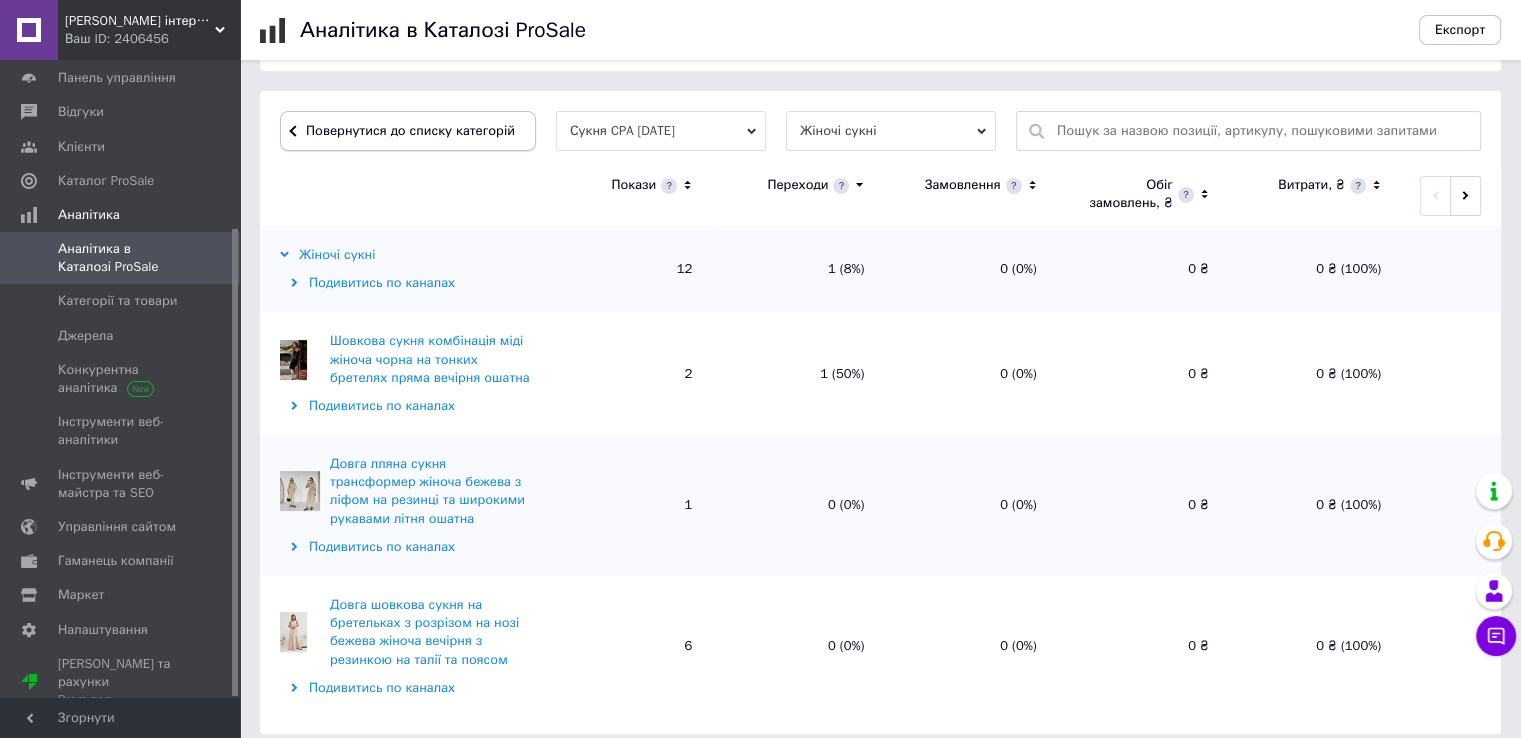 click on "Повернутися до списку категорій" at bounding box center [408, 131] 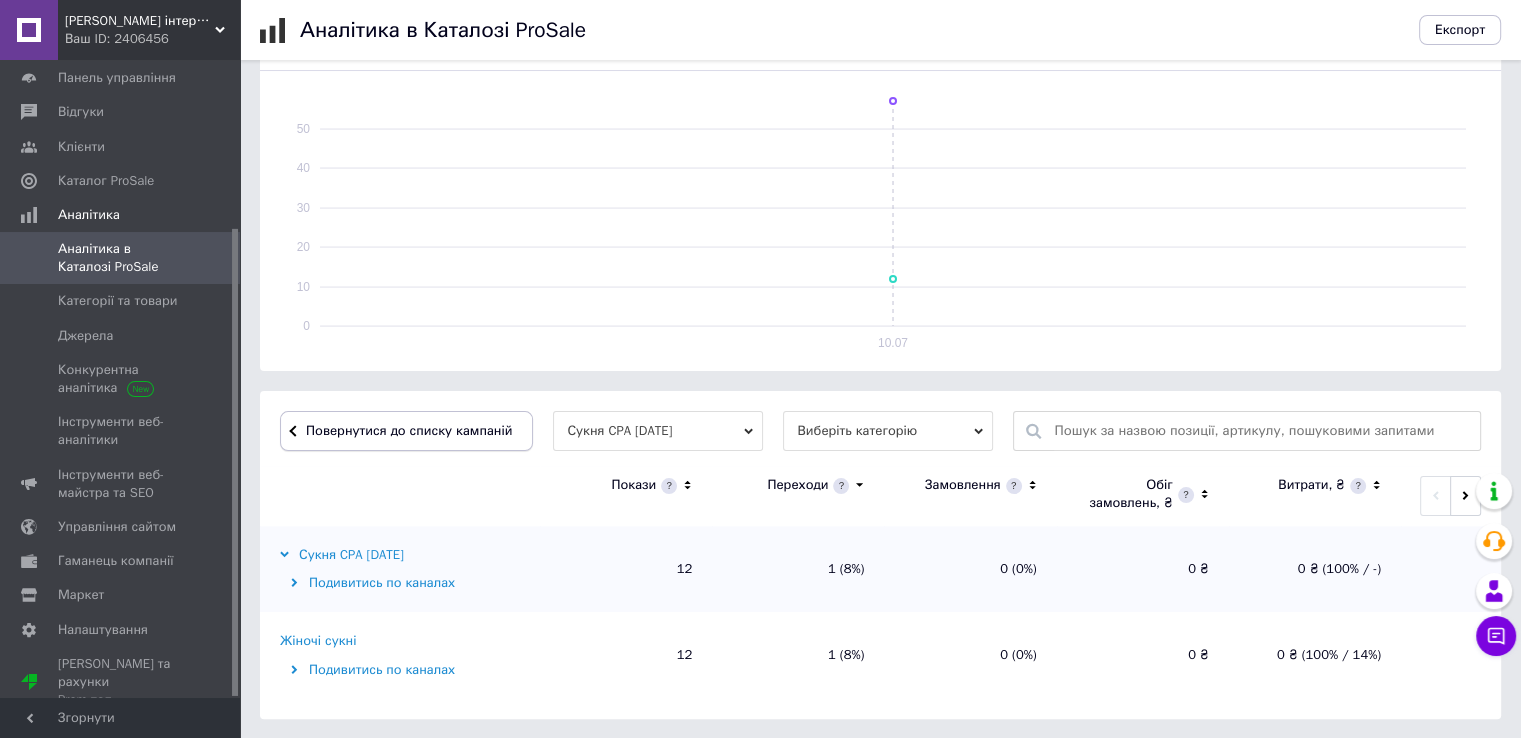 click on "Повернутися до списку кампаній" at bounding box center [406, 431] 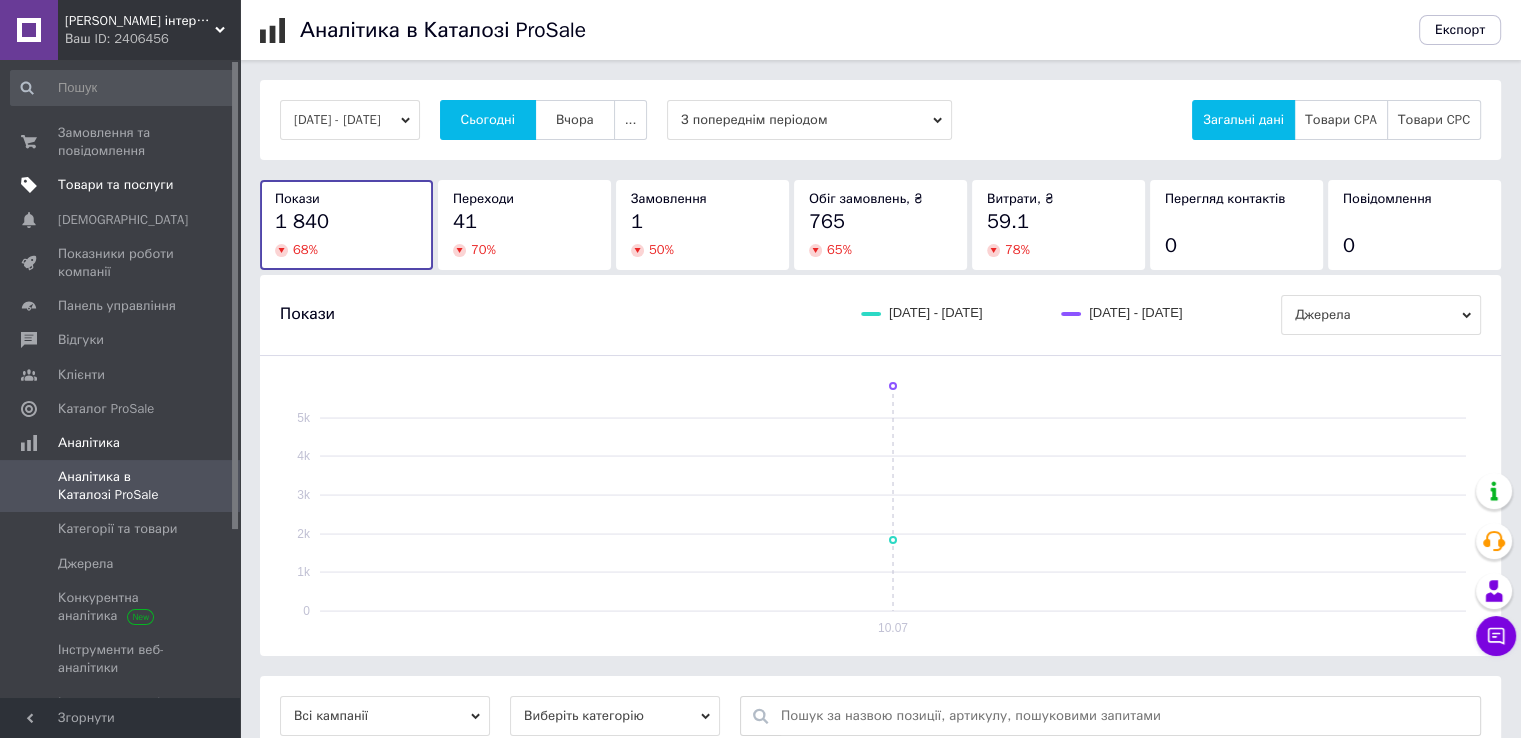 click on "Товари та послуги" at bounding box center [115, 185] 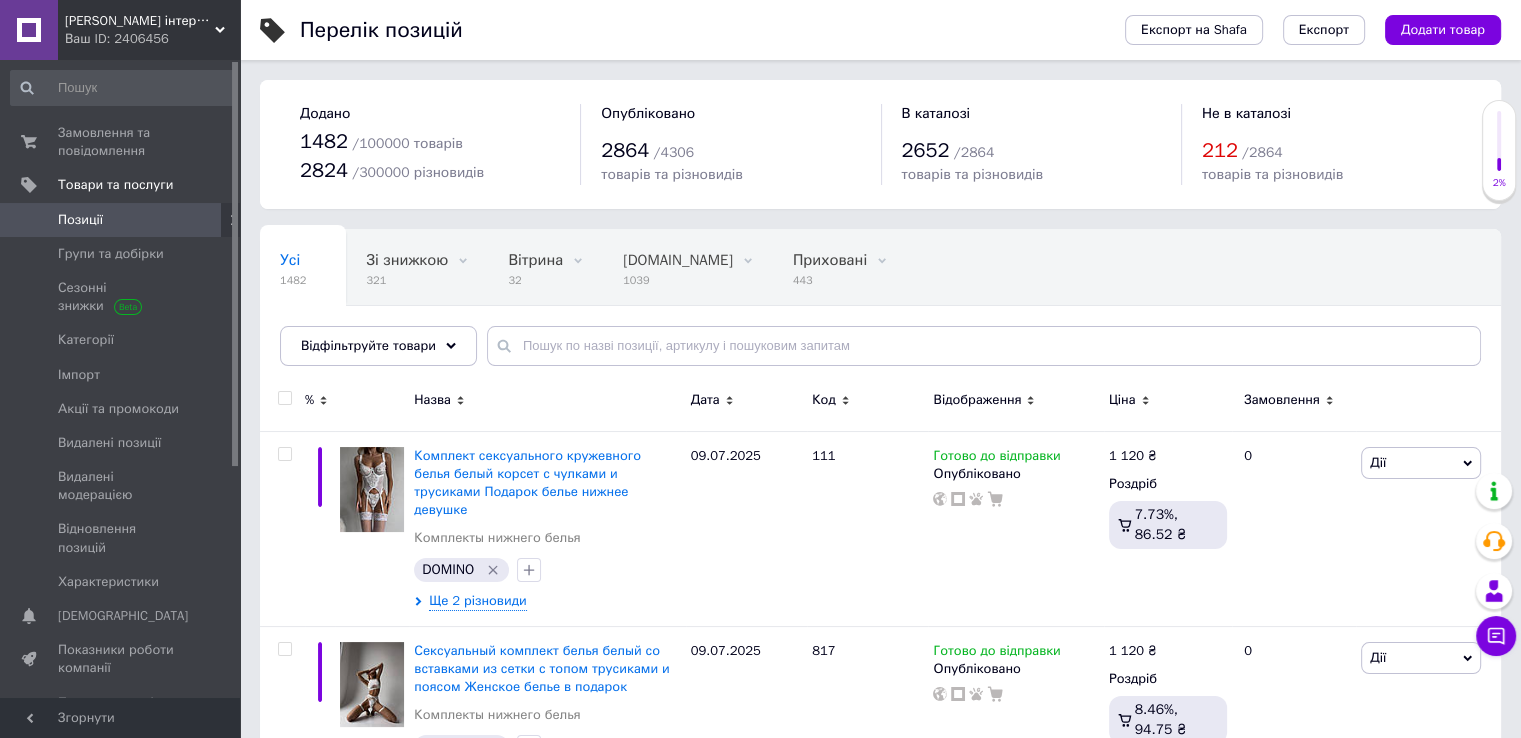 click on "Відфільтруйте товари" at bounding box center (368, 345) 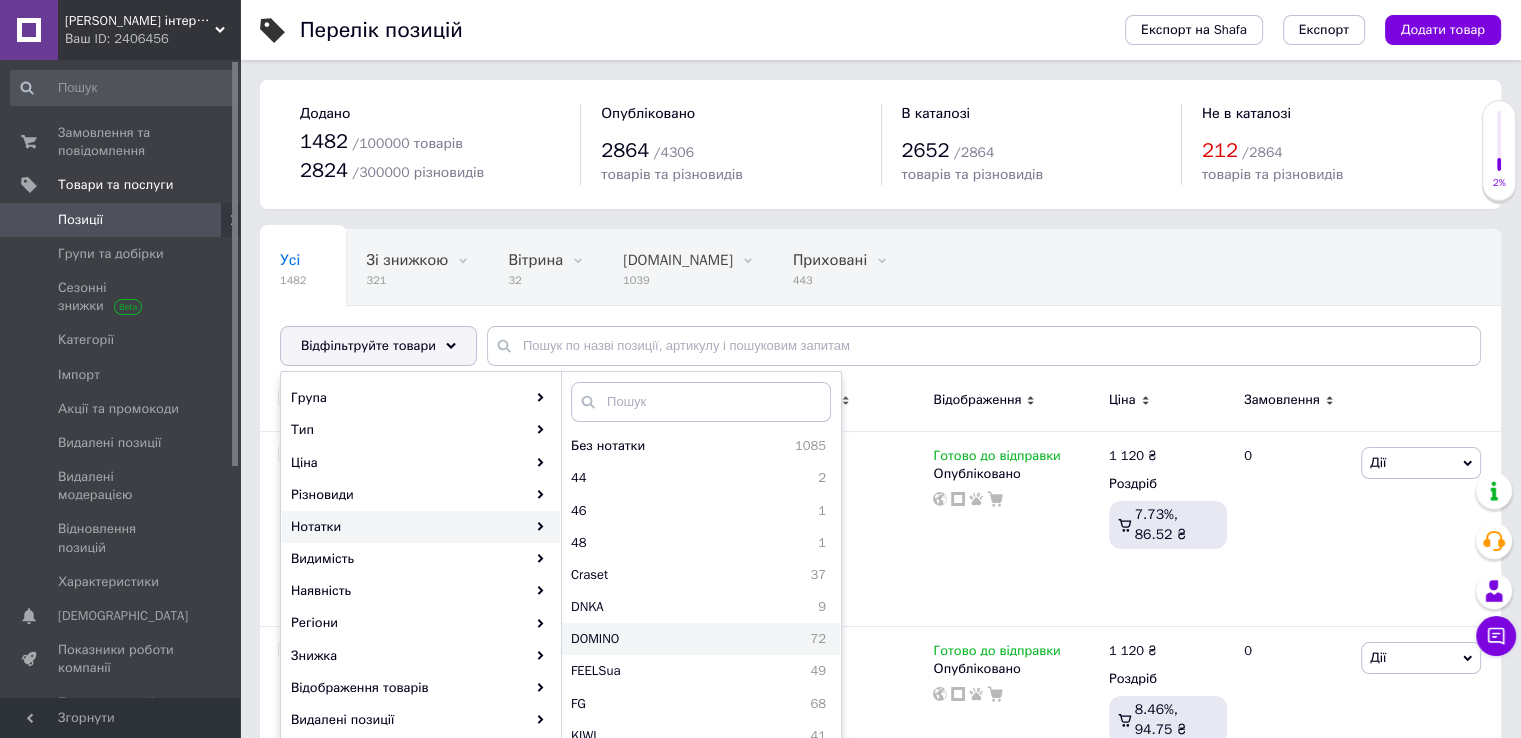 click on "DOMINO" at bounding box center (654, 639) 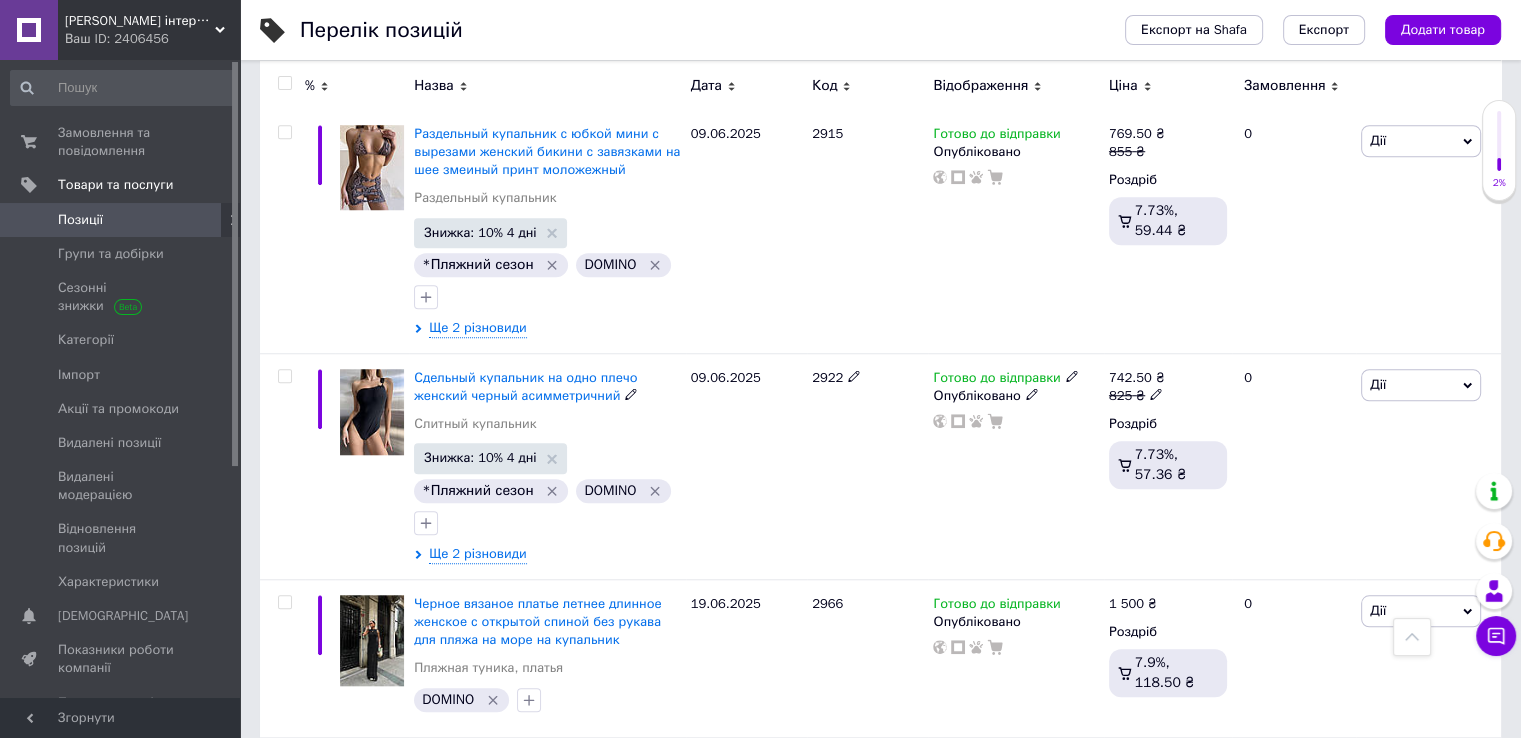 scroll, scrollTop: 1700, scrollLeft: 0, axis: vertical 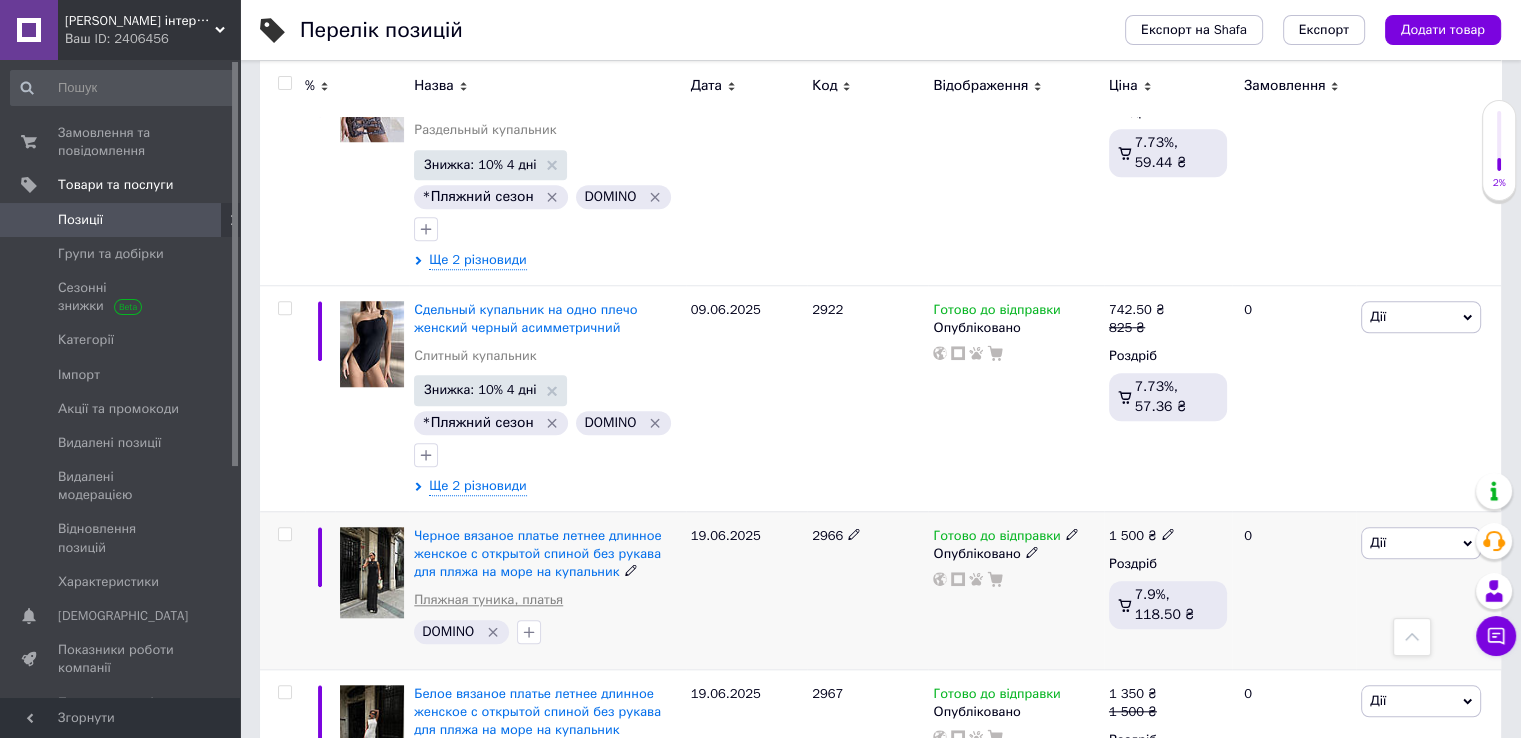 click on "Пляжная туника, платья" at bounding box center [488, 600] 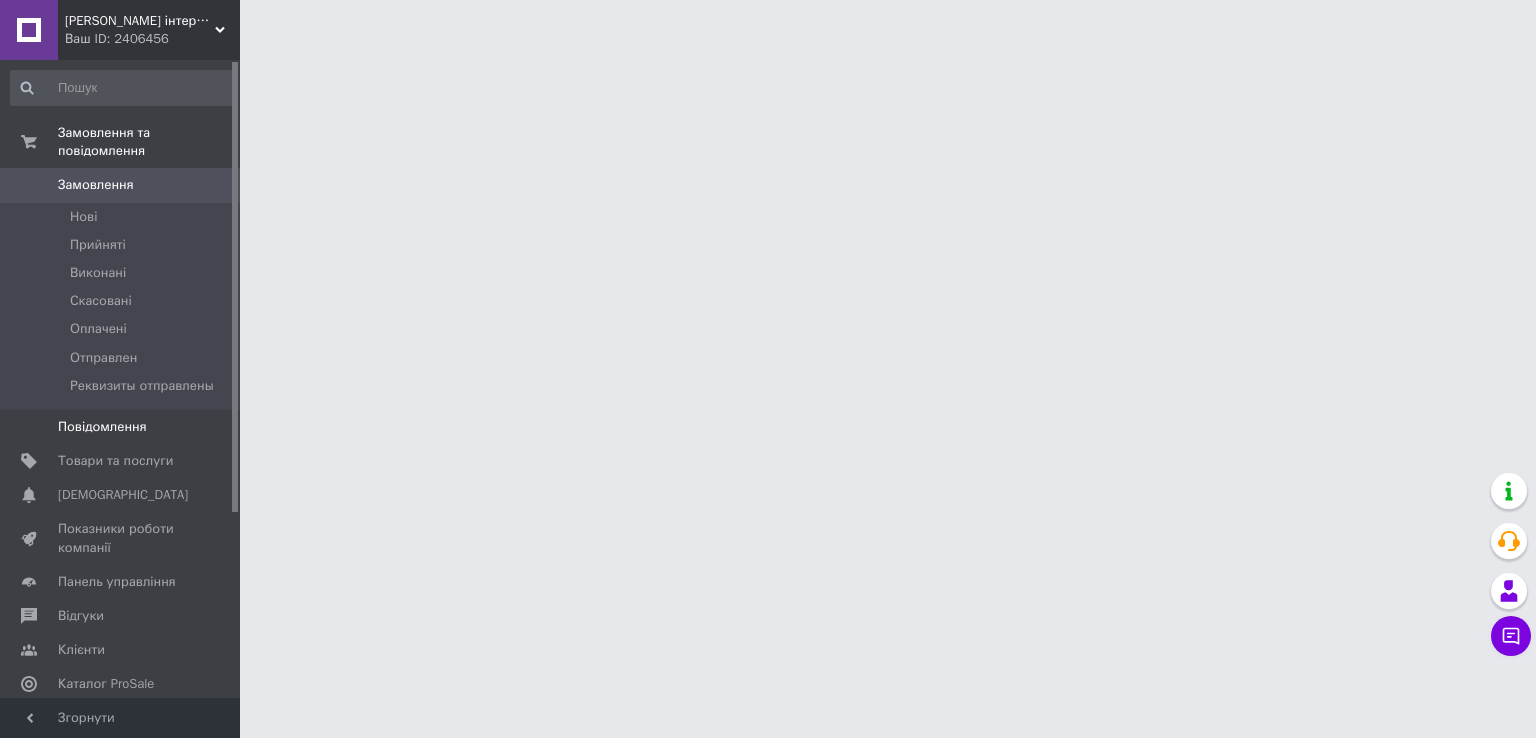 scroll, scrollTop: 0, scrollLeft: 0, axis: both 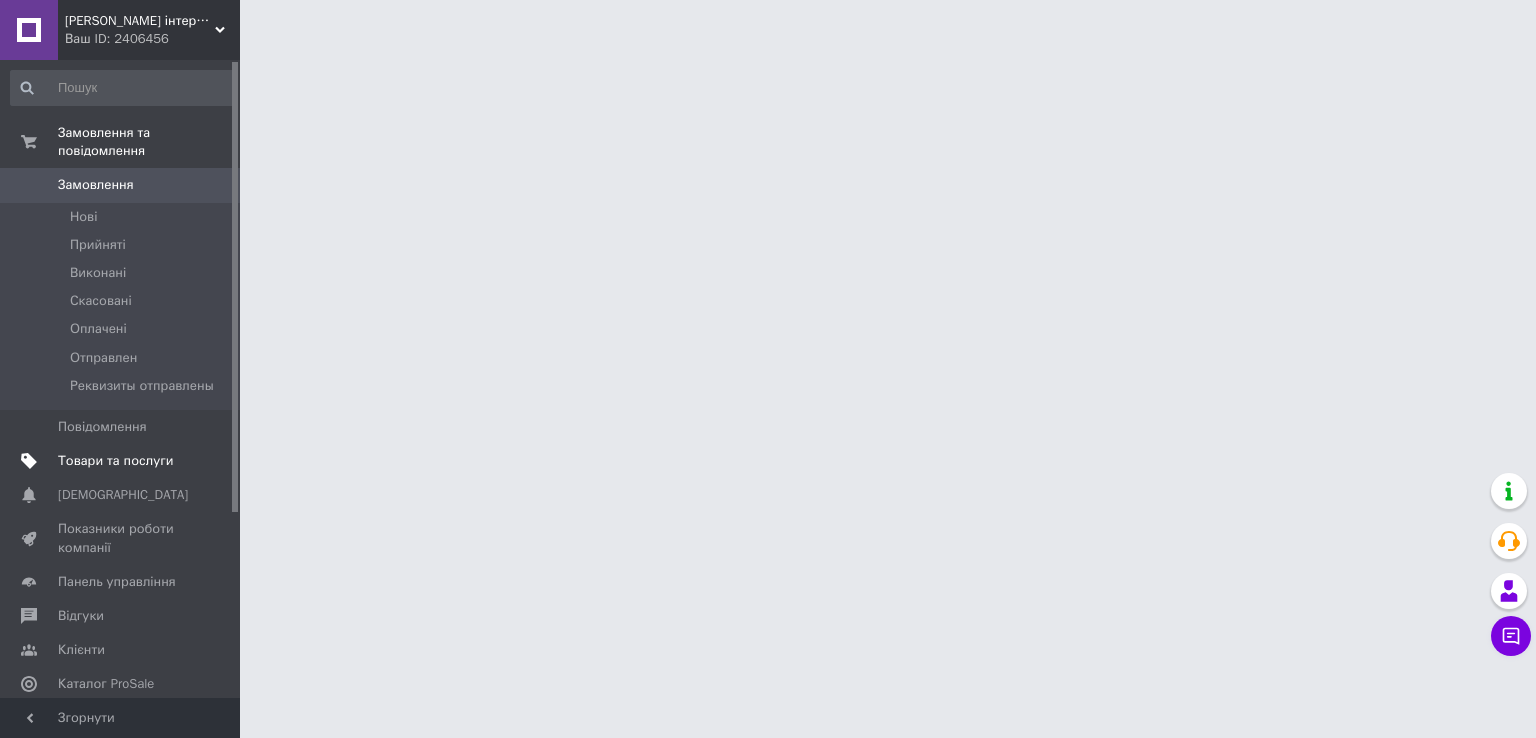 click on "Товари та послуги" at bounding box center (115, 461) 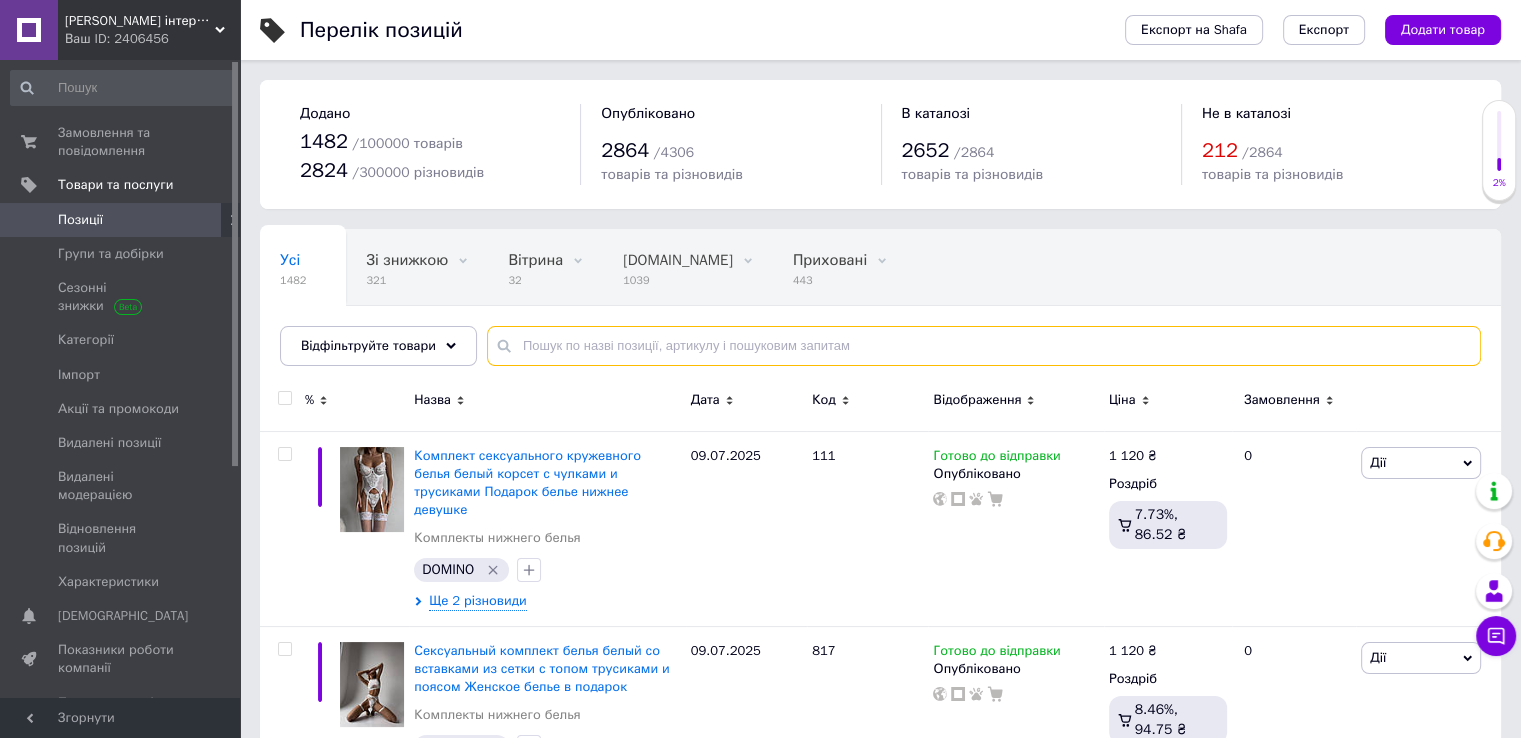 click at bounding box center (984, 346) 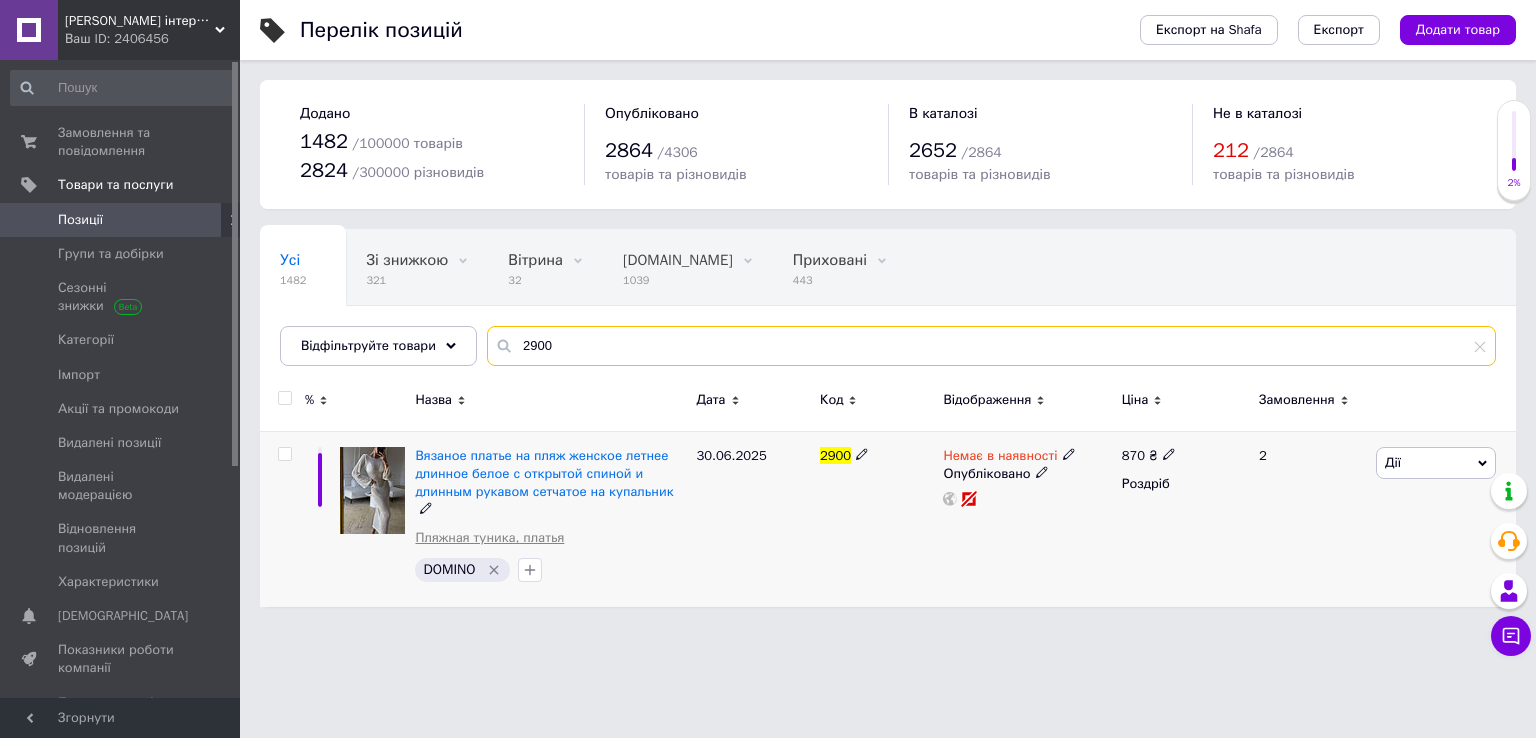 type on "2900" 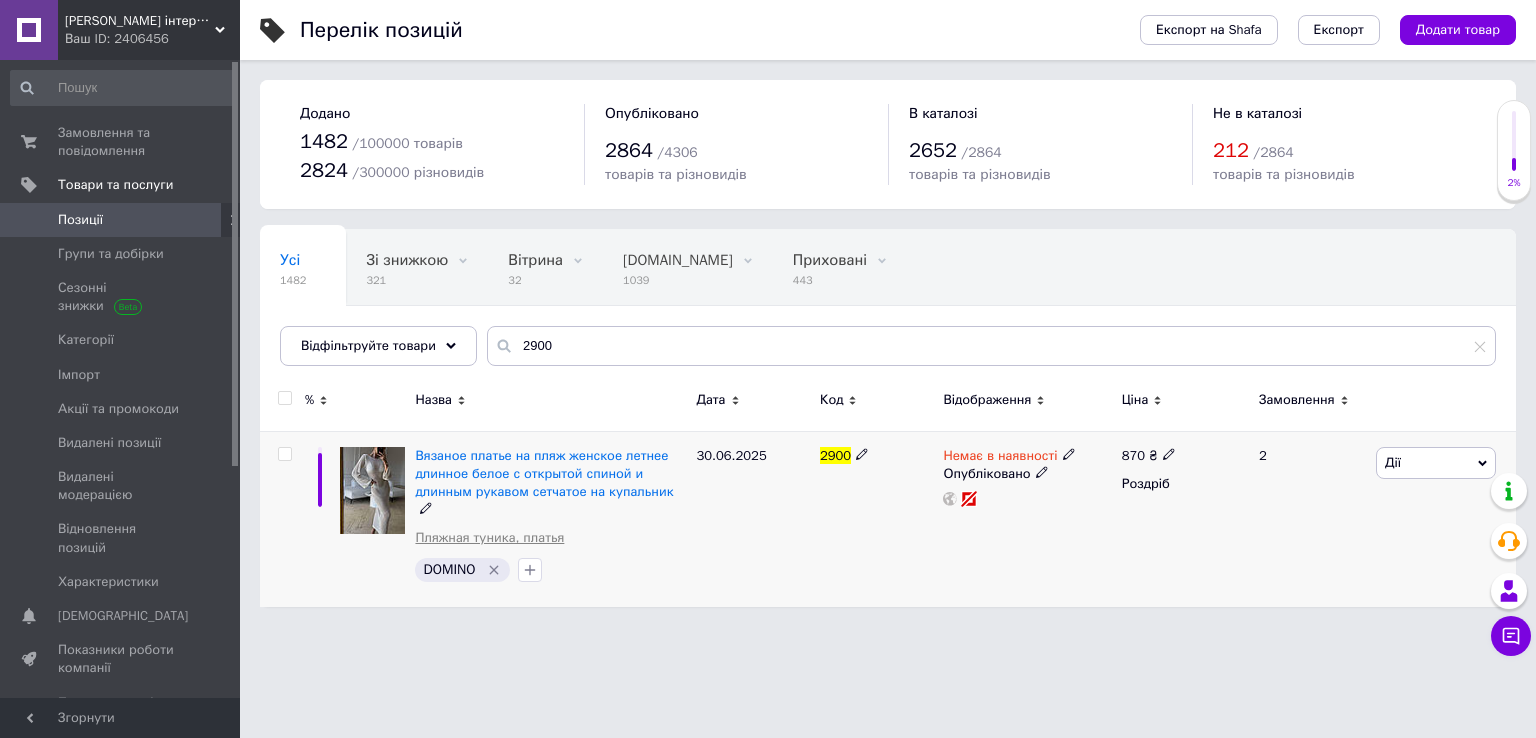 click on "Пляжная туника, платья" at bounding box center (489, 538) 